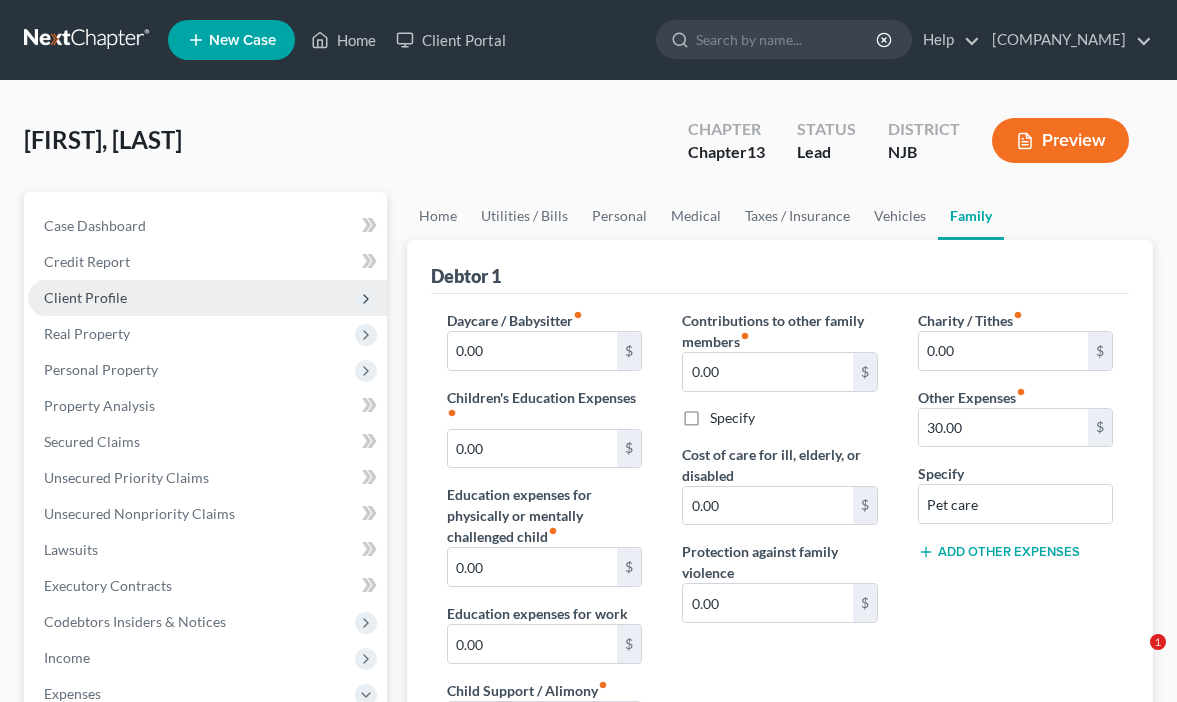scroll, scrollTop: 0, scrollLeft: 0, axis: both 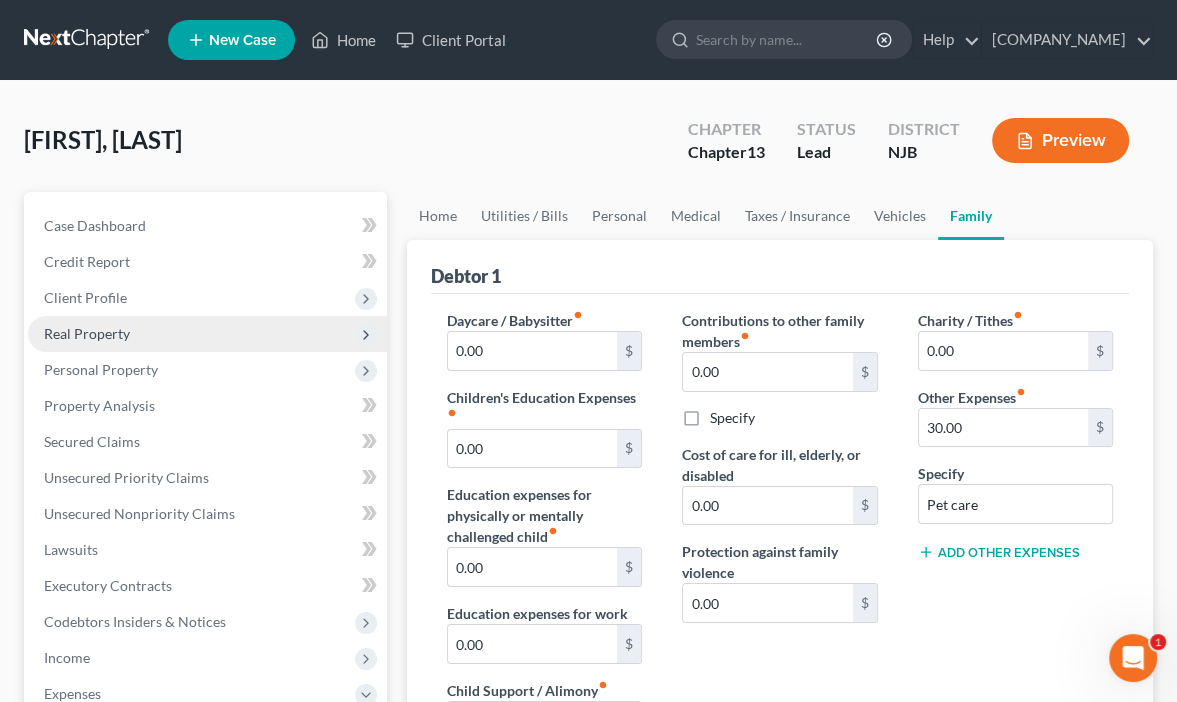 click on "Real Property" at bounding box center [207, 334] 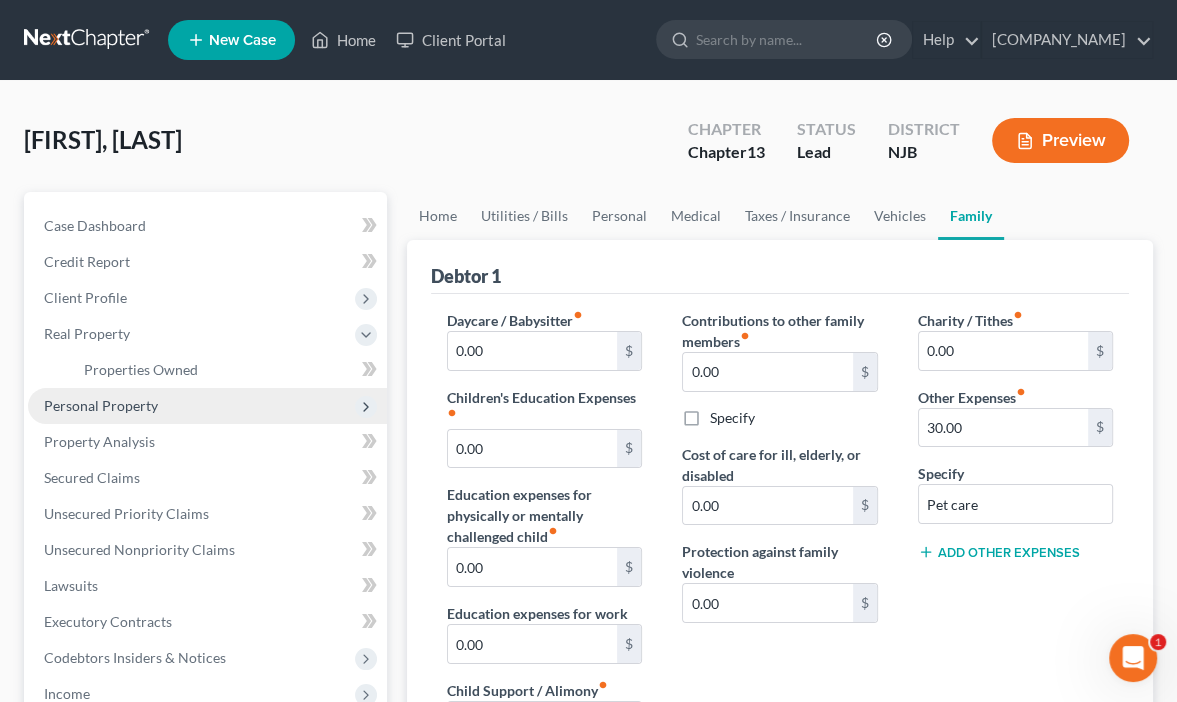 click on "Personal Property" at bounding box center (101, 405) 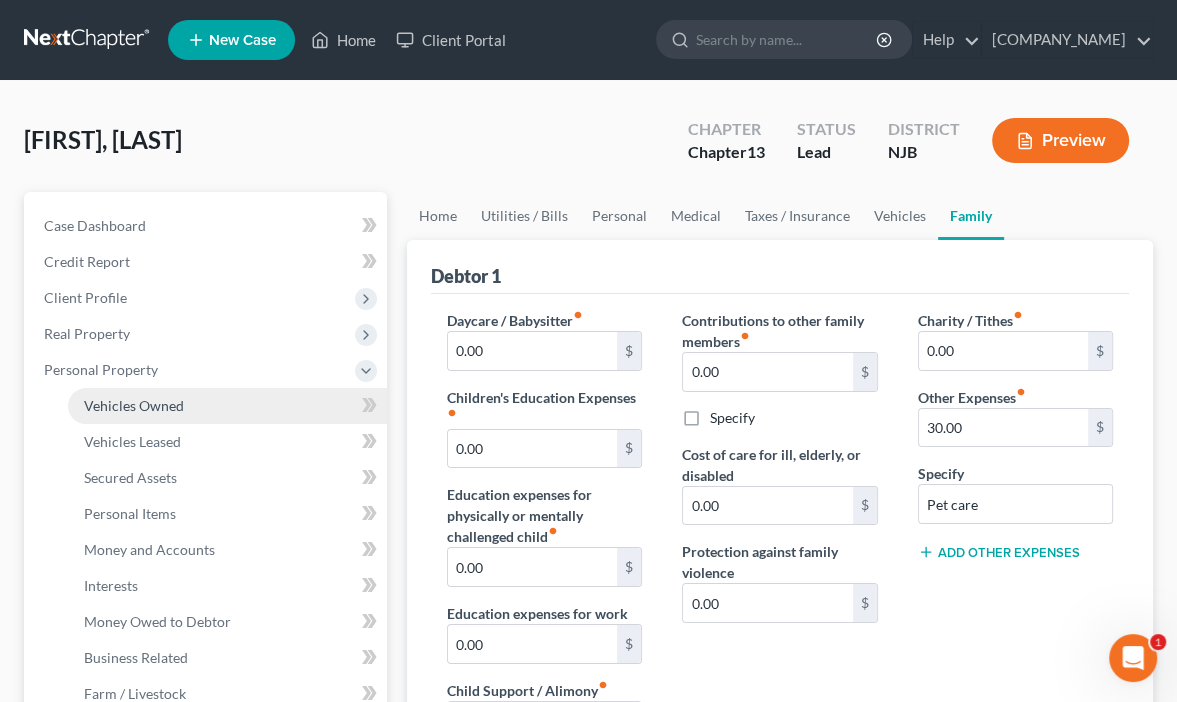 click on "Vehicles Owned" at bounding box center [134, 405] 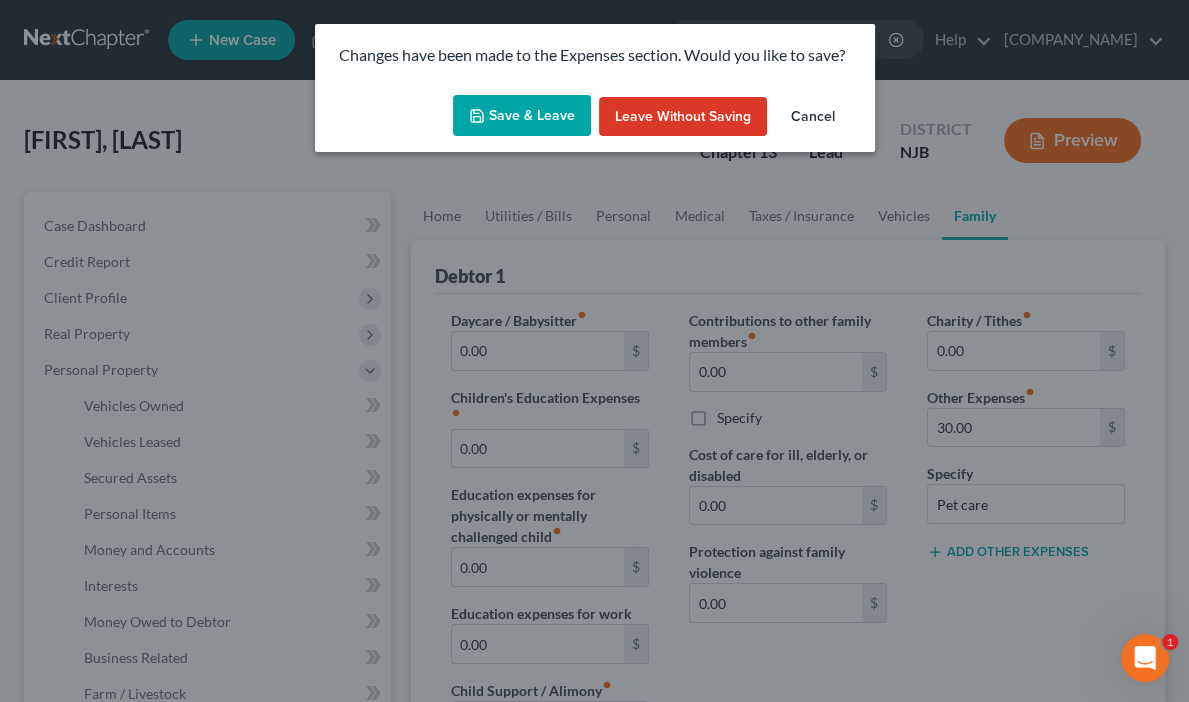click on "Save & Leave" at bounding box center [522, 116] 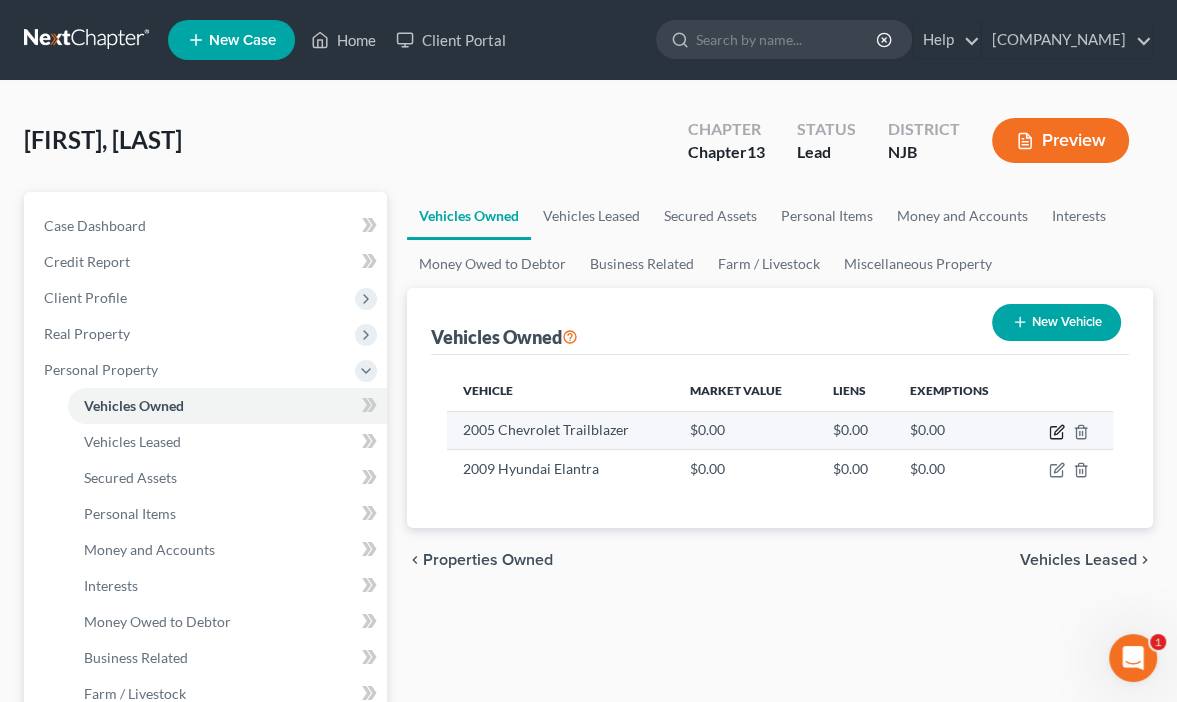 click 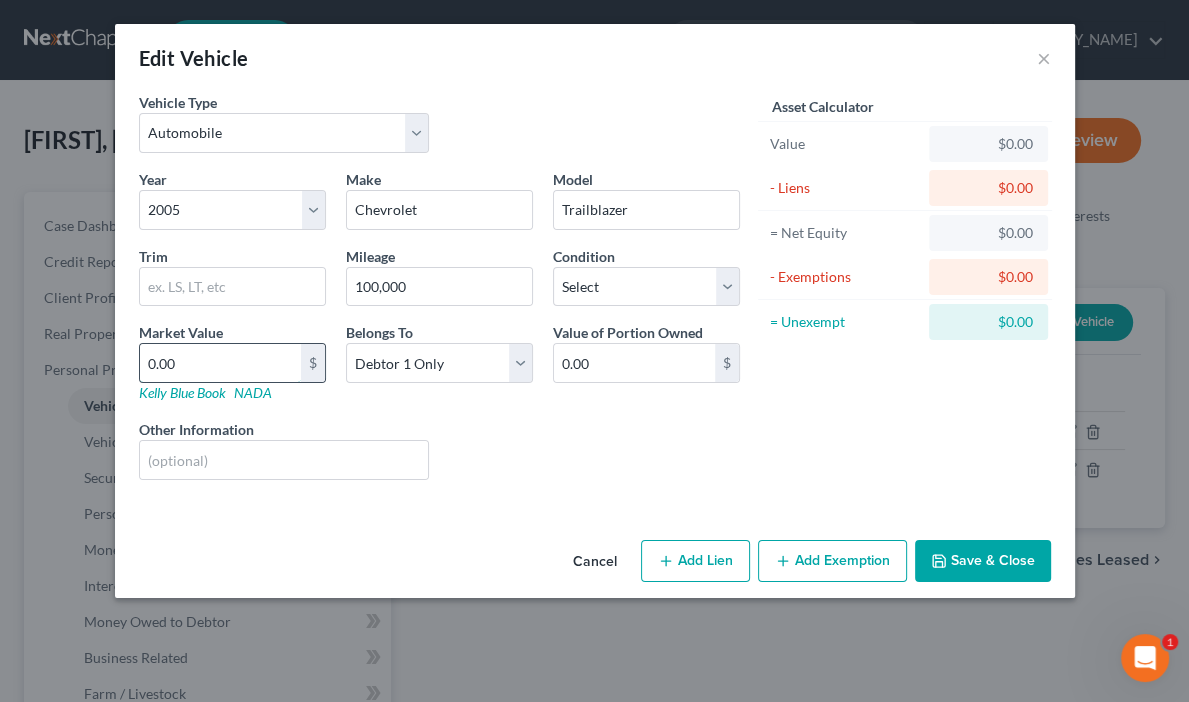 click on "0.00" at bounding box center [220, 363] 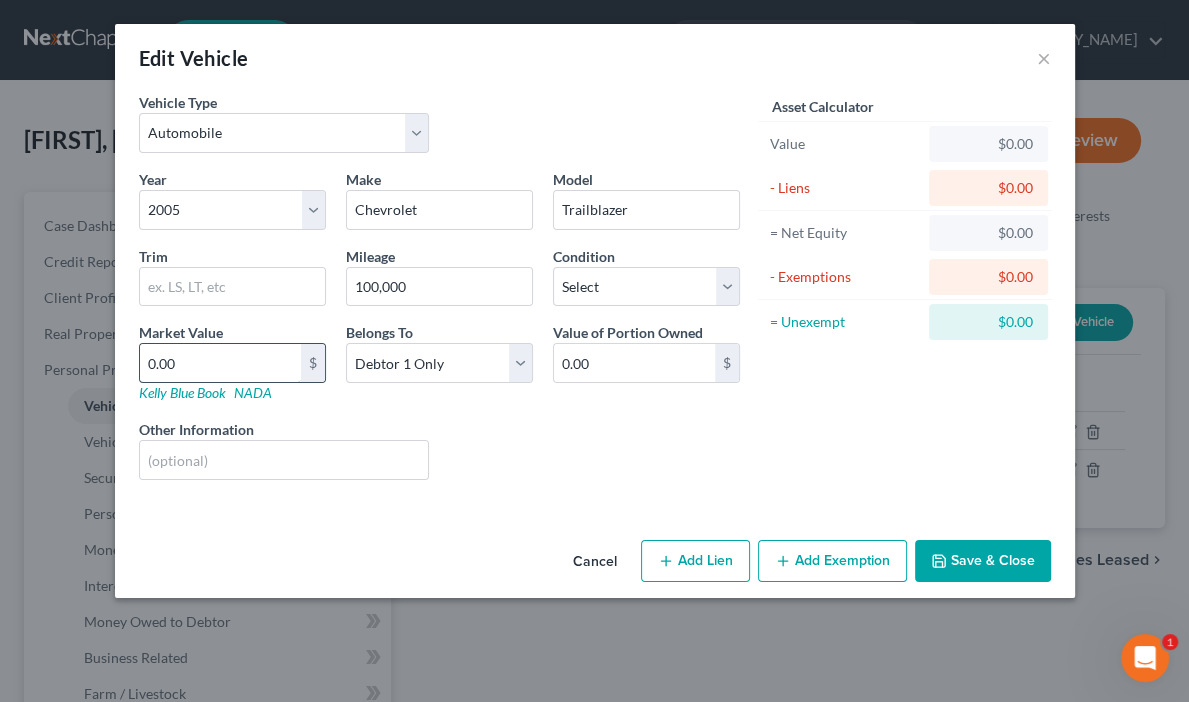 type on "4" 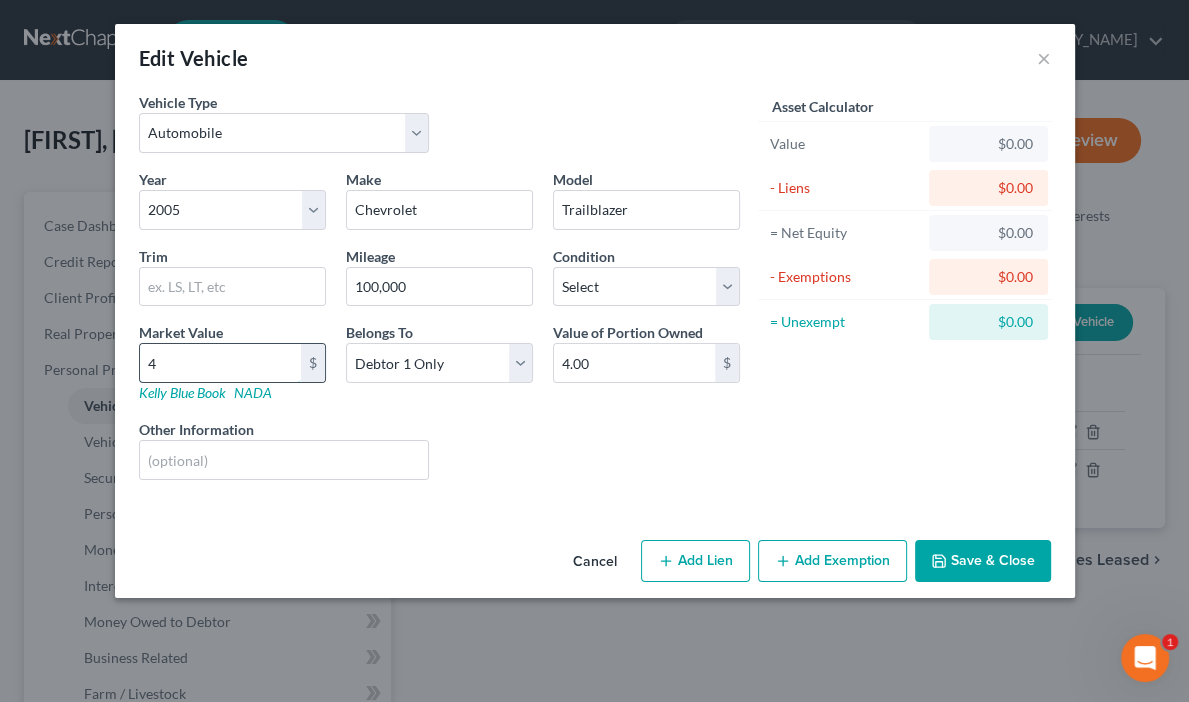 type on "42" 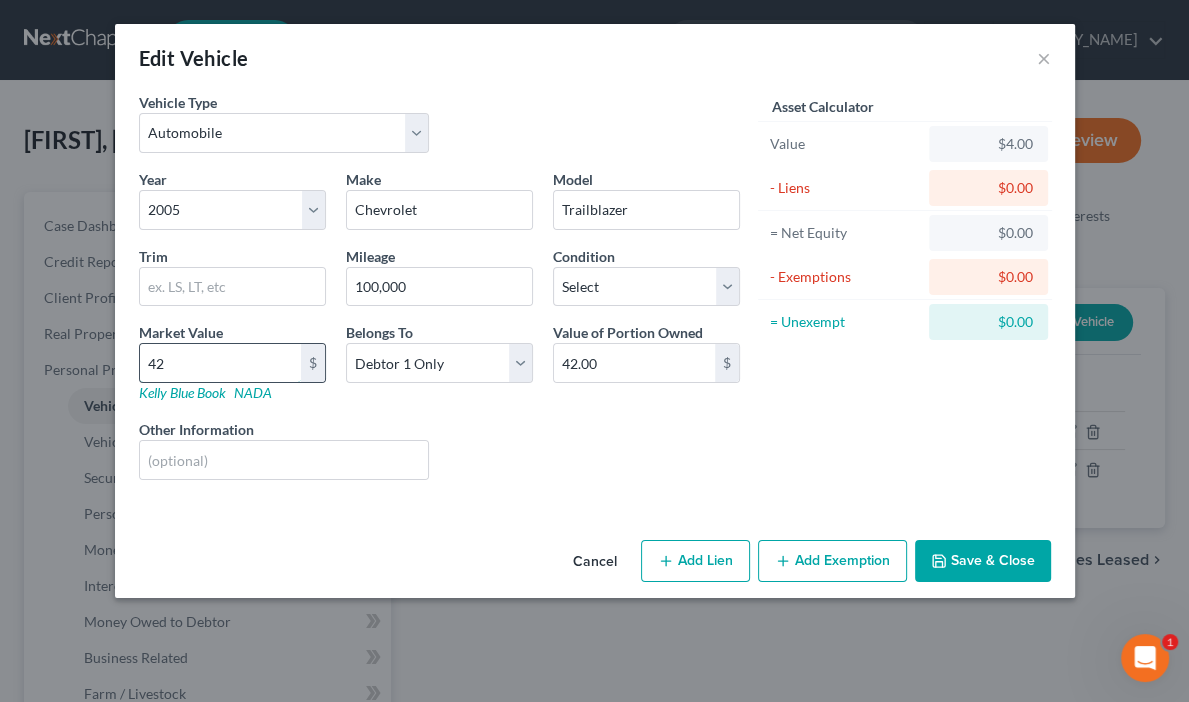 type on "424" 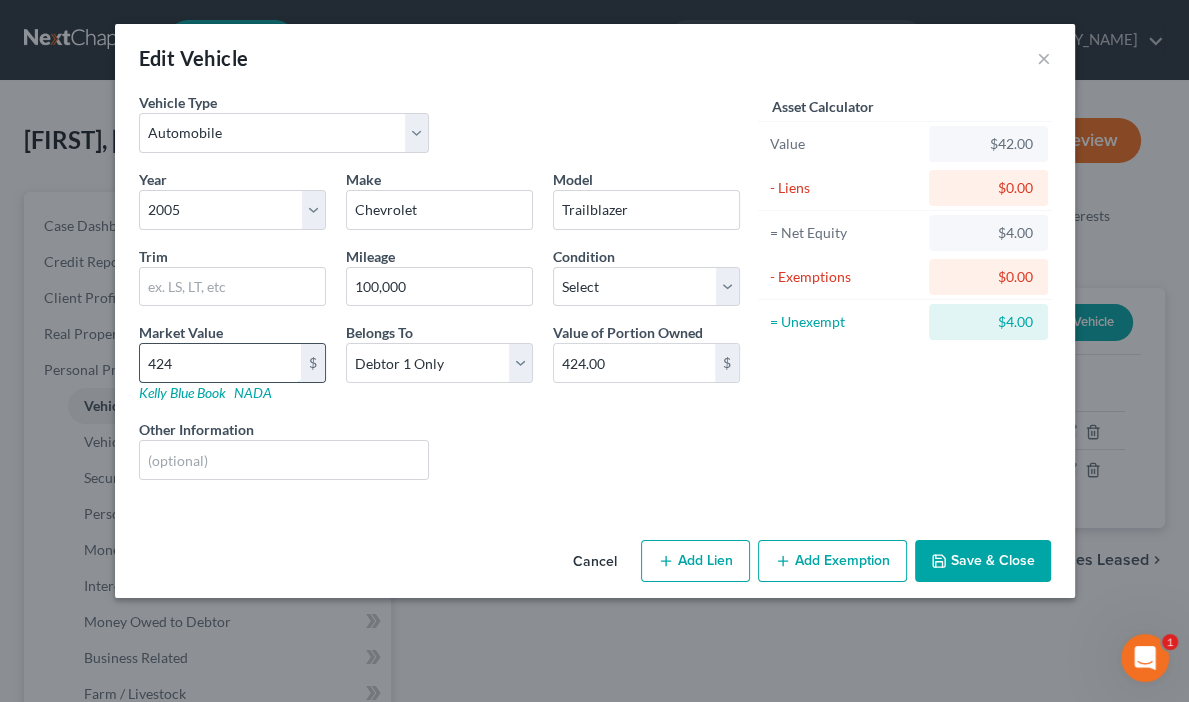 type on "4249" 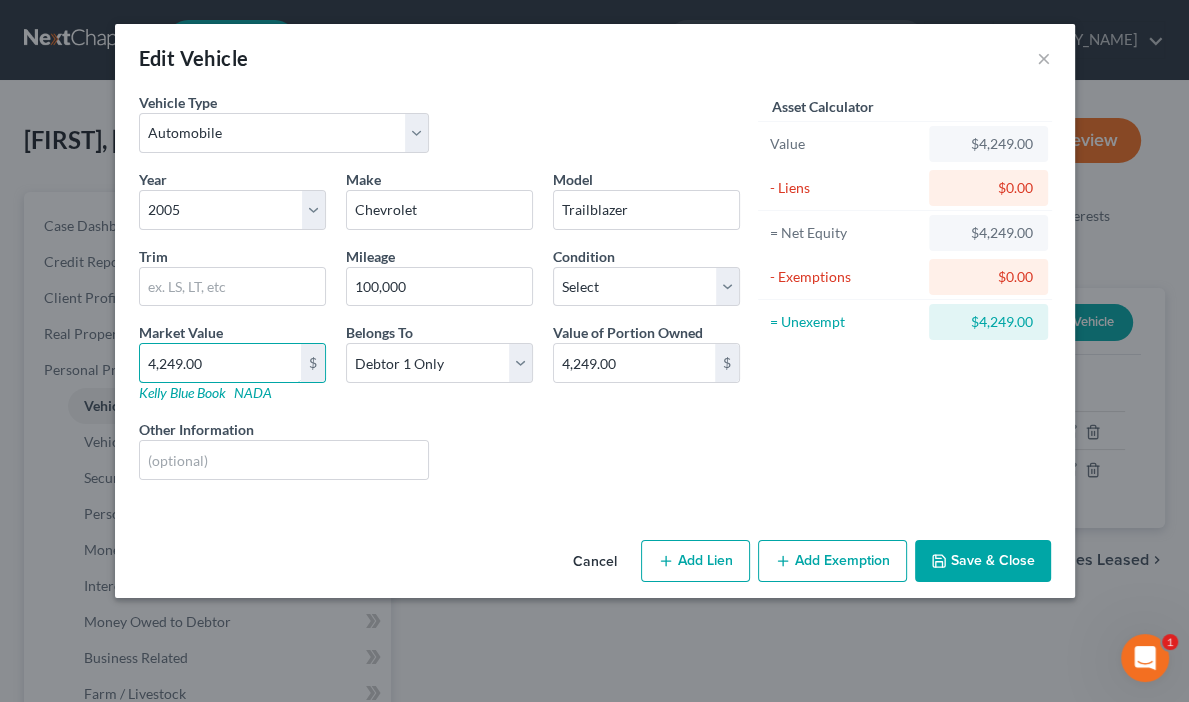 type on "4,249.00" 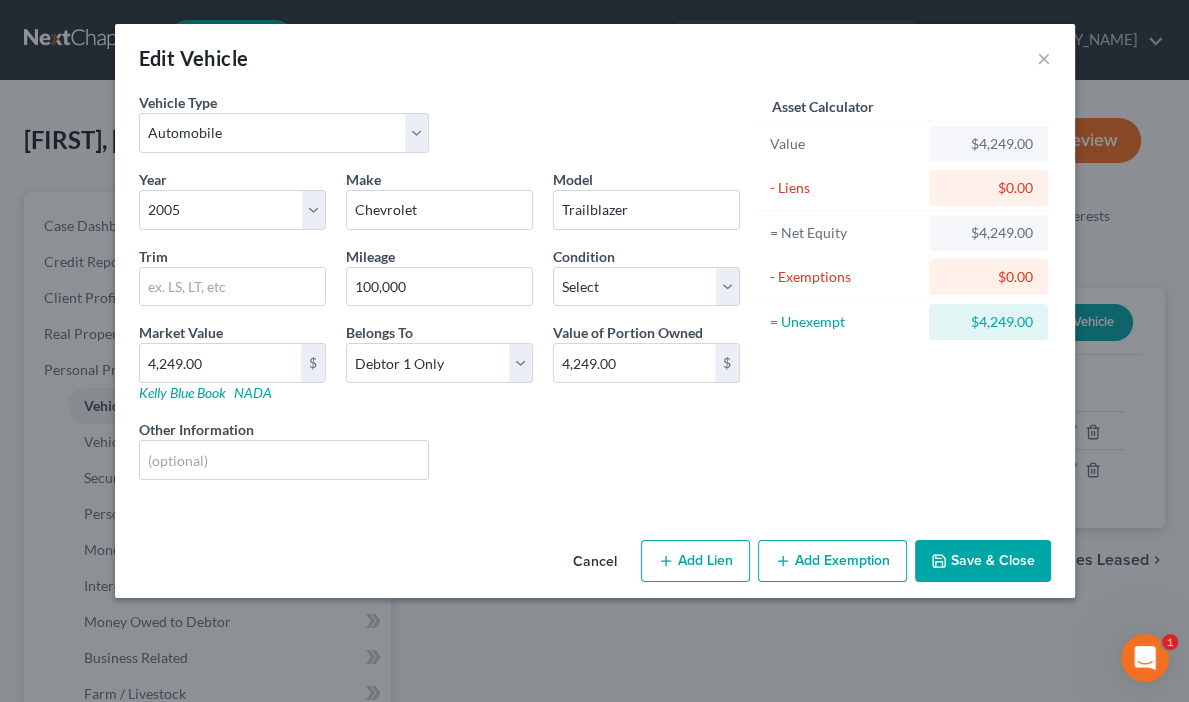 click on "Add Exemption" at bounding box center [832, 561] 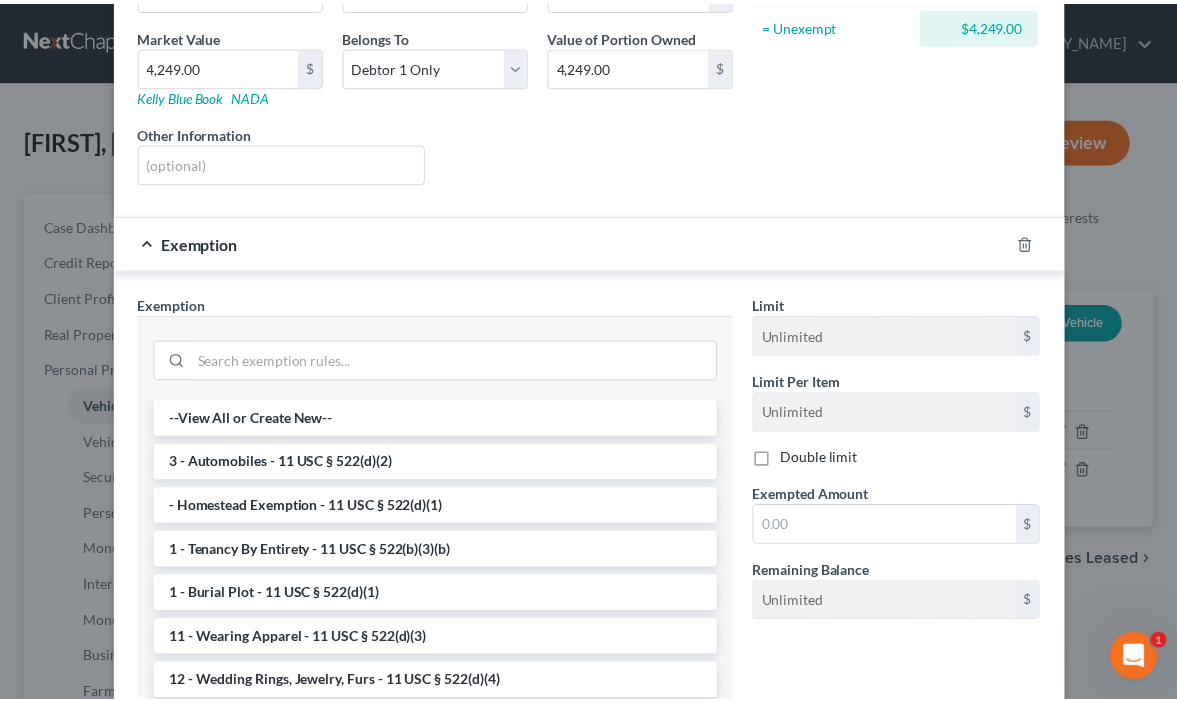 scroll, scrollTop: 320, scrollLeft: 0, axis: vertical 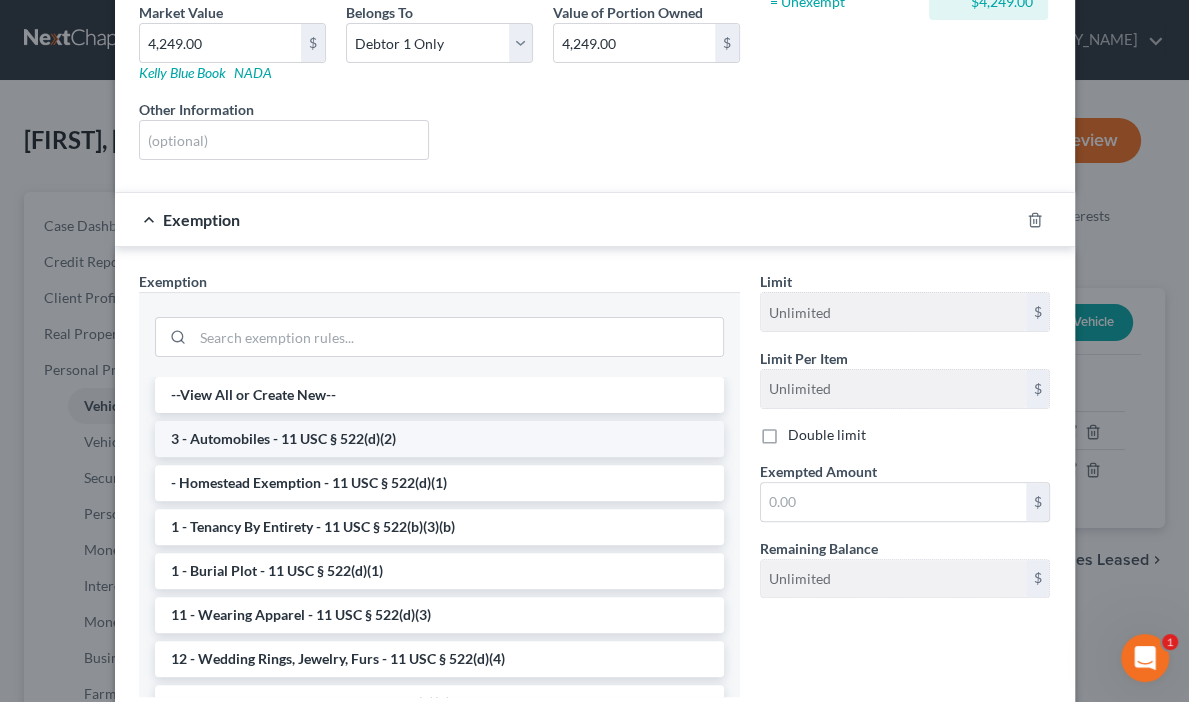 click on "3 - Automobiles - 11 USC § 522(d)(2)" at bounding box center [439, 439] 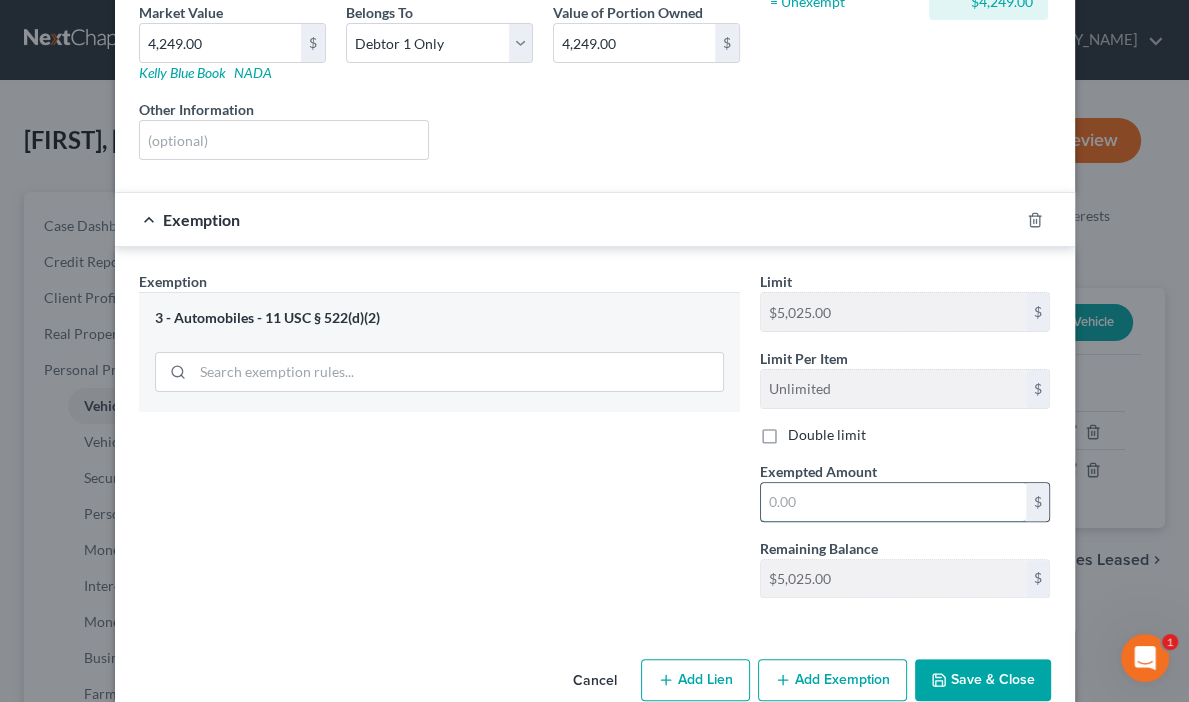 click at bounding box center [893, 502] 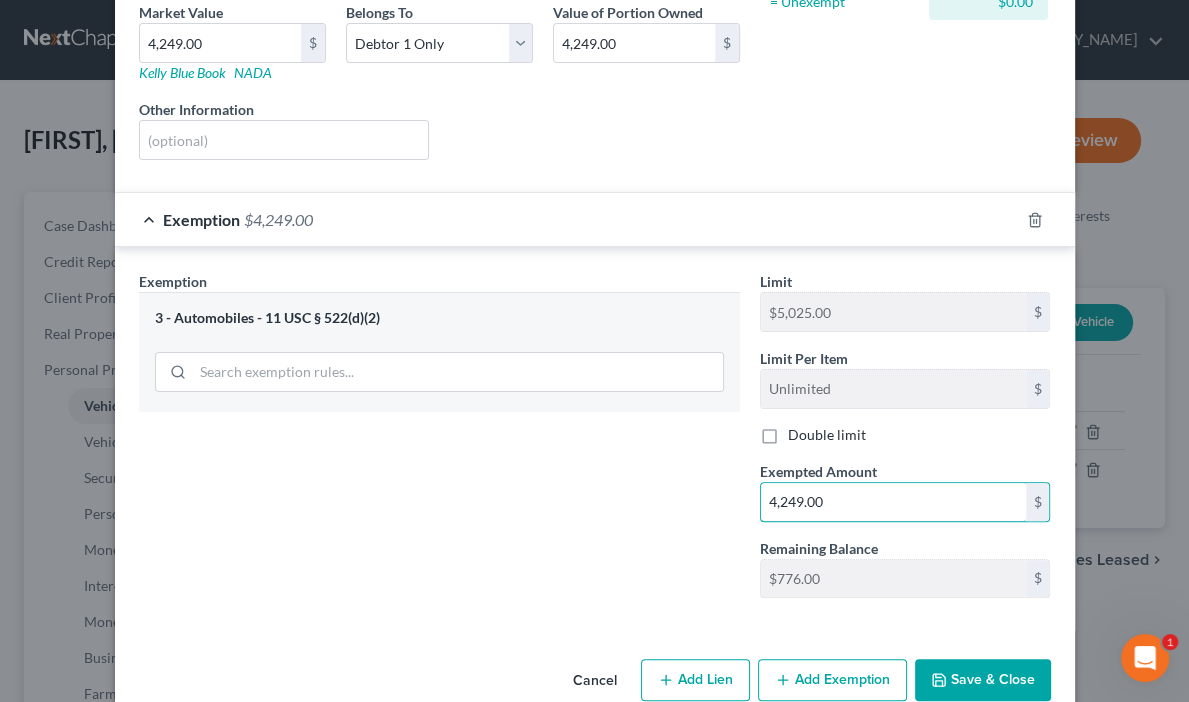 type on "4,249.00" 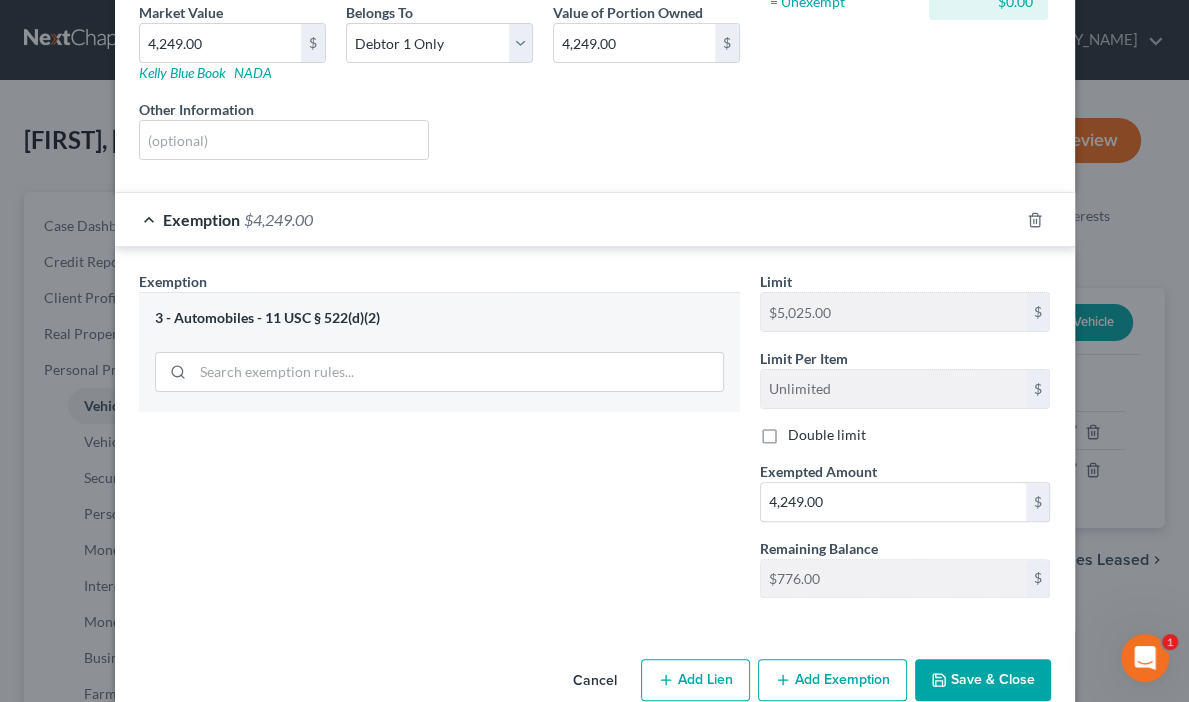 click on "Save & Close" at bounding box center (983, 680) 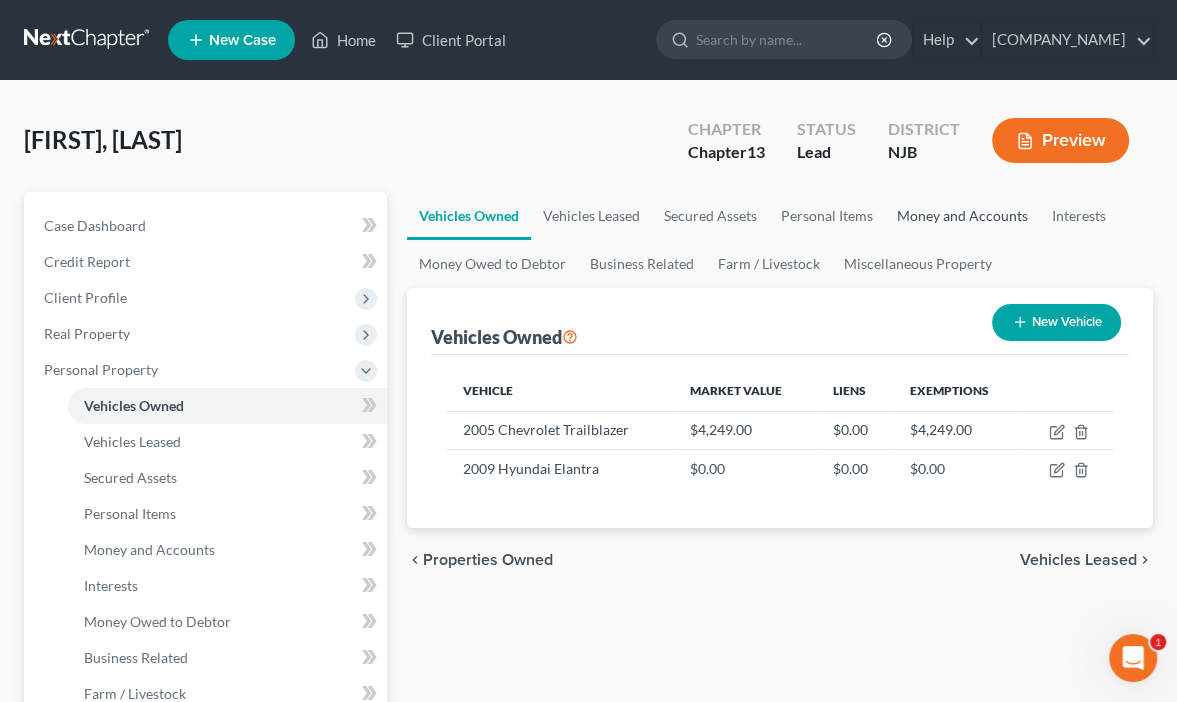 click on "Money and Accounts" at bounding box center [962, 216] 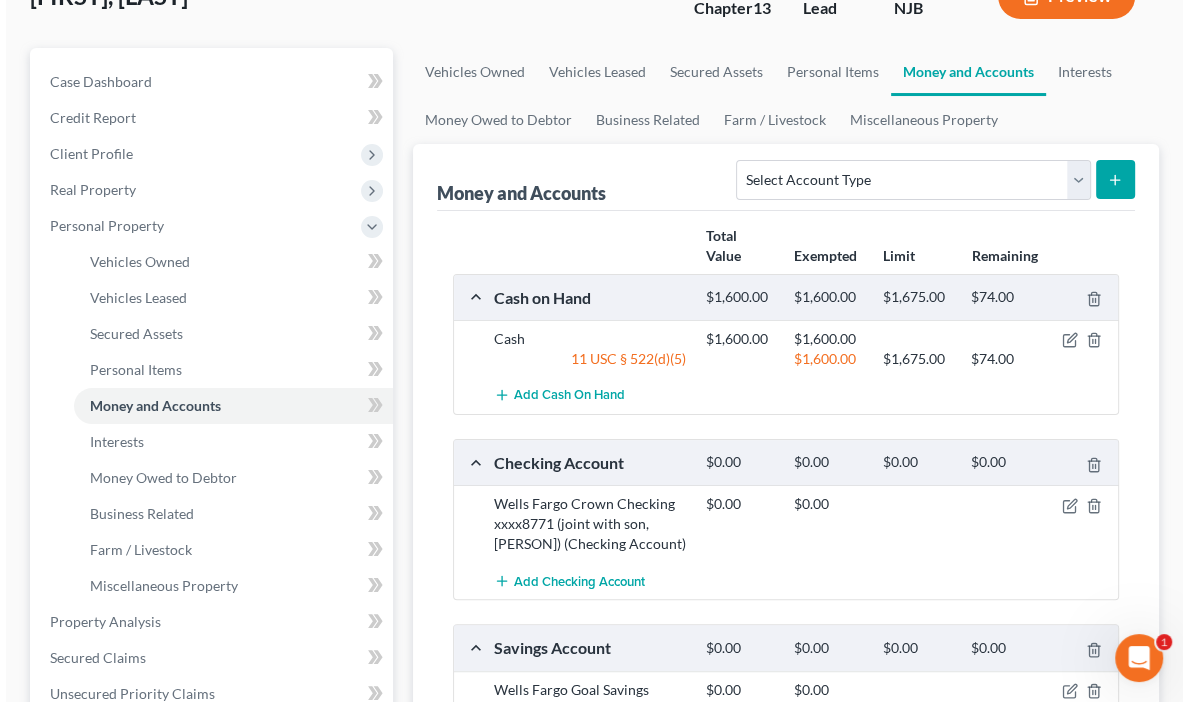 scroll, scrollTop: 160, scrollLeft: 0, axis: vertical 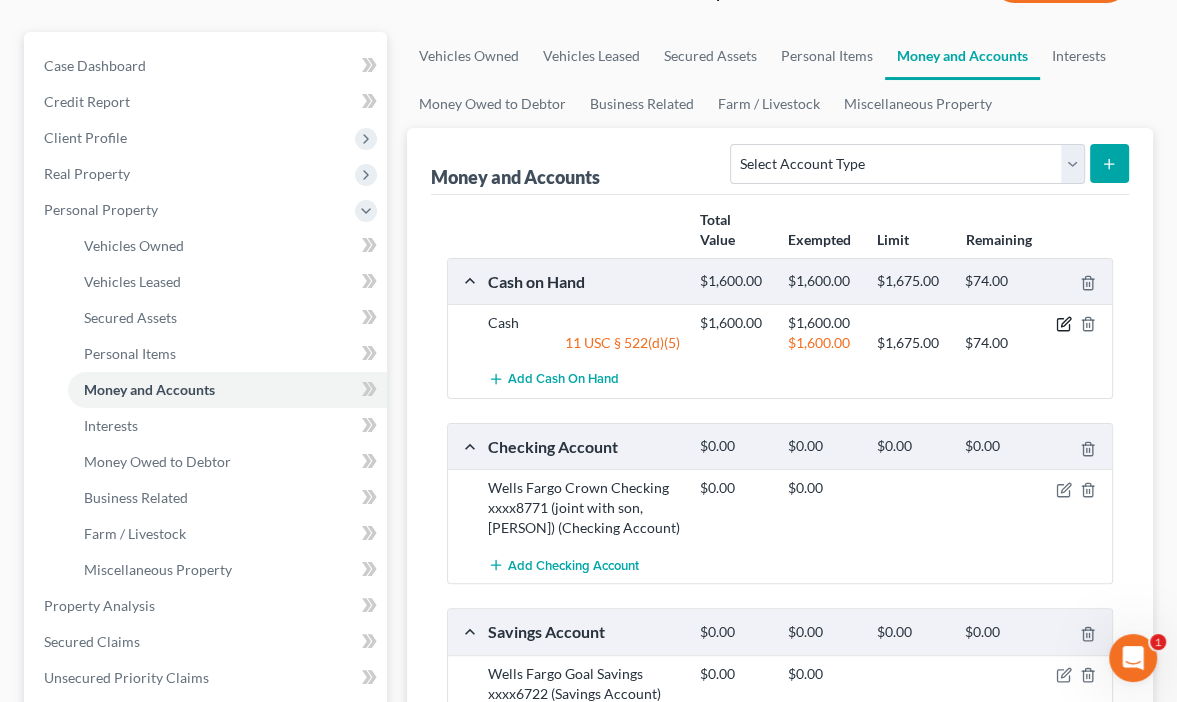 click 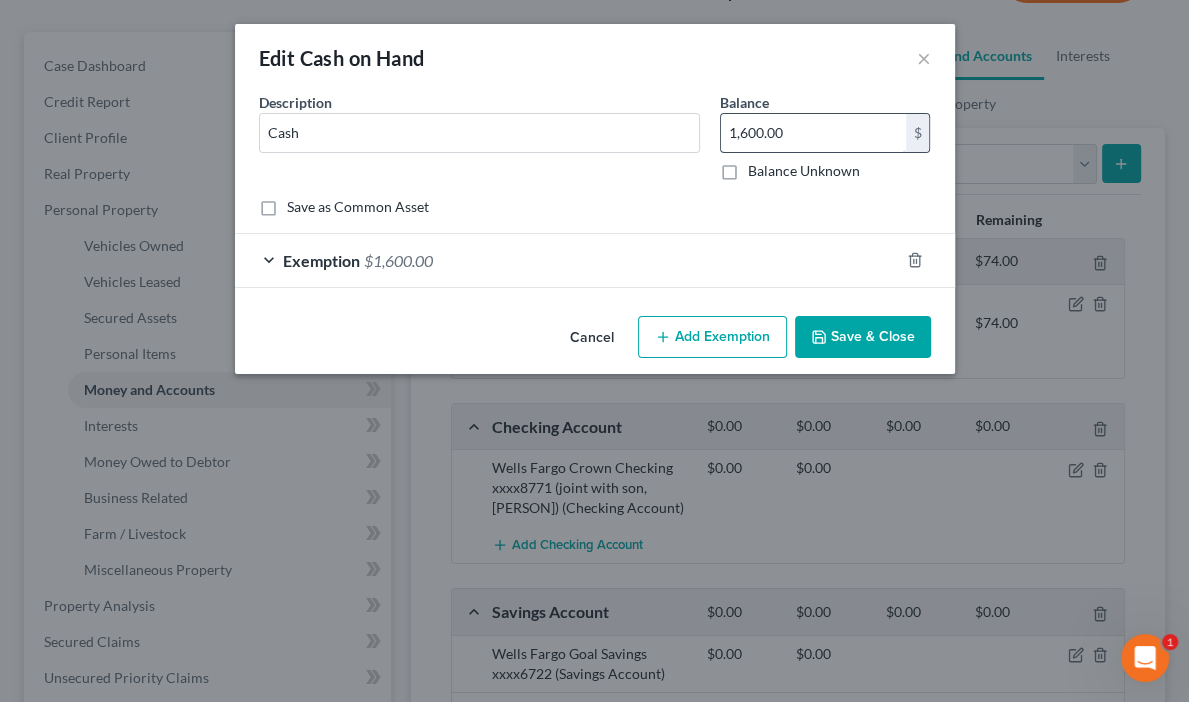 click on "1,600.00" at bounding box center [813, 133] 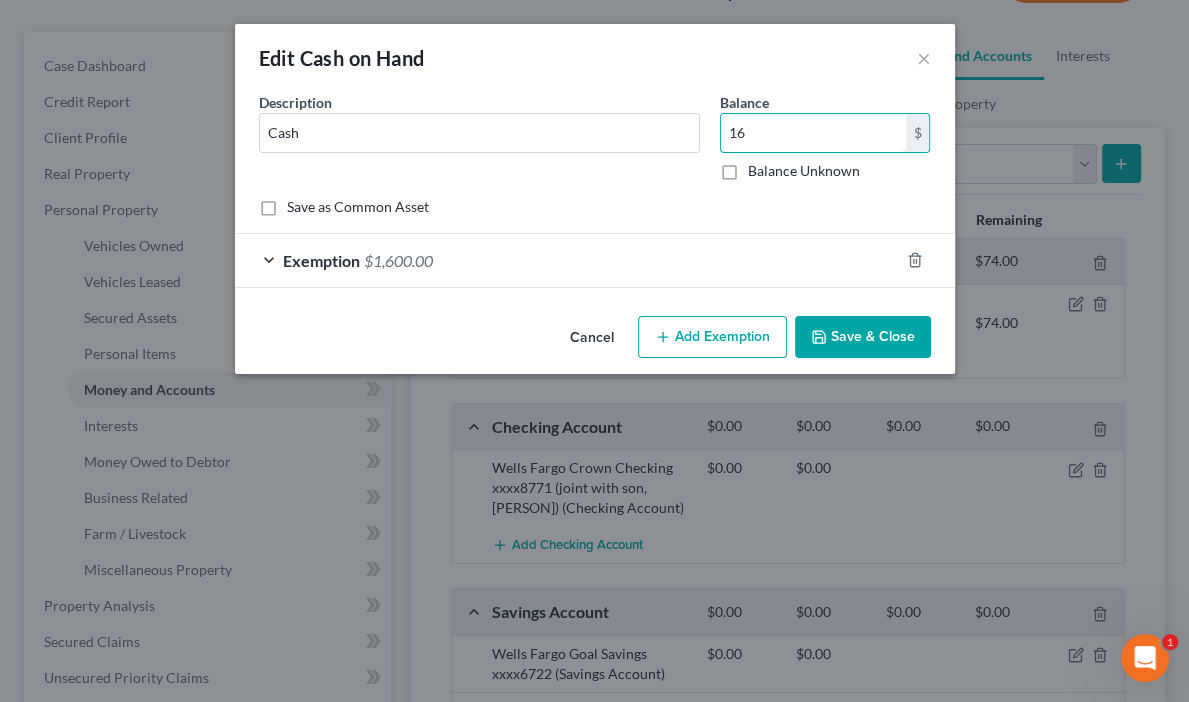 type on "1" 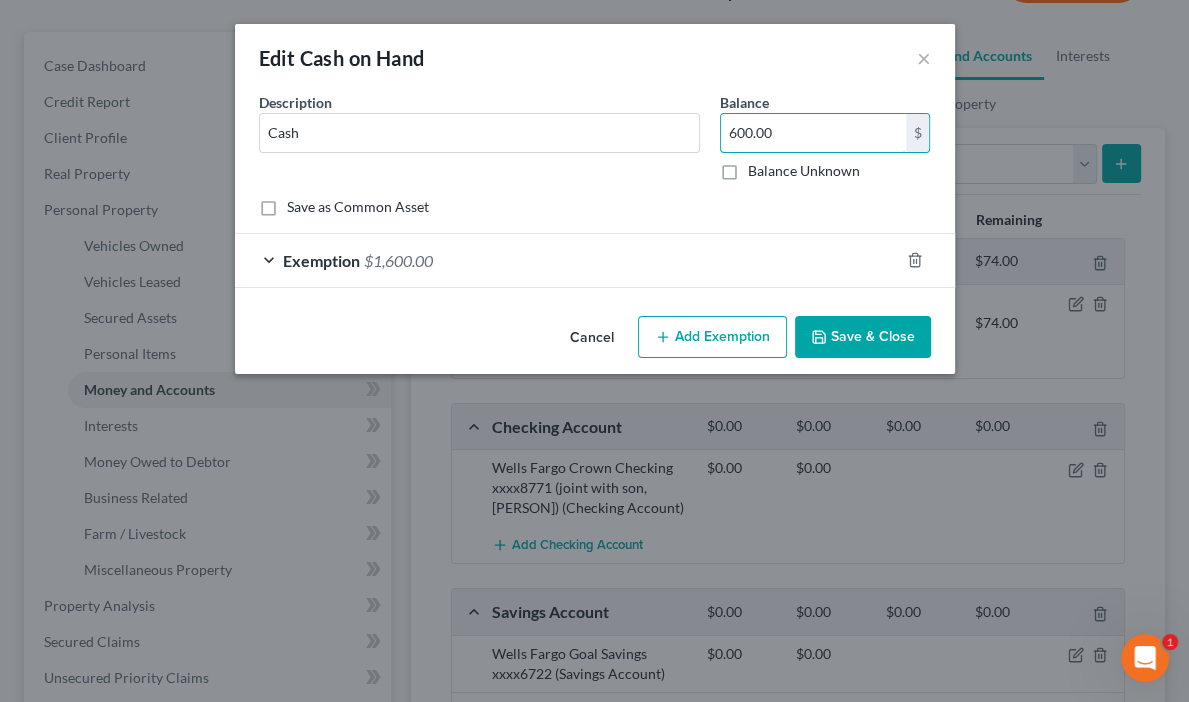 type on "600.00" 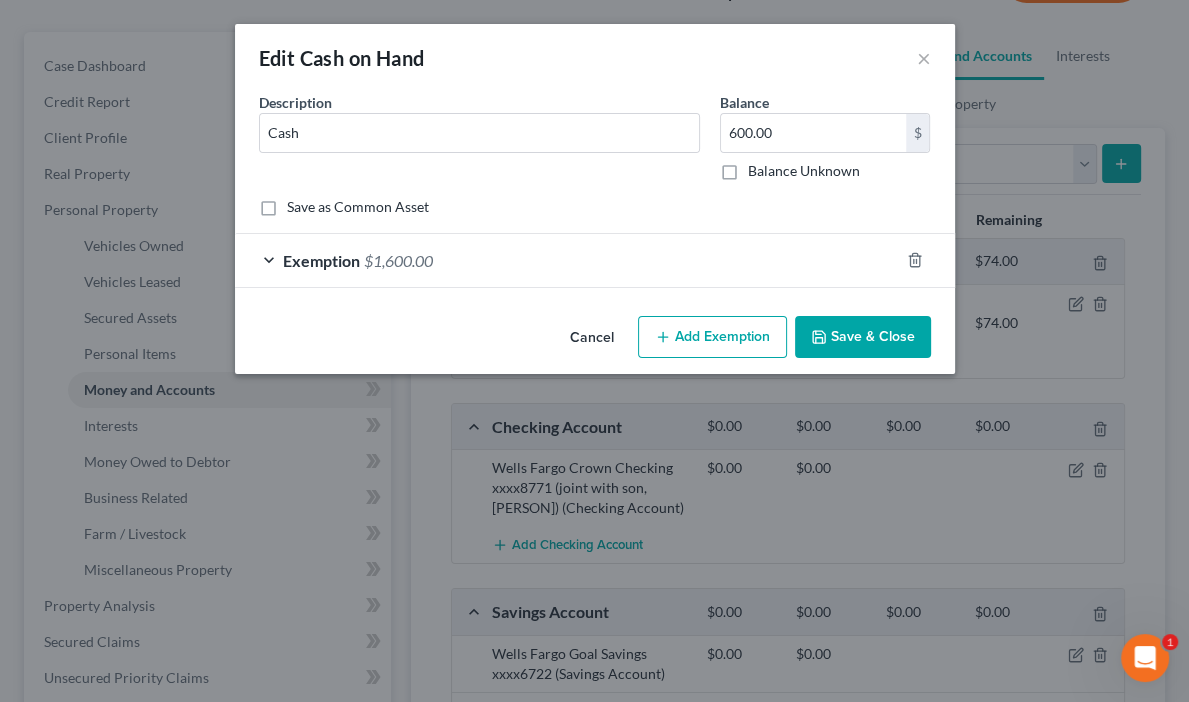 click on "Exemption $1,600.00" at bounding box center [567, 260] 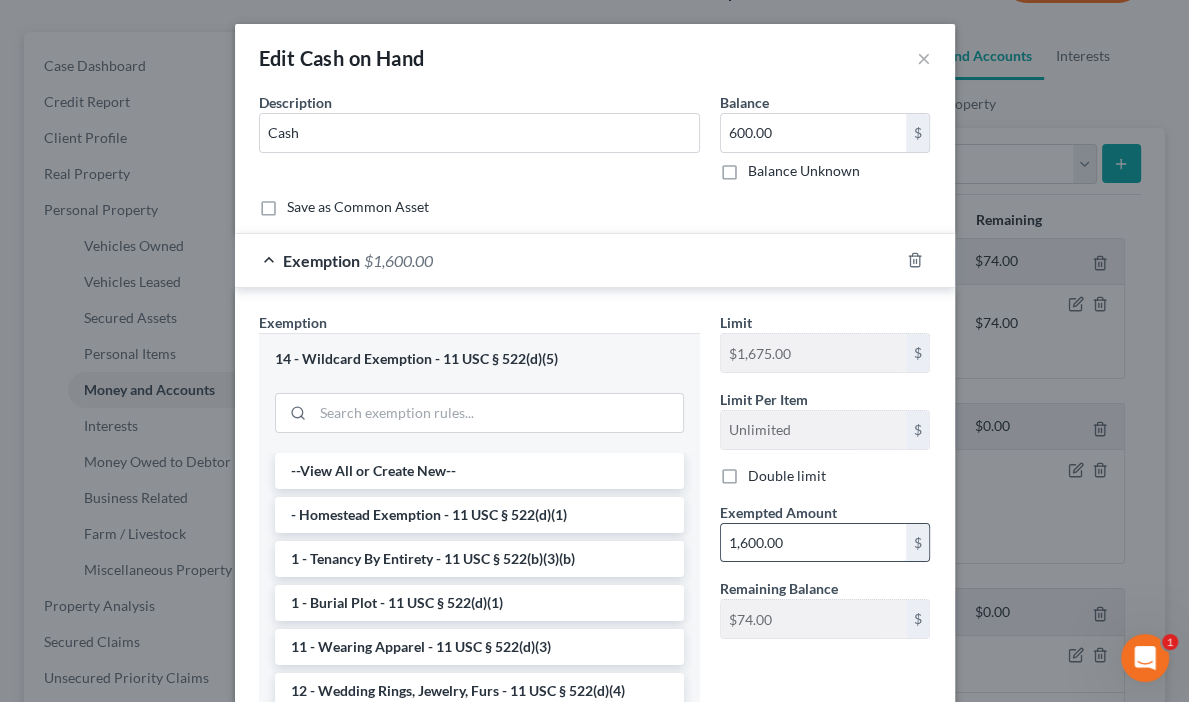 click on "1,600.00" at bounding box center [813, 543] 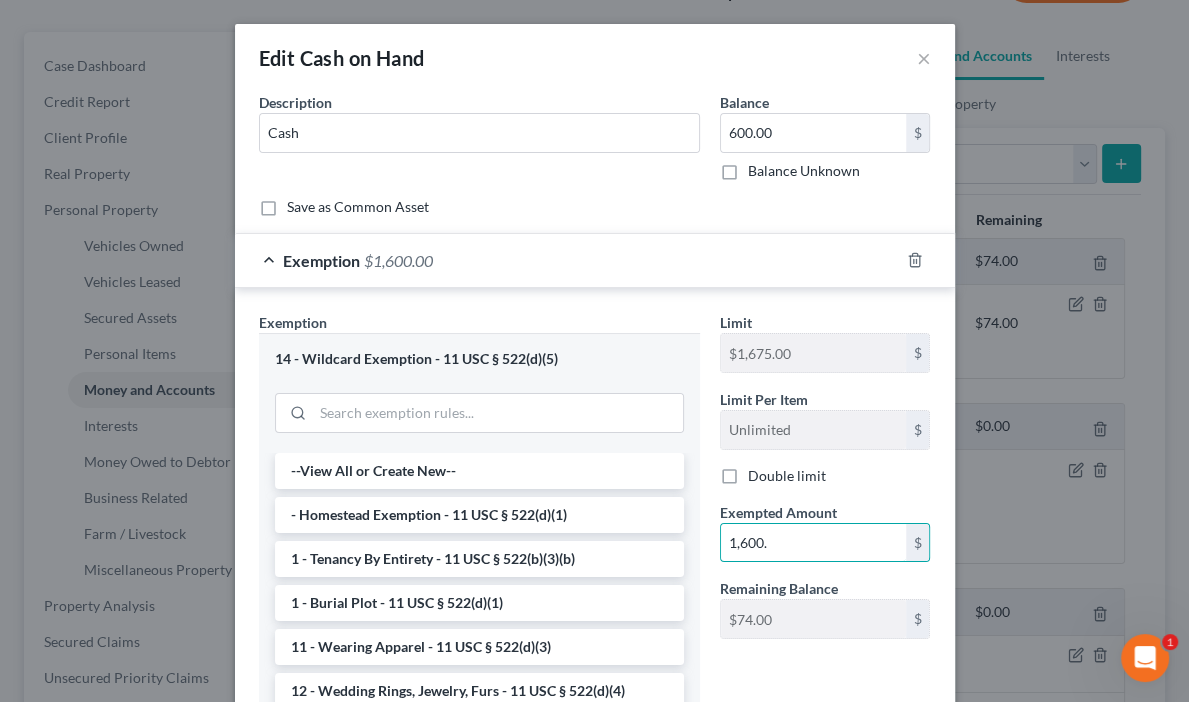 drag, startPoint x: 848, startPoint y: 554, endPoint x: 711, endPoint y: 550, distance: 137.05838 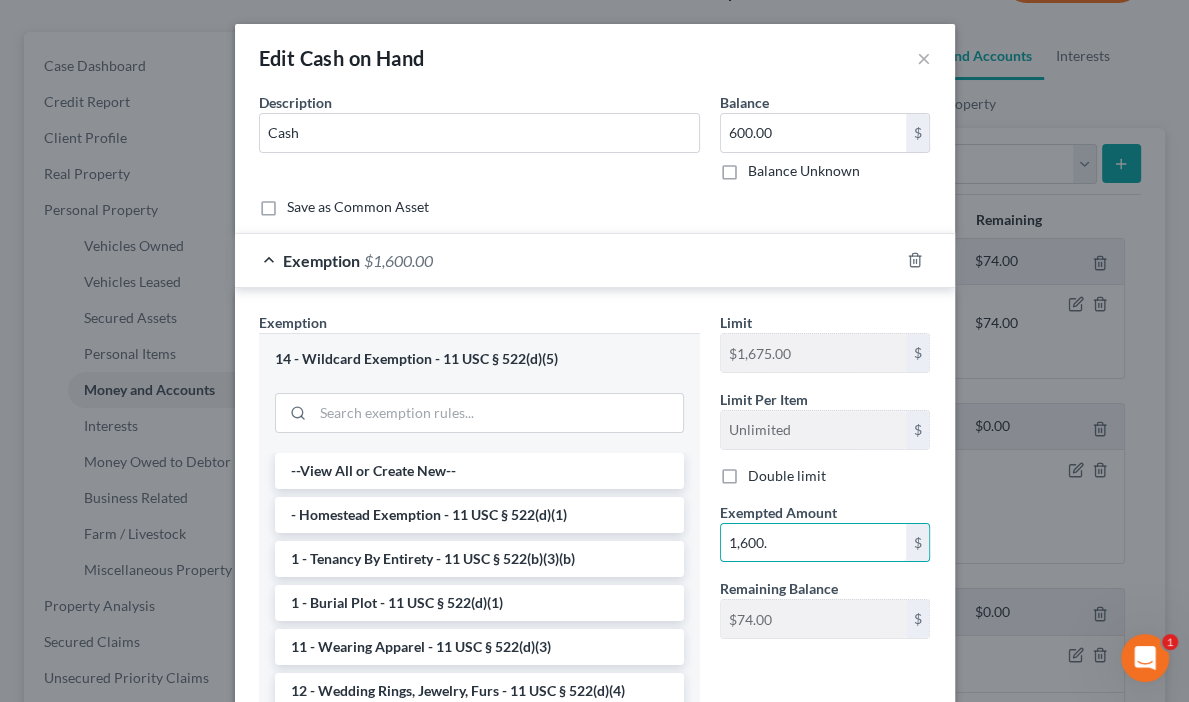 click on "Exempted Amount
*
1,600. $" at bounding box center (825, 532) 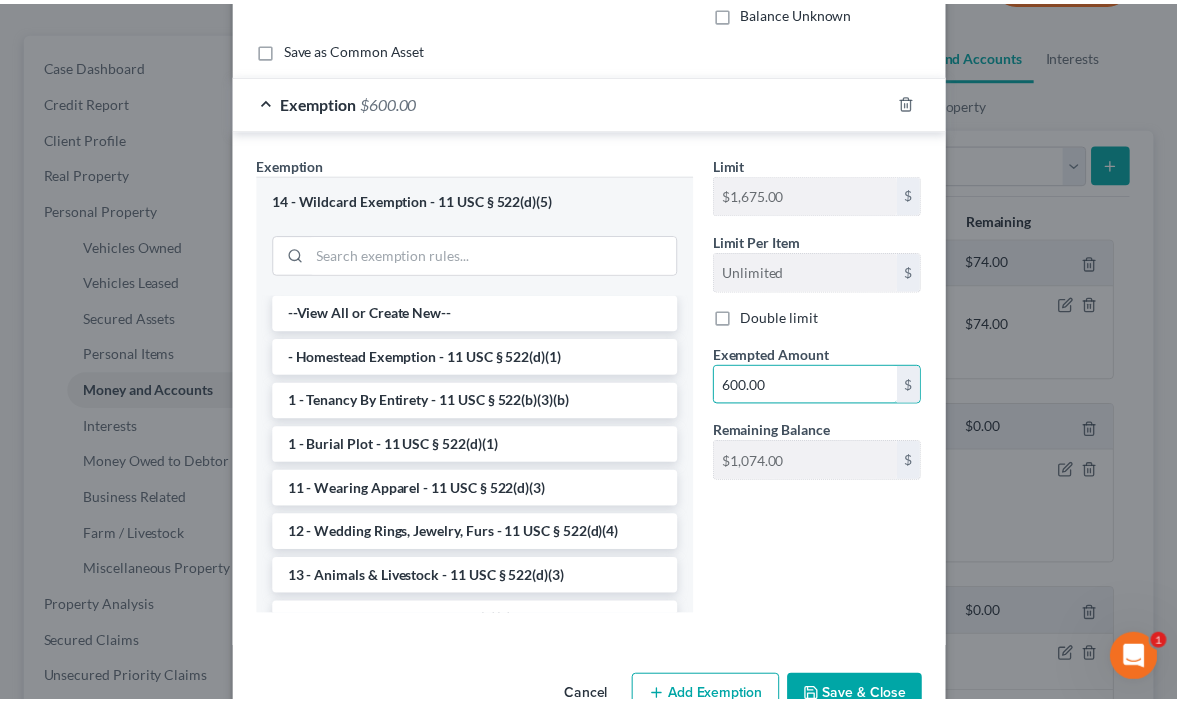 scroll, scrollTop: 212, scrollLeft: 0, axis: vertical 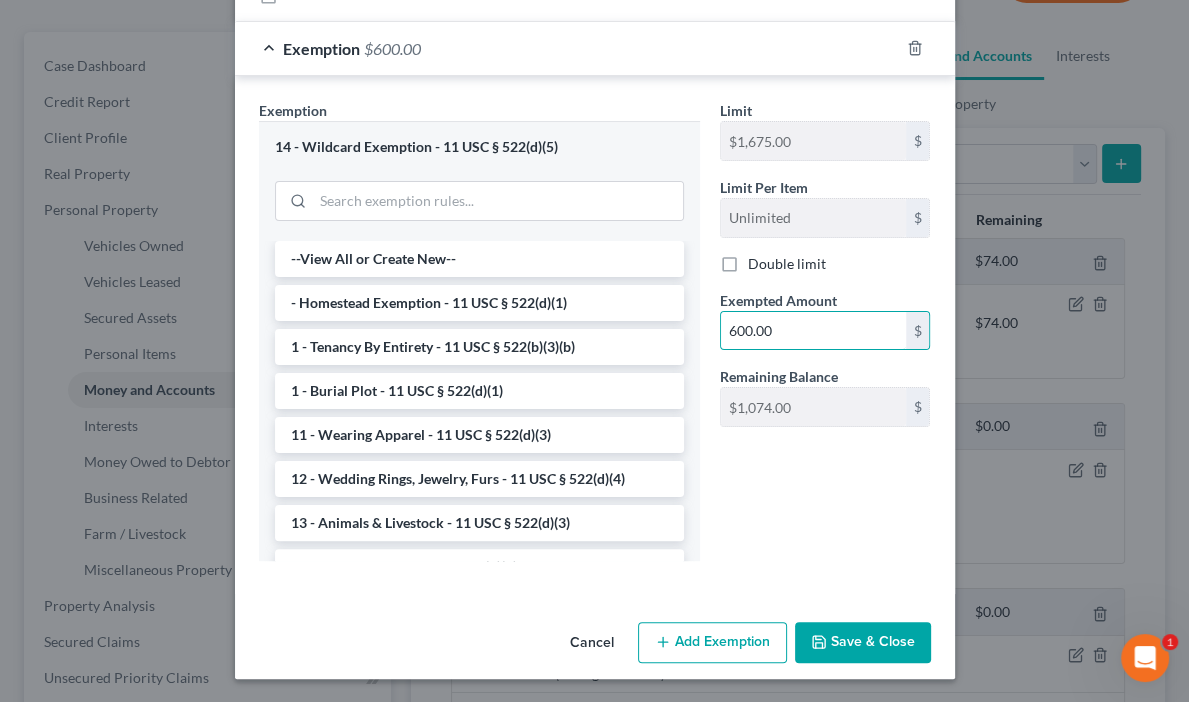 type on "600.00" 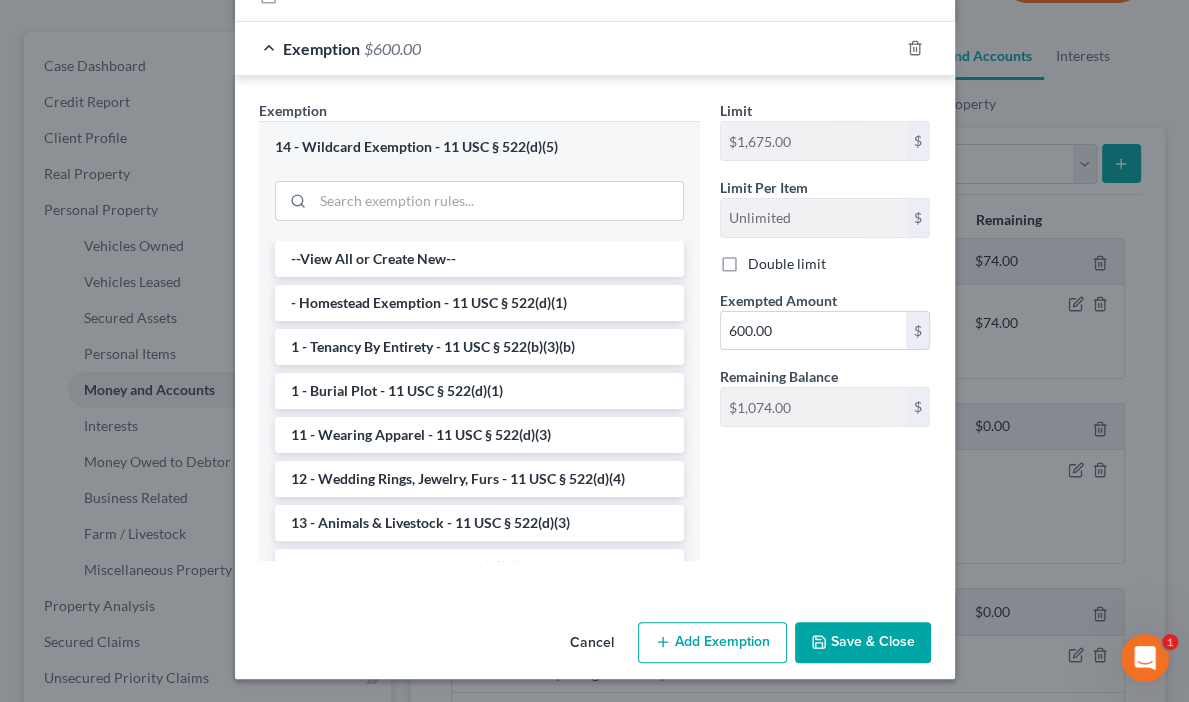 click on "Save & Close" at bounding box center [863, 643] 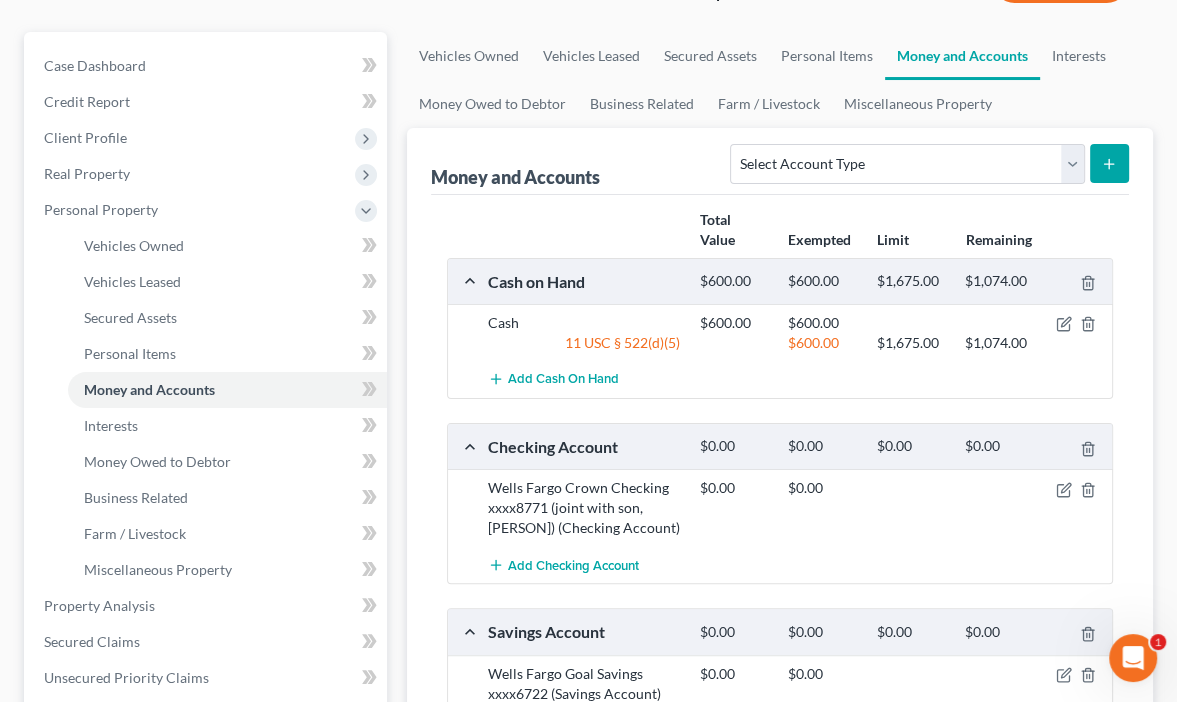 scroll, scrollTop: 240, scrollLeft: 0, axis: vertical 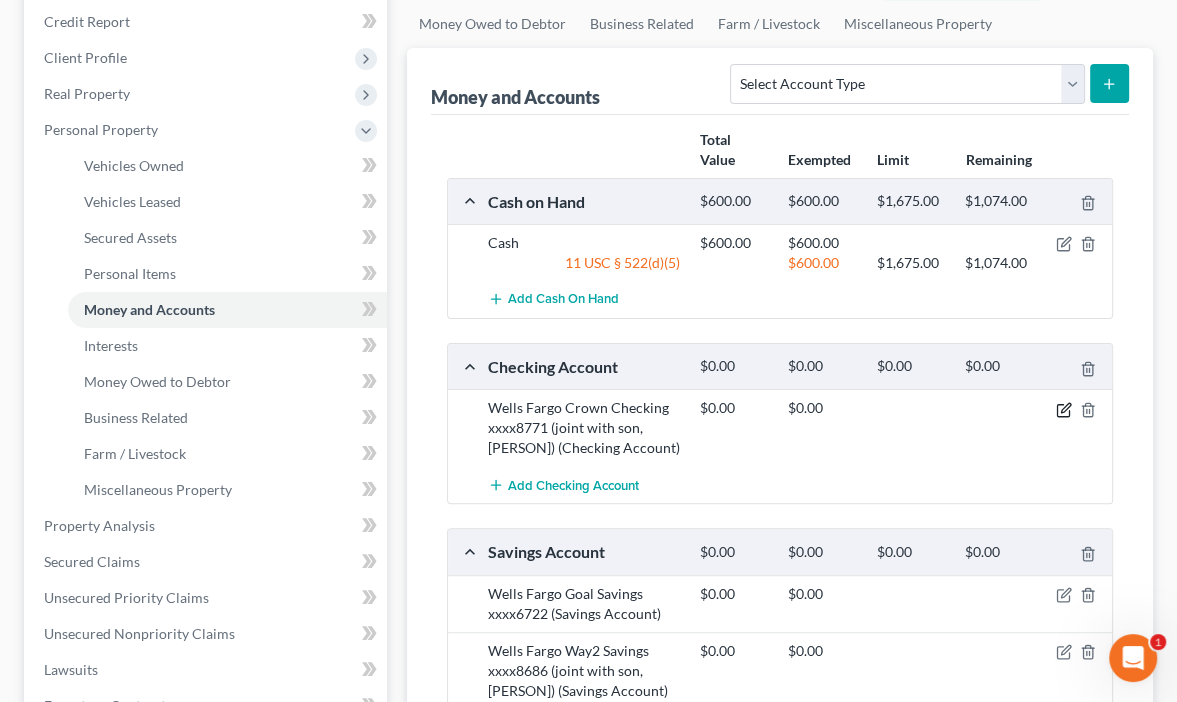 click 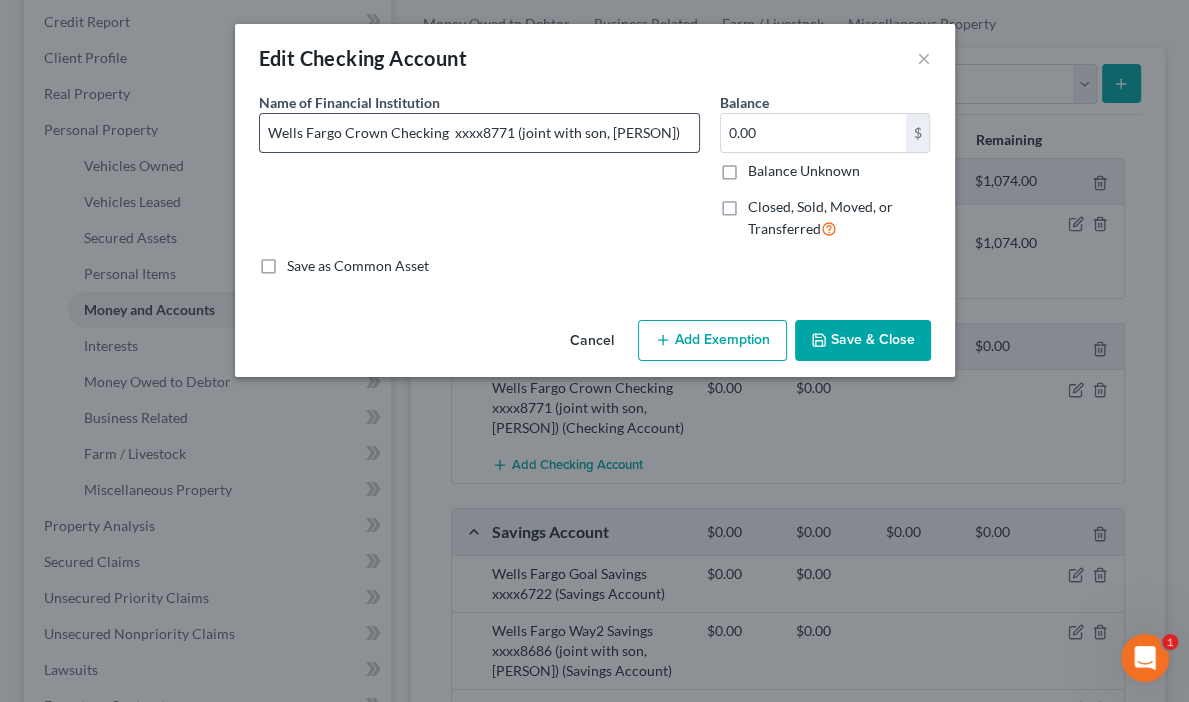 drag, startPoint x: 661, startPoint y: 129, endPoint x: 448, endPoint y: 142, distance: 213.39635 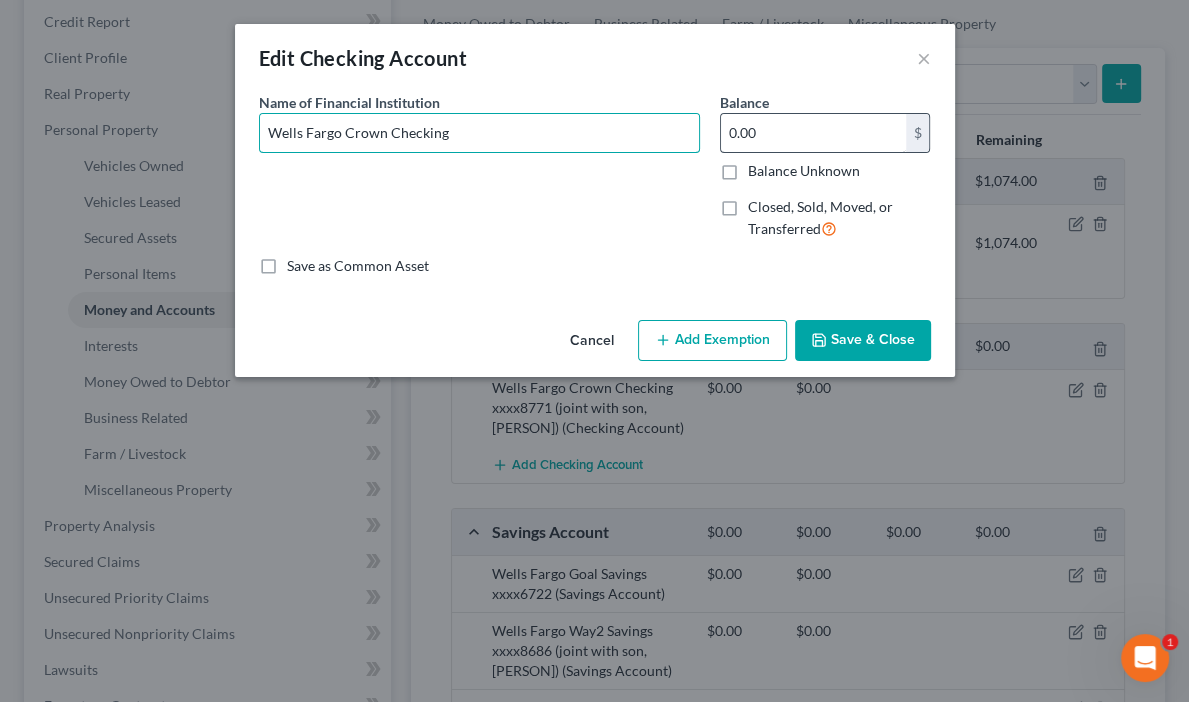 type on "Wells Fargo Crown Checking" 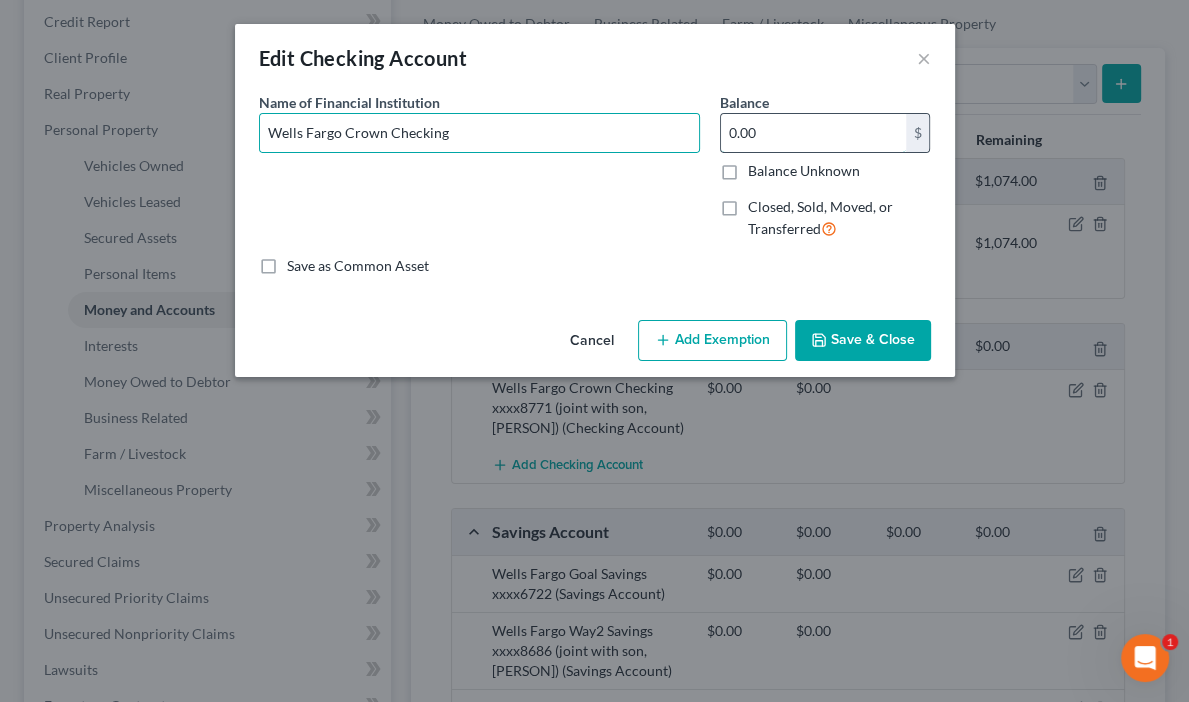 click on "0.00" at bounding box center [813, 133] 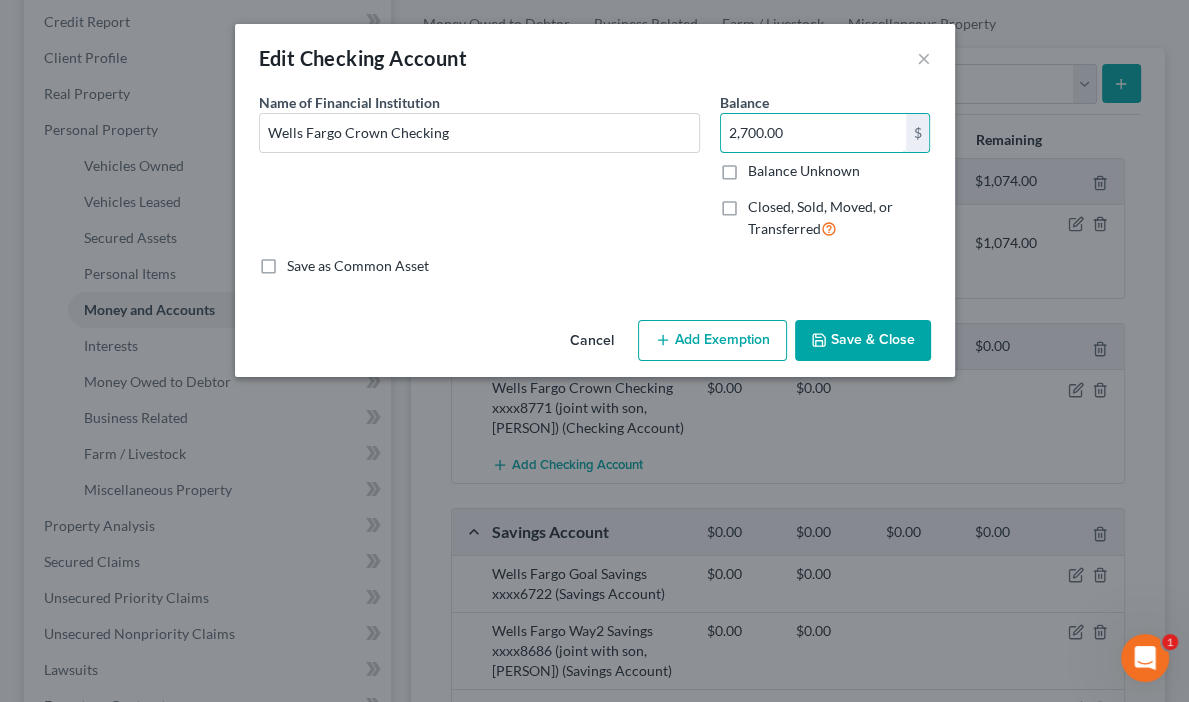 type on "2,700.00" 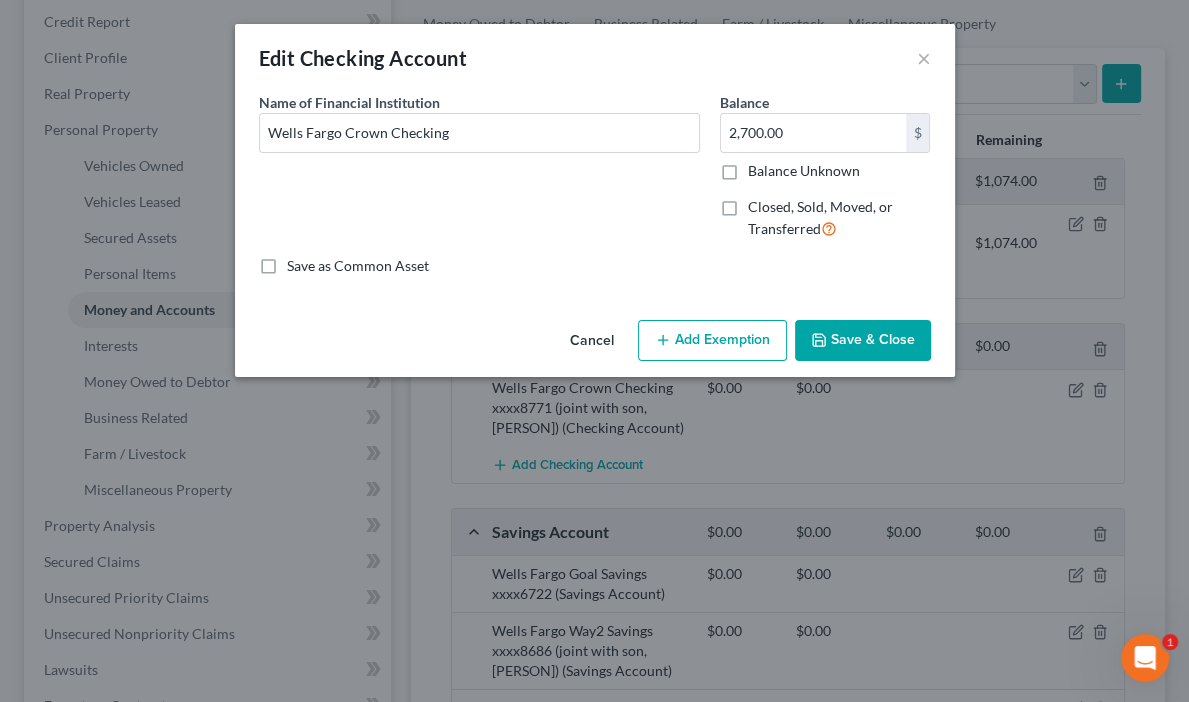 click on "Save & Close" at bounding box center [863, 341] 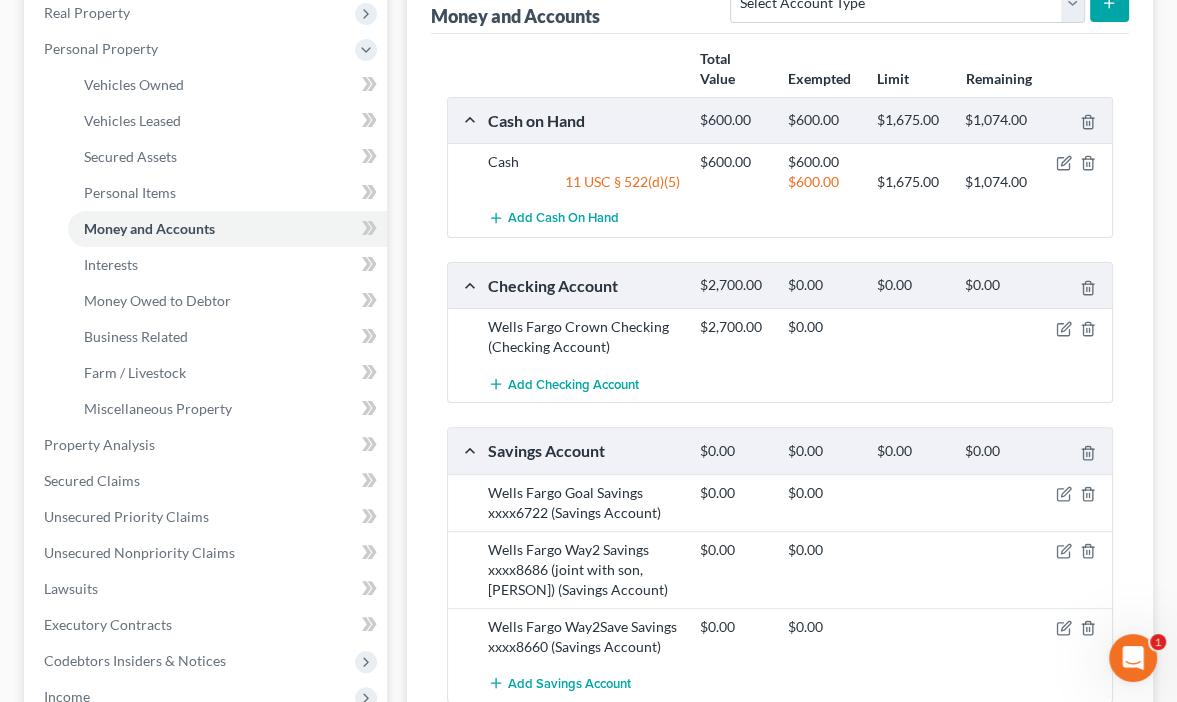 scroll, scrollTop: 400, scrollLeft: 0, axis: vertical 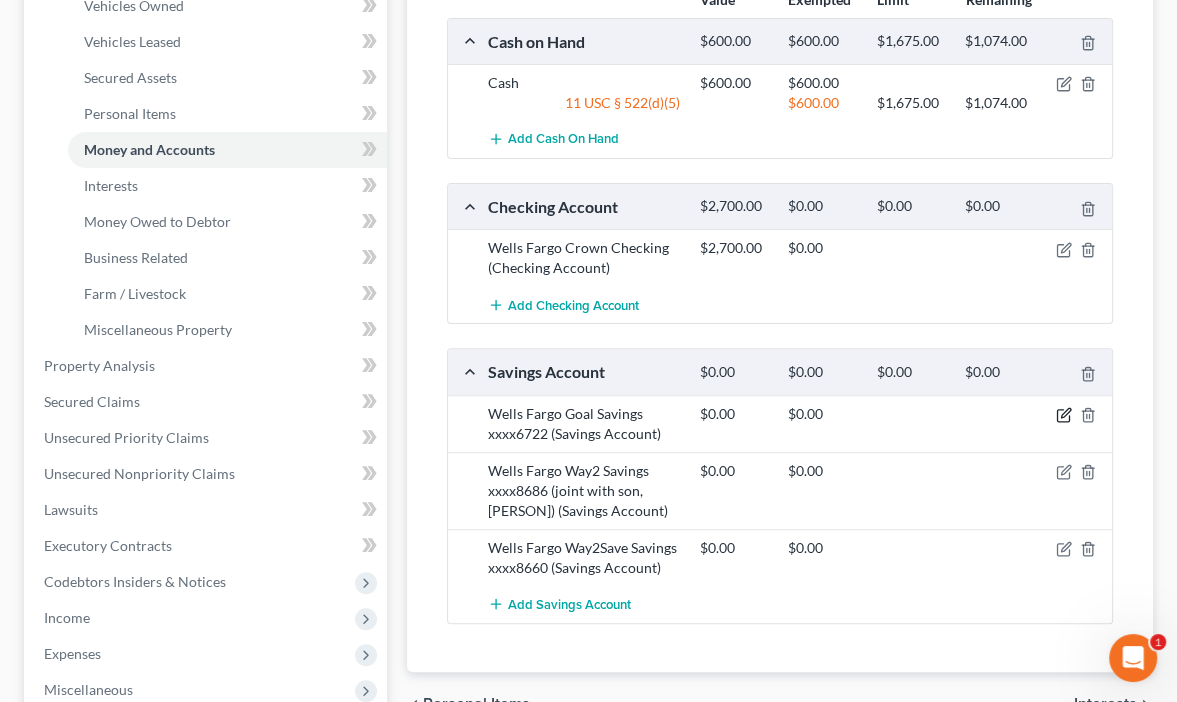 click 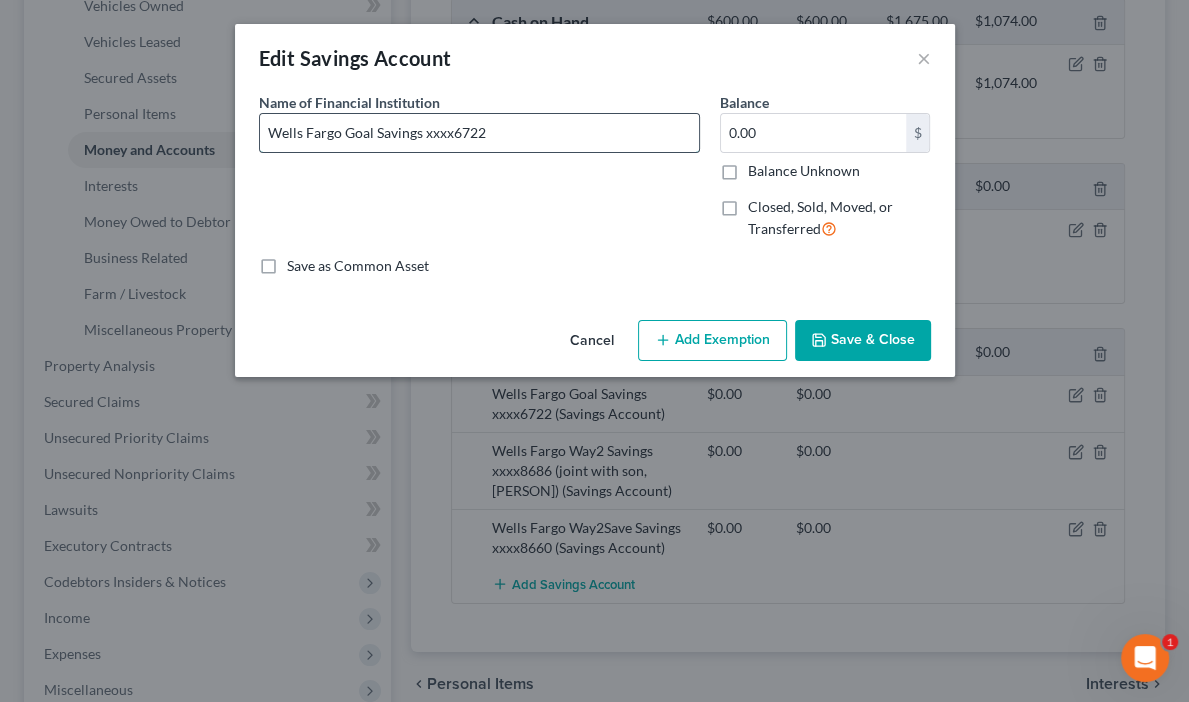 drag, startPoint x: 519, startPoint y: 132, endPoint x: 424, endPoint y: 132, distance: 95 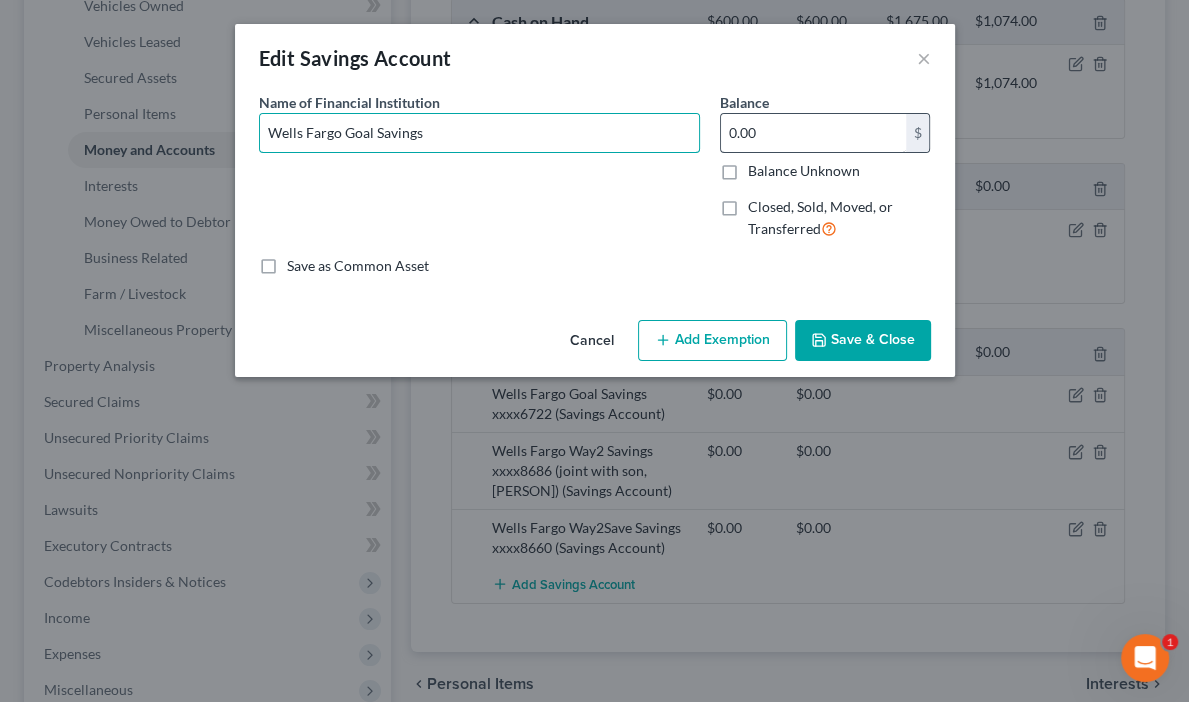 type on "Wells Fargo Goal Savings" 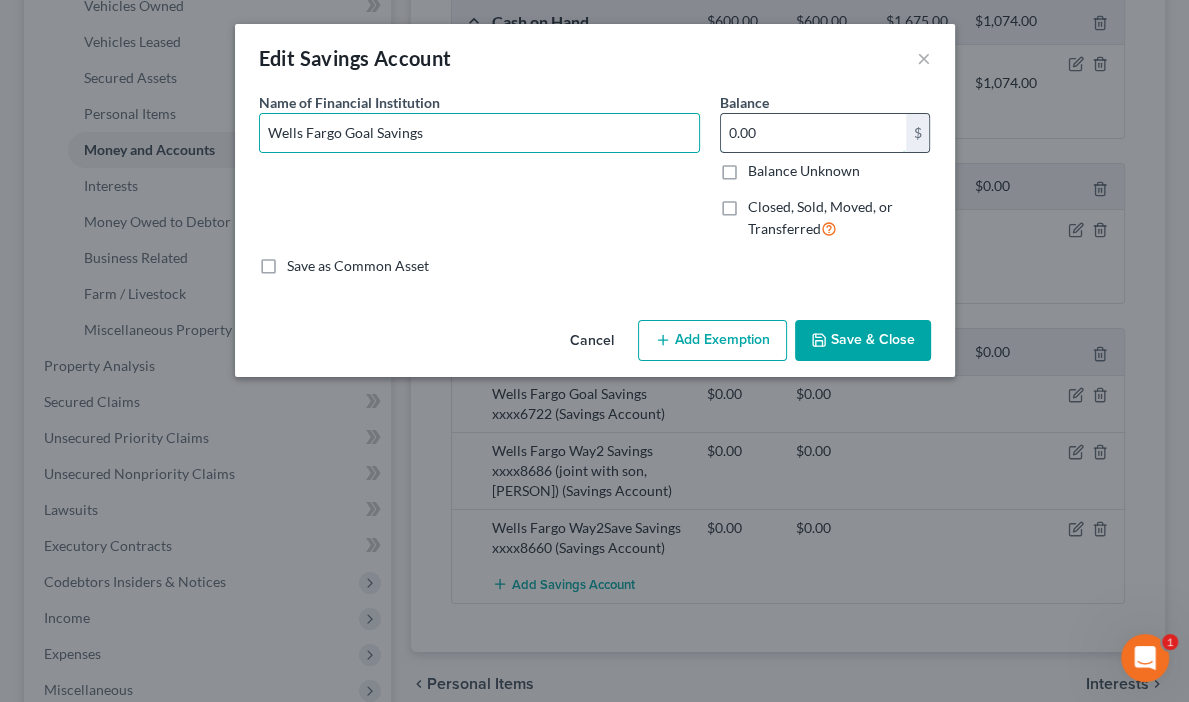 click on "0.00" at bounding box center [813, 133] 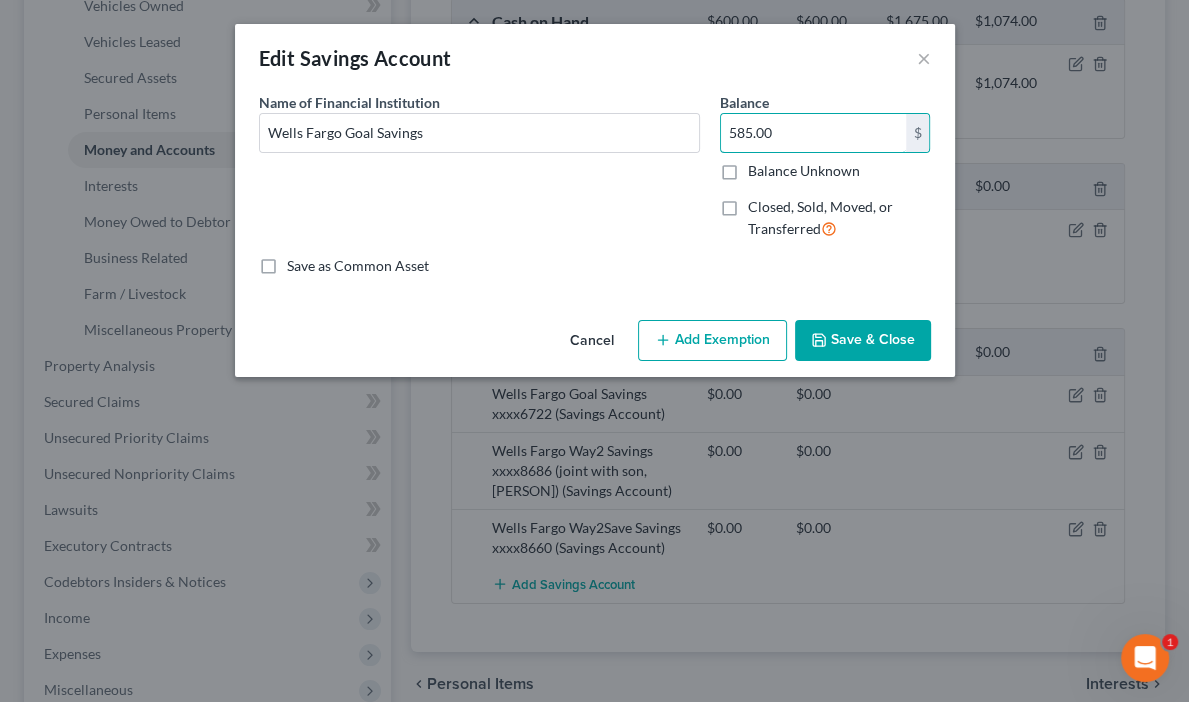type on "585.00" 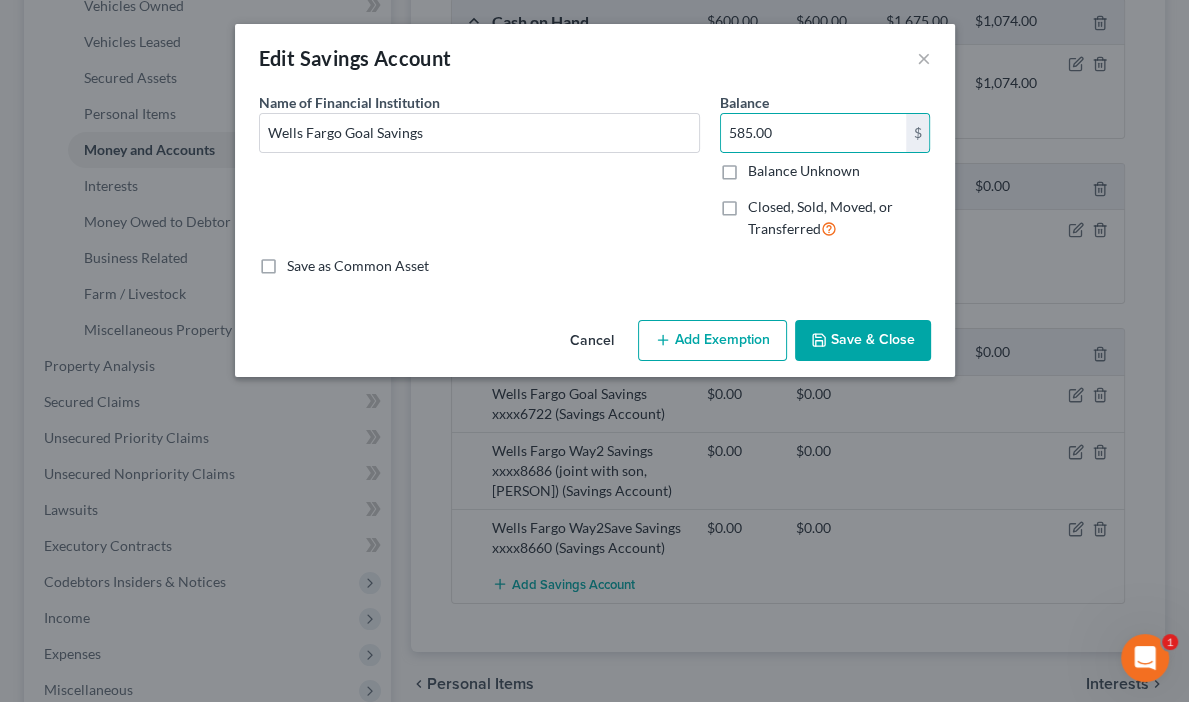 click on "Save & Close" at bounding box center [863, 341] 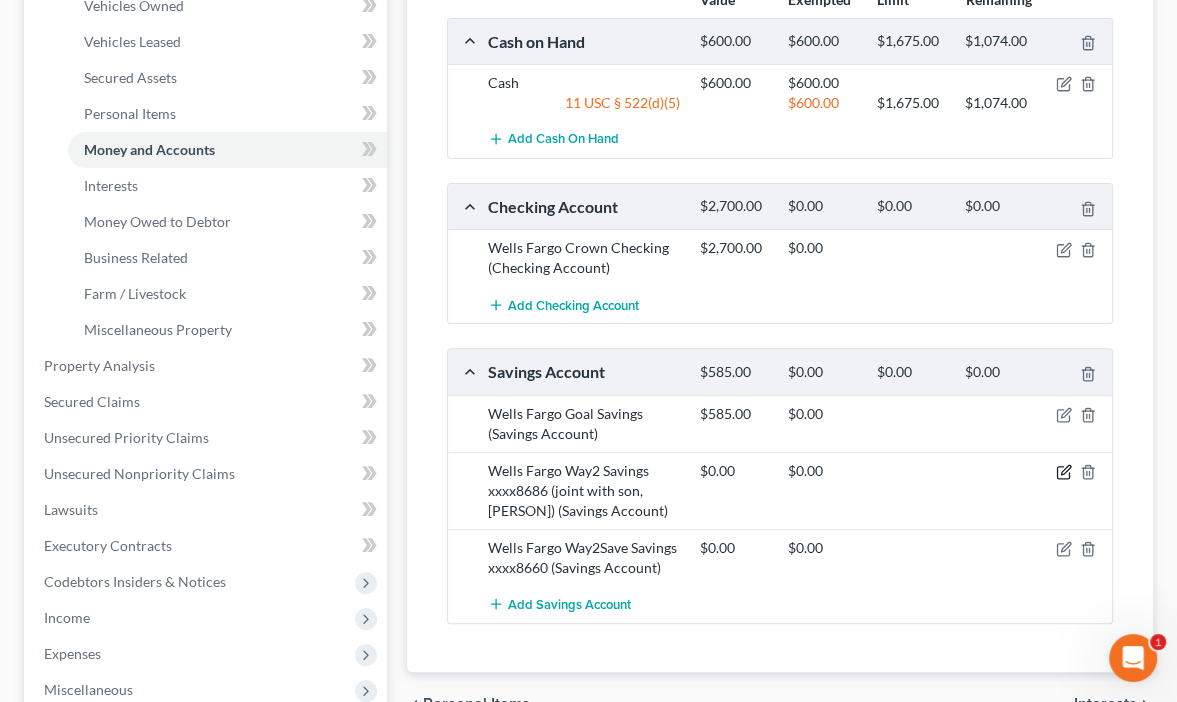 click 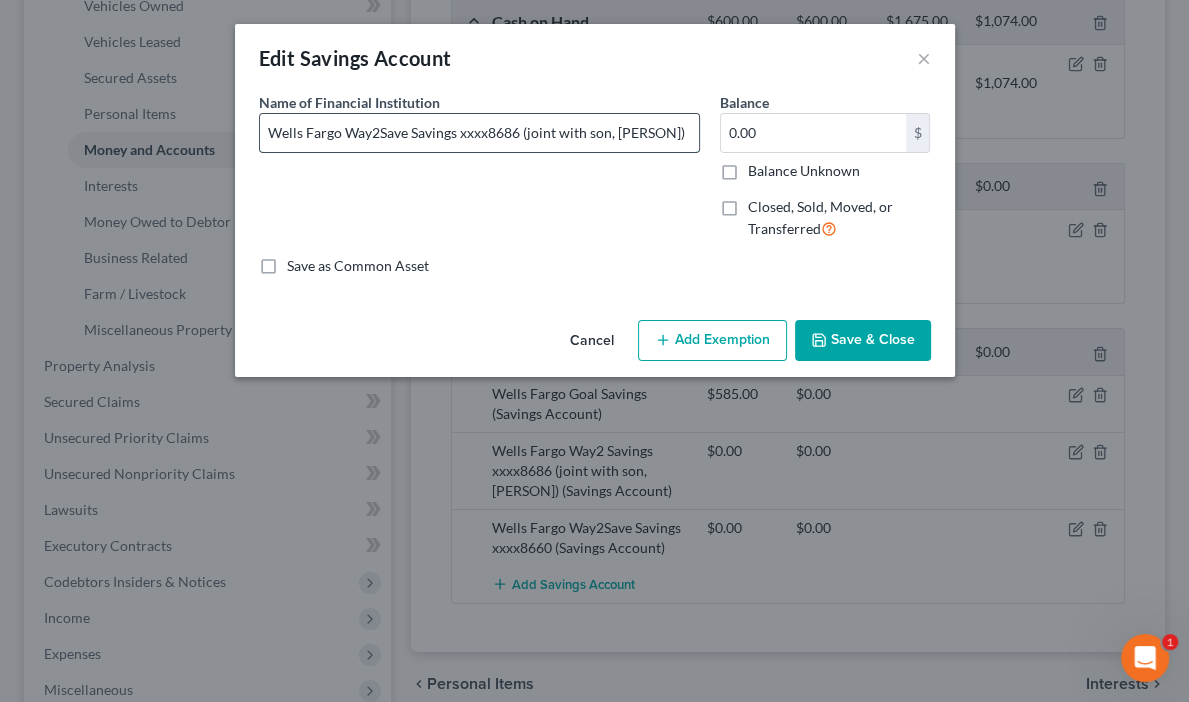 click on "Wells Fargo Way2Save Savings xxxx8686 (joint with son, [PERSON])" at bounding box center [479, 133] 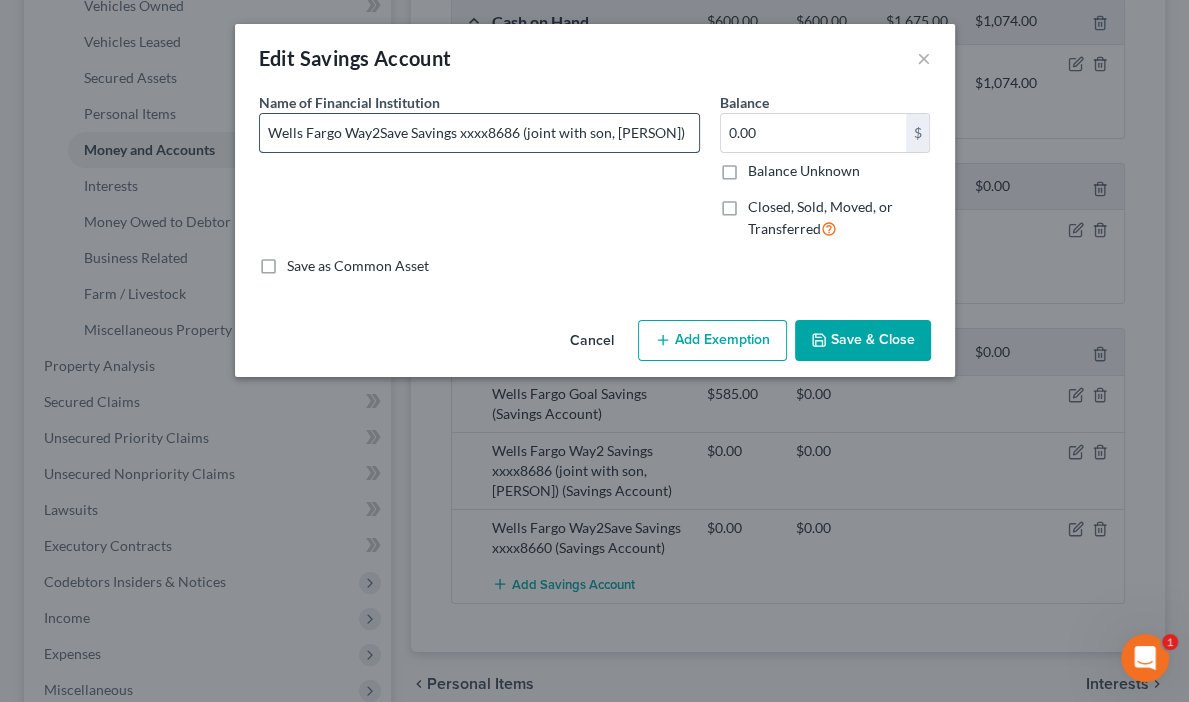 drag, startPoint x: 492, startPoint y: 132, endPoint x: 430, endPoint y: 132, distance: 62 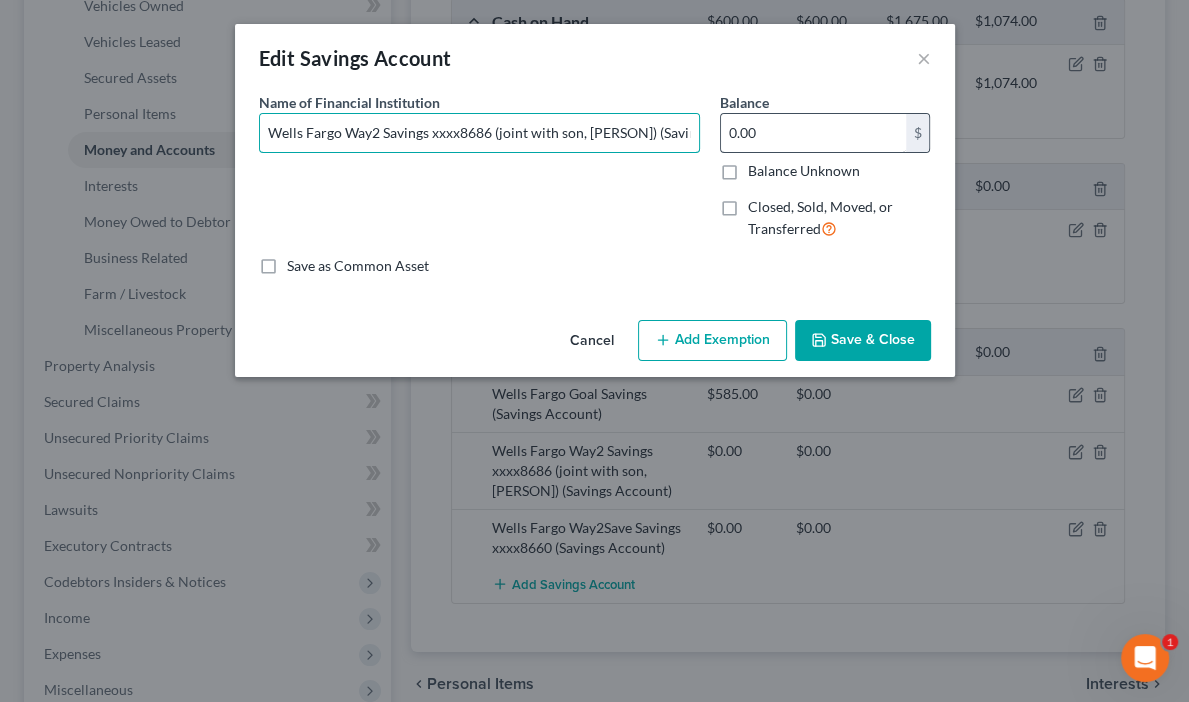 type on "Wells Fargo Way2 Savings xxxx8686 (joint with son, [PERSON]) (Savings Account)" 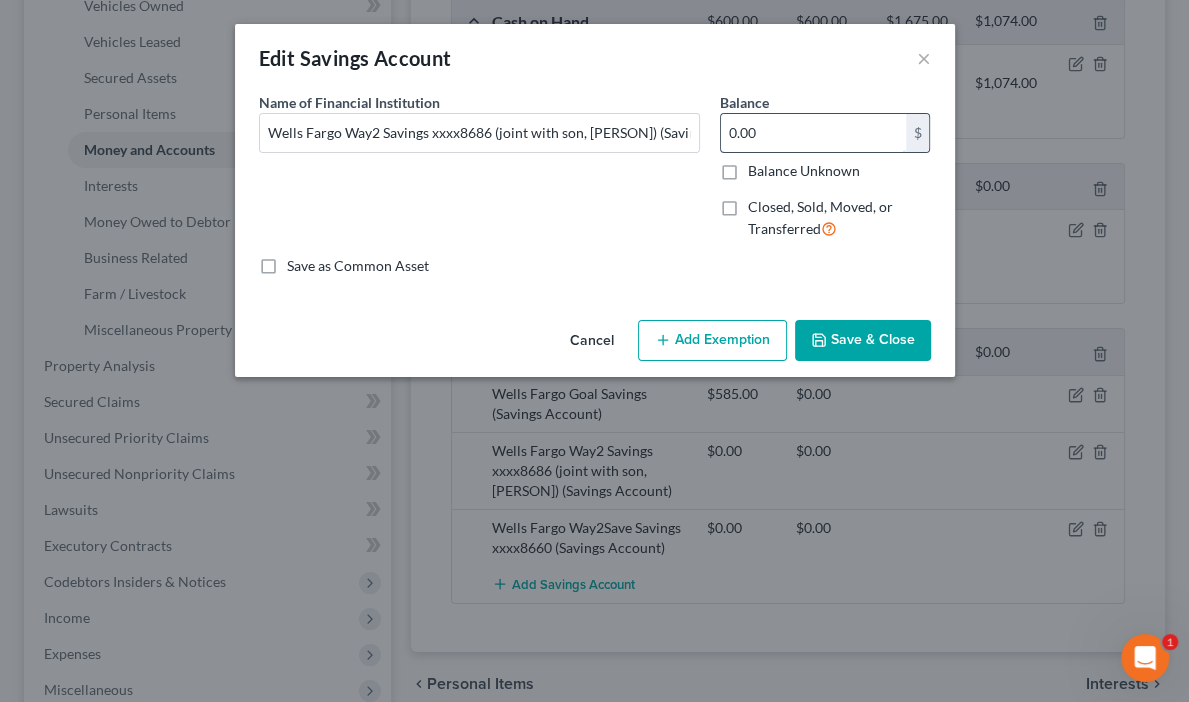 click on "0.00" at bounding box center (813, 133) 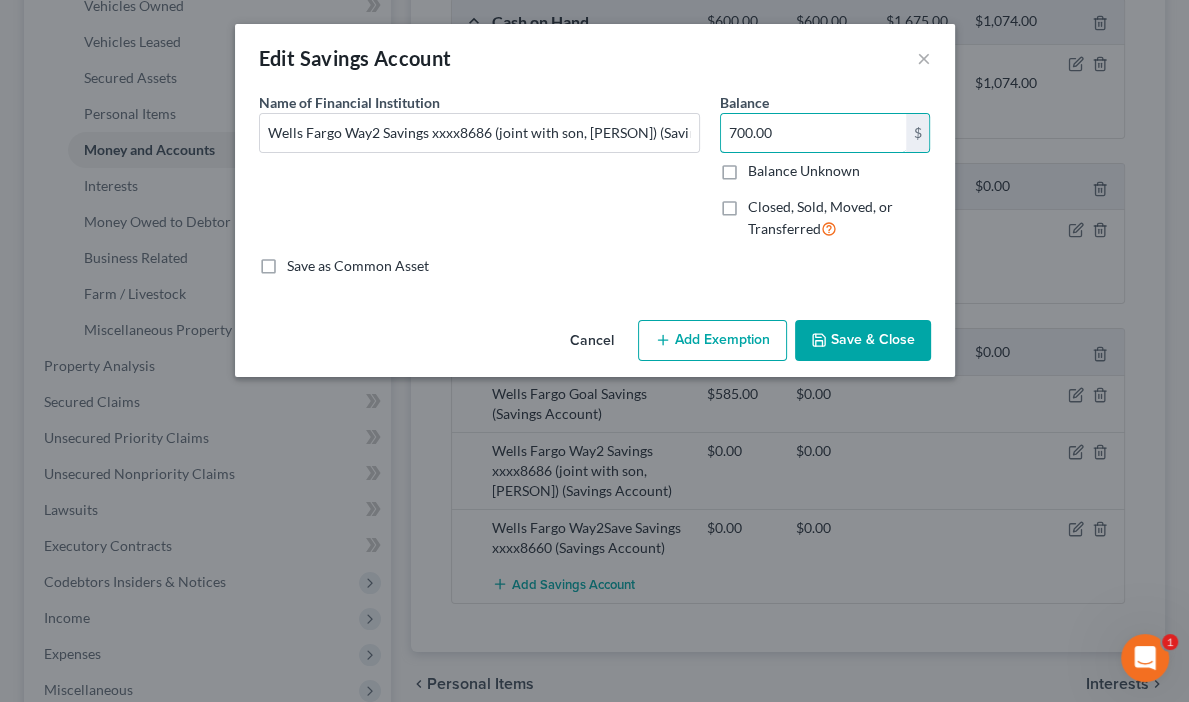 type on "700.00" 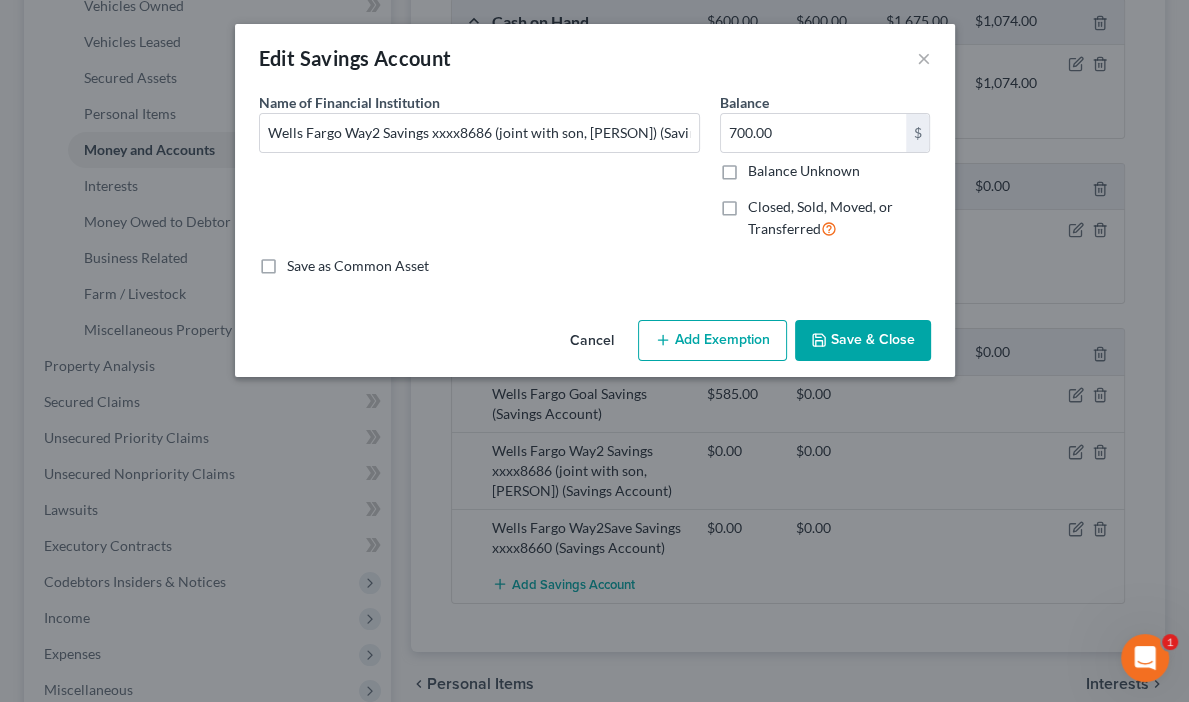 click on "Save & Close" at bounding box center [863, 341] 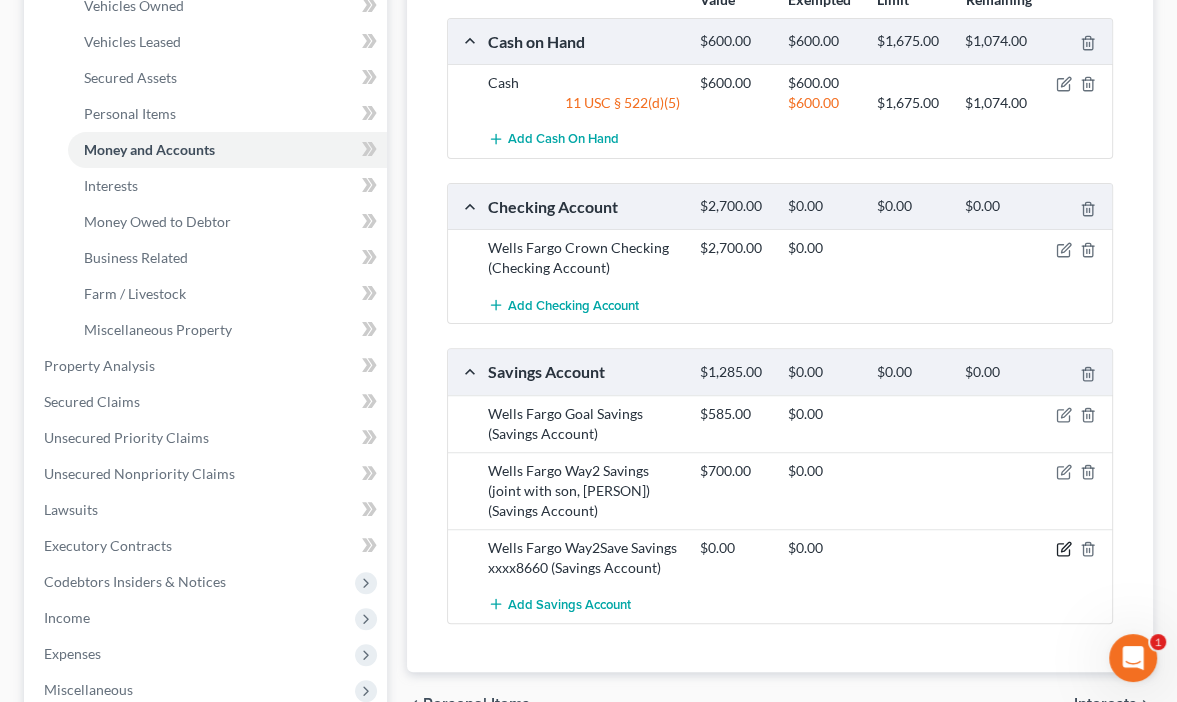 click 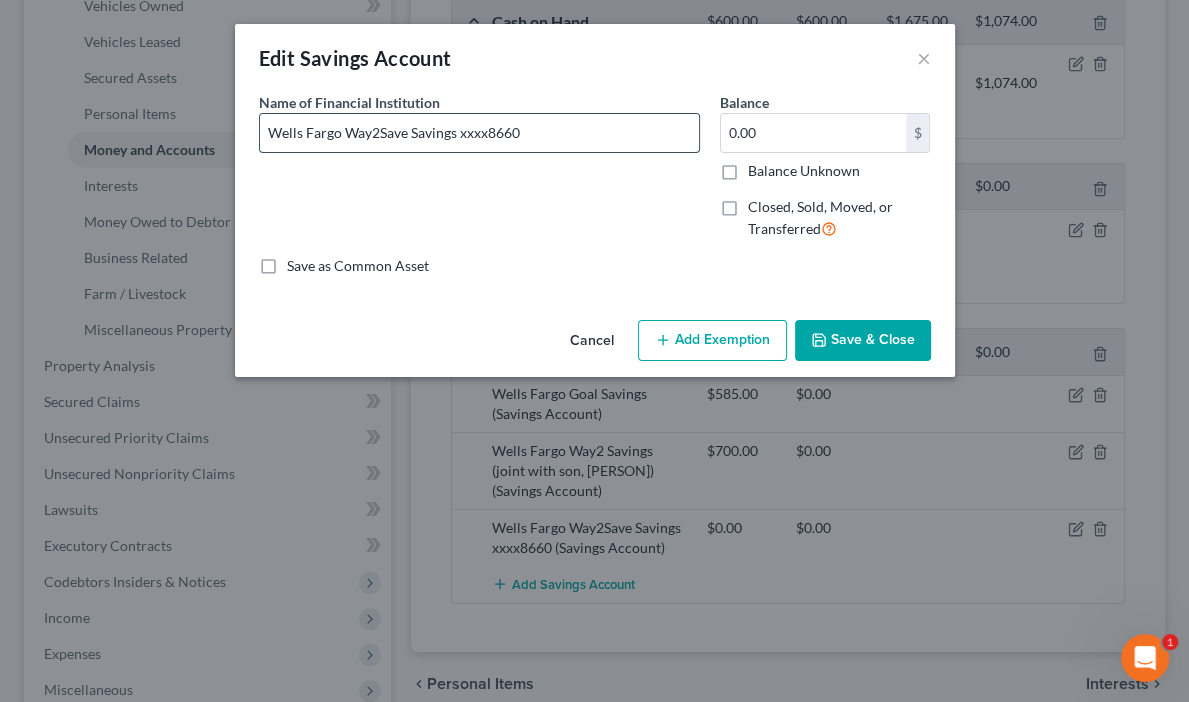 drag, startPoint x: 524, startPoint y: 132, endPoint x: 461, endPoint y: 134, distance: 63.03174 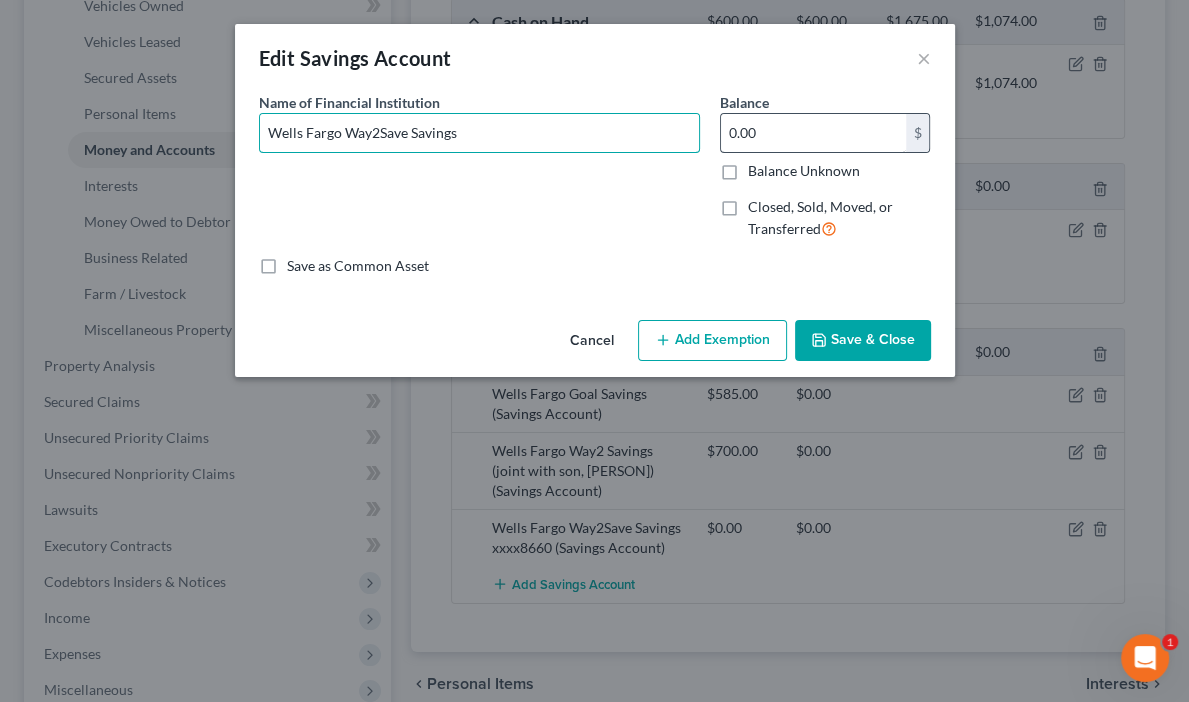 type on "Wells Fargo Way2Save Savings" 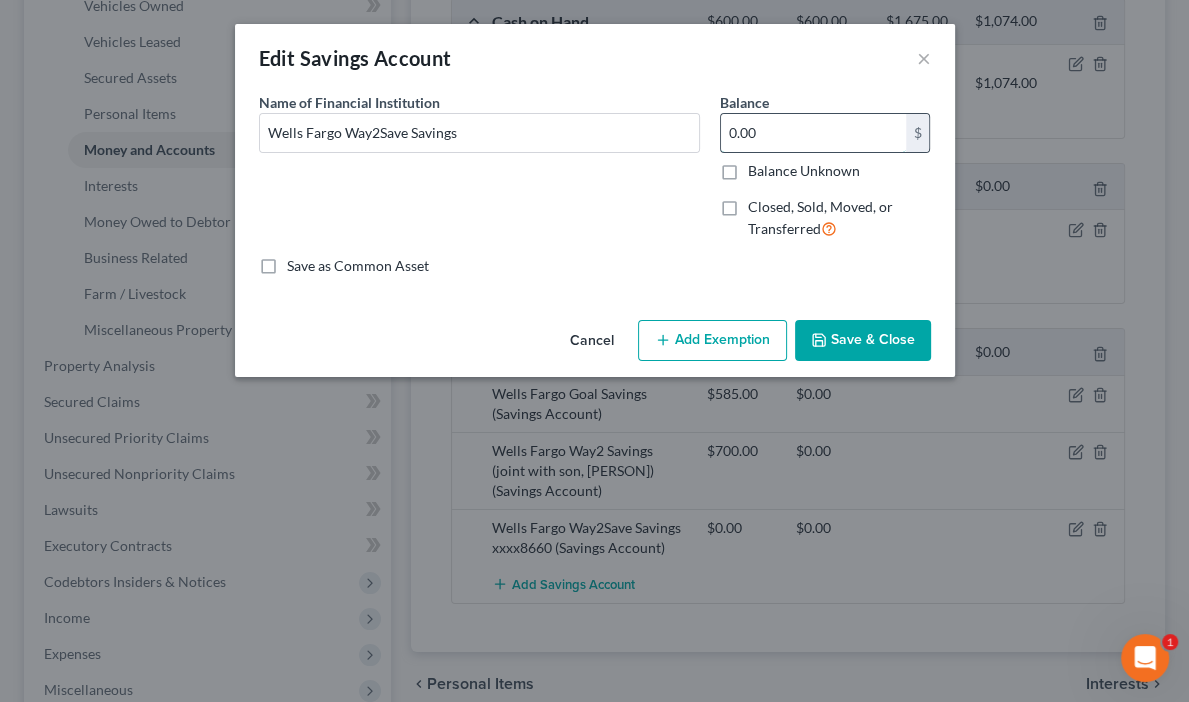 click on "0.00" at bounding box center (813, 133) 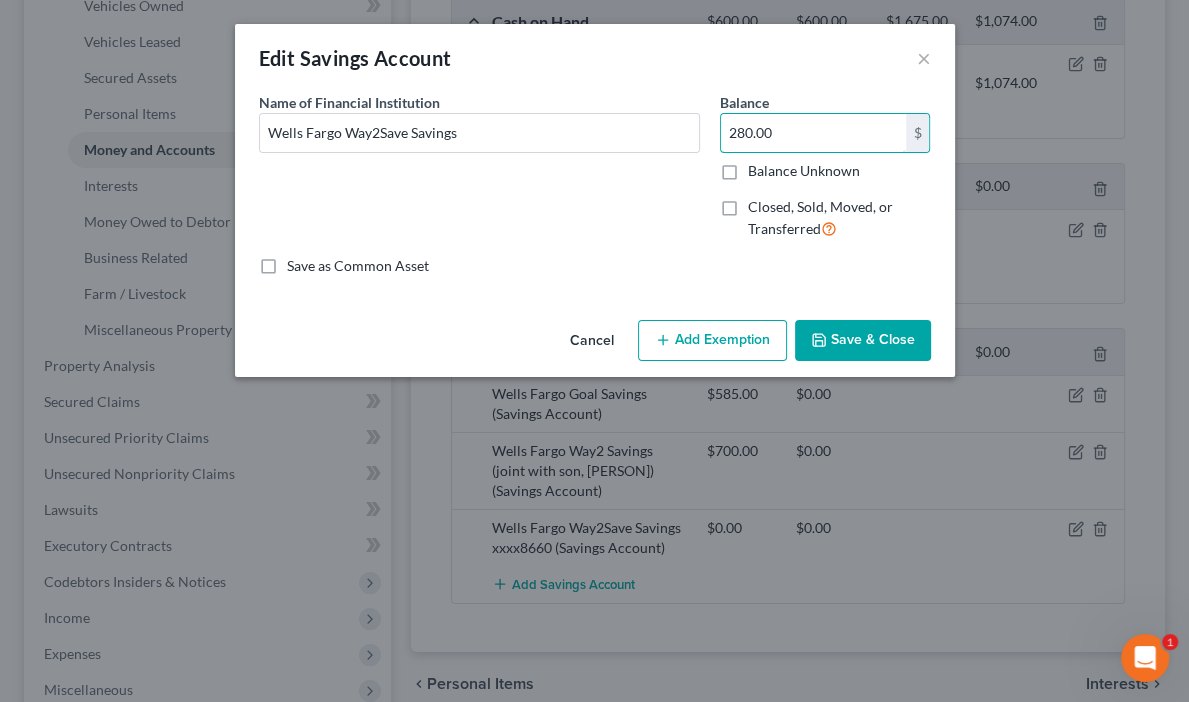 type on "280.00" 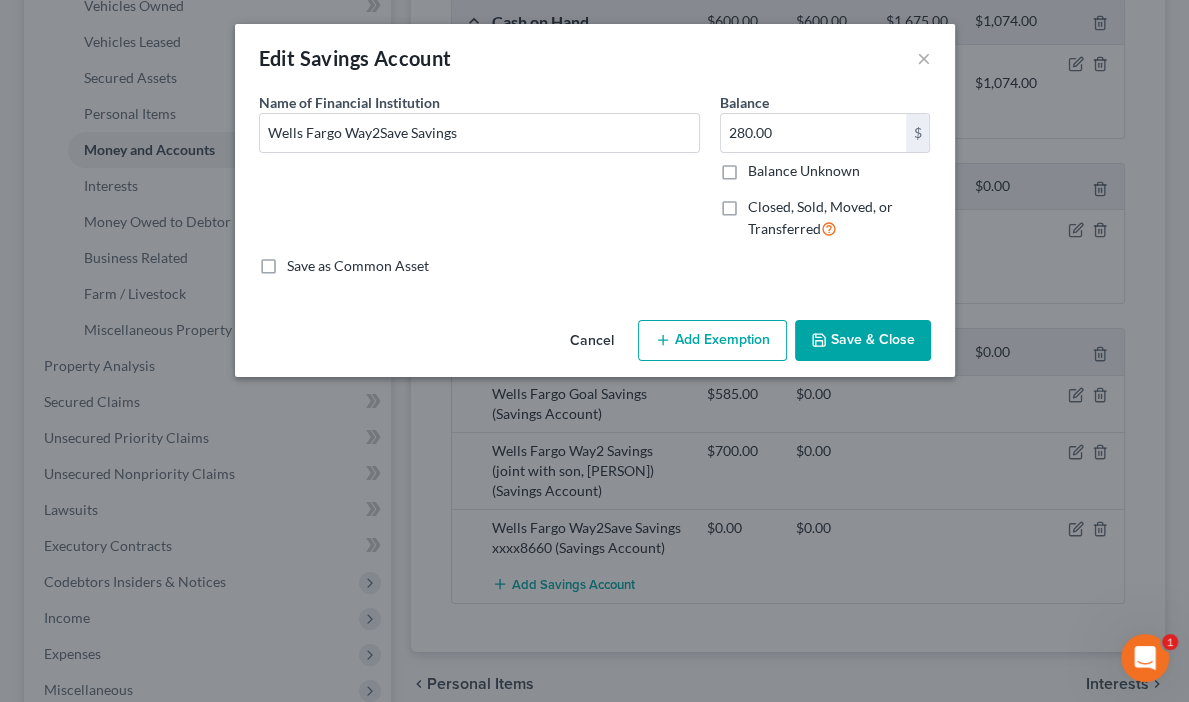 click on "Save & Close" at bounding box center (863, 341) 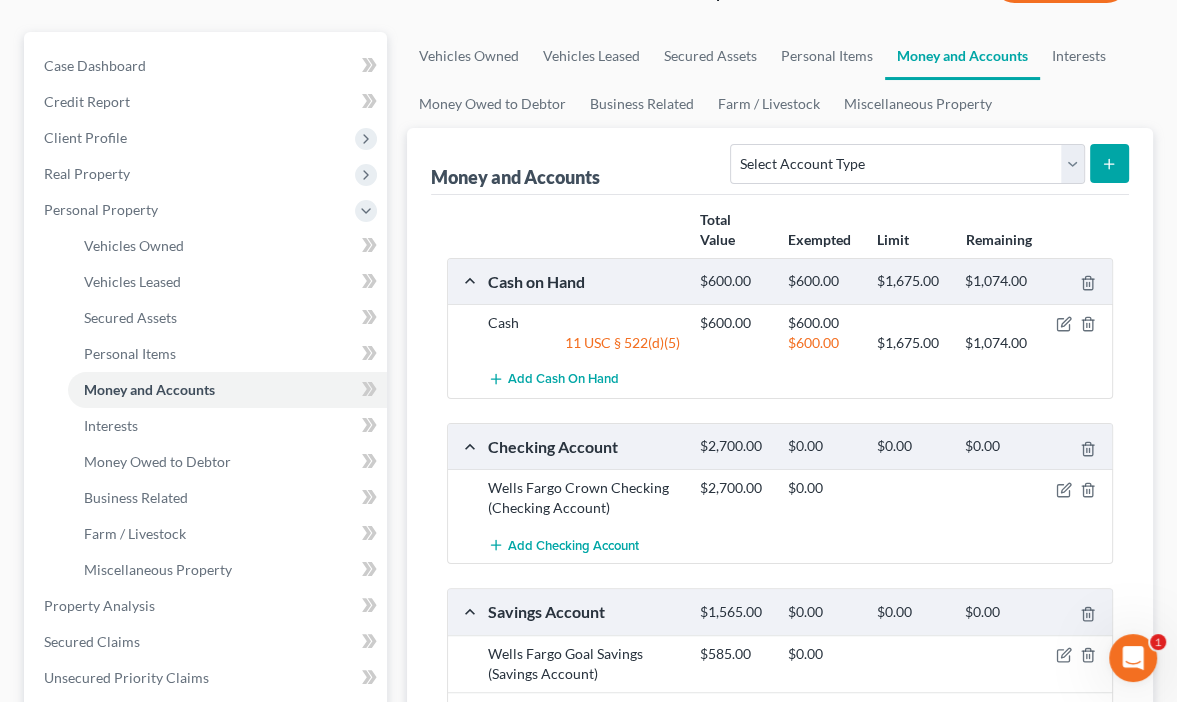 scroll, scrollTop: 80, scrollLeft: 0, axis: vertical 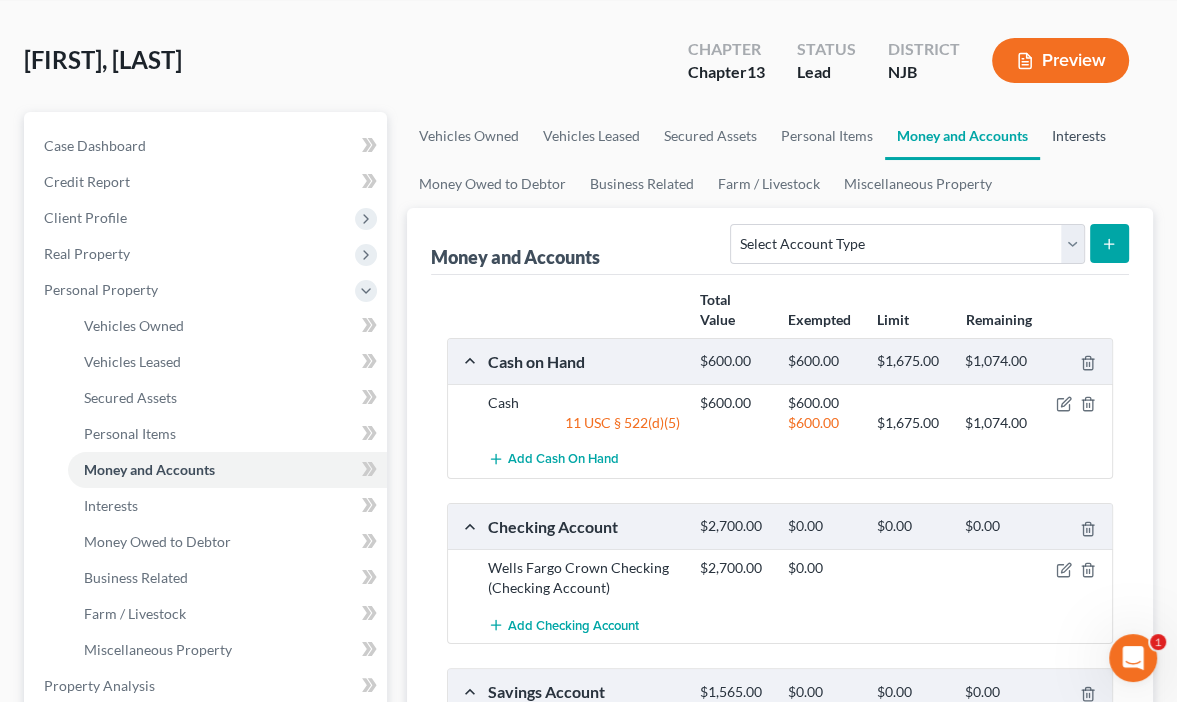 click on "Interests" at bounding box center [1079, 136] 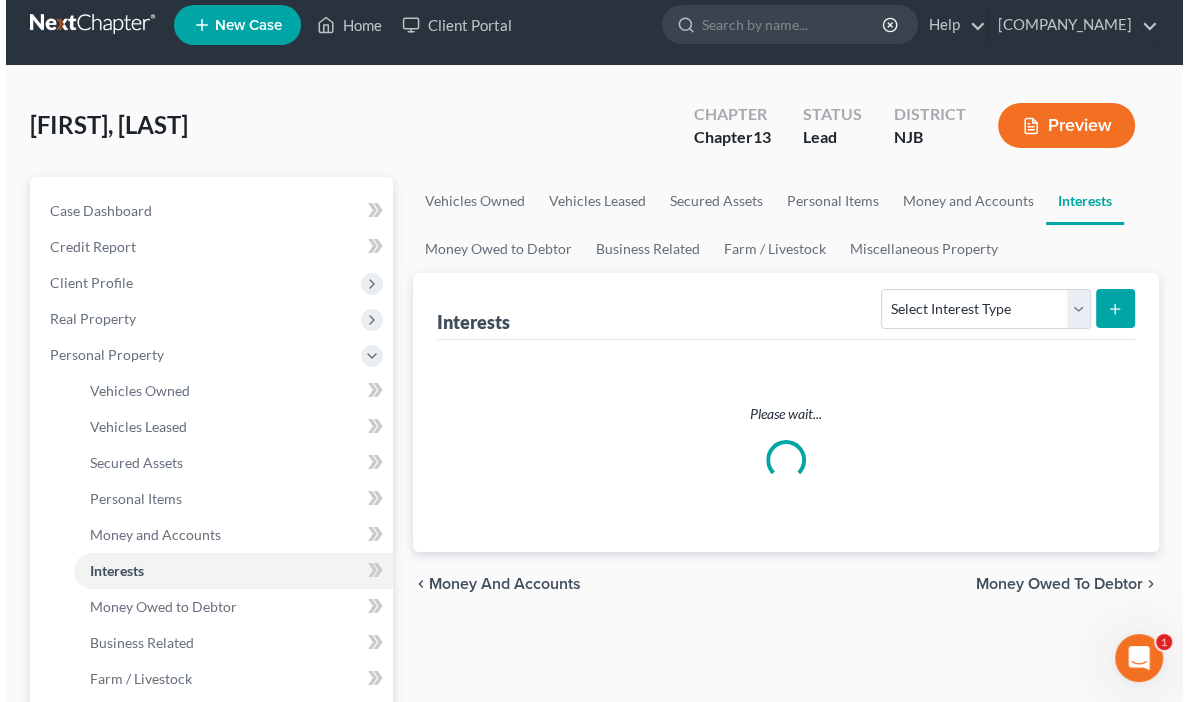 scroll, scrollTop: 0, scrollLeft: 0, axis: both 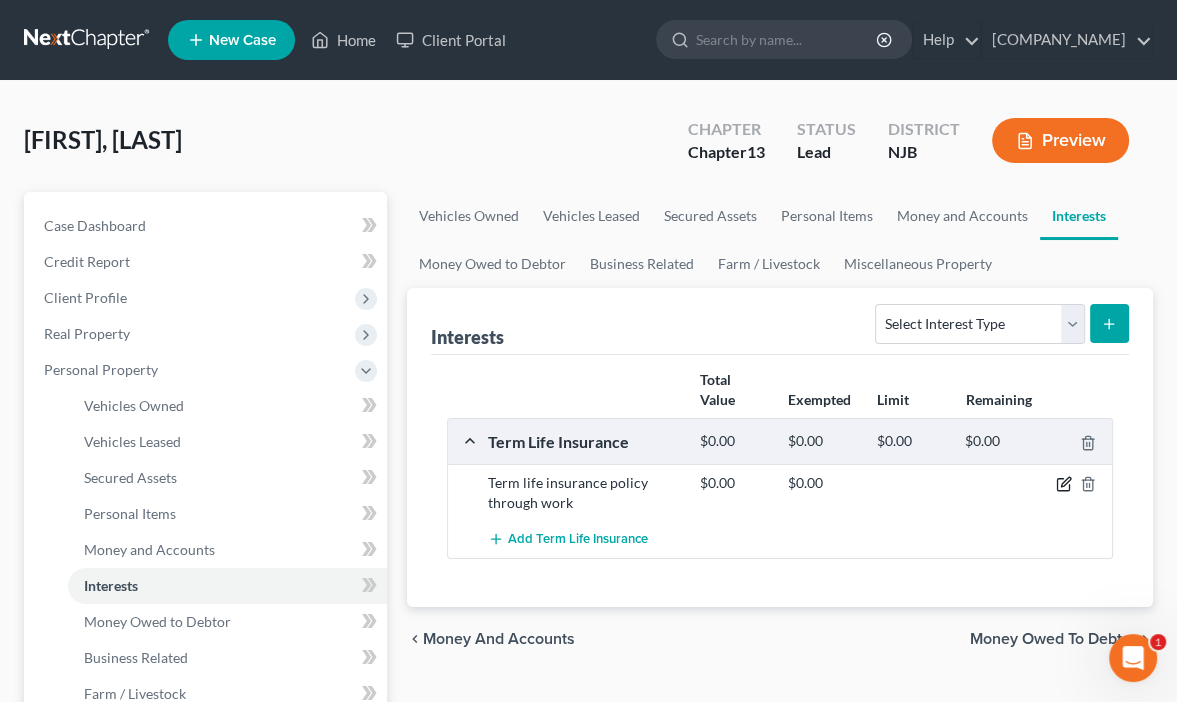 click 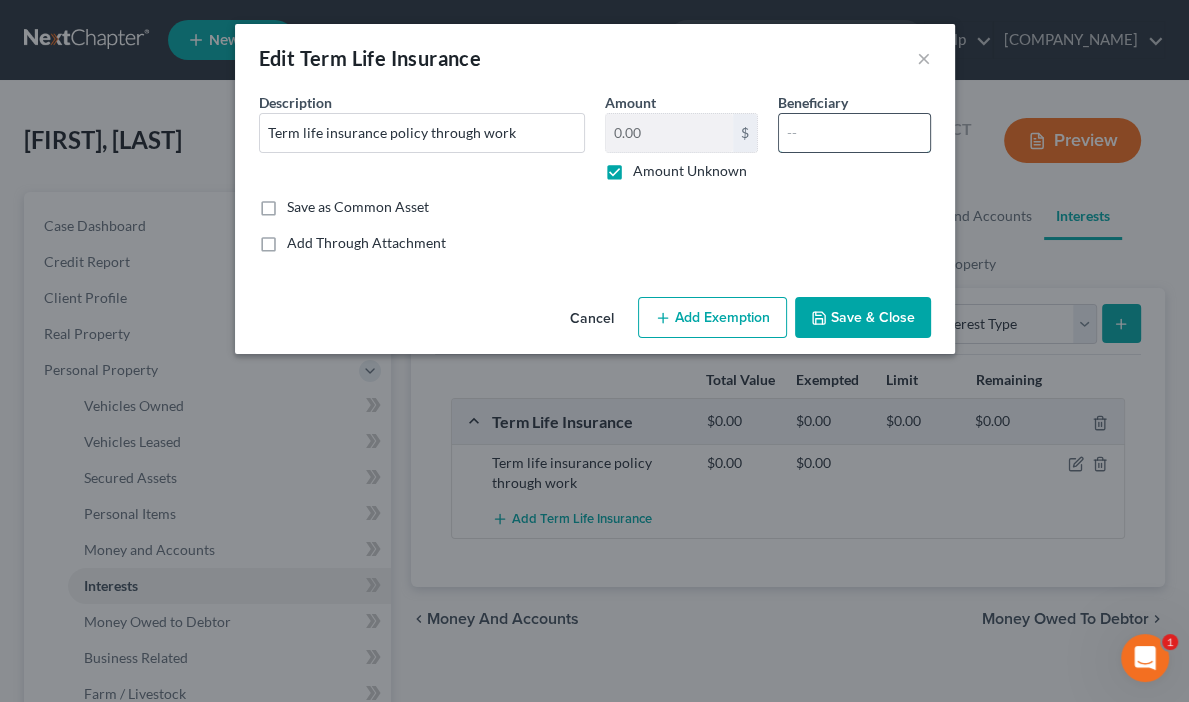 click at bounding box center (854, 133) 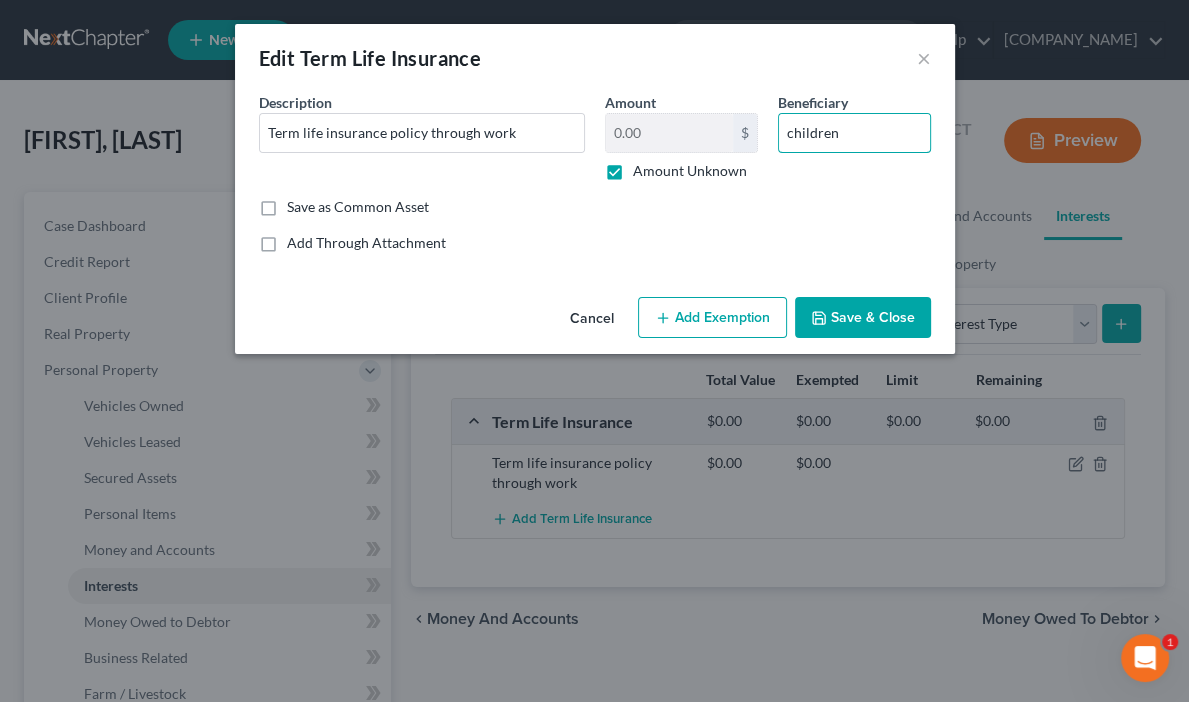 type on "children" 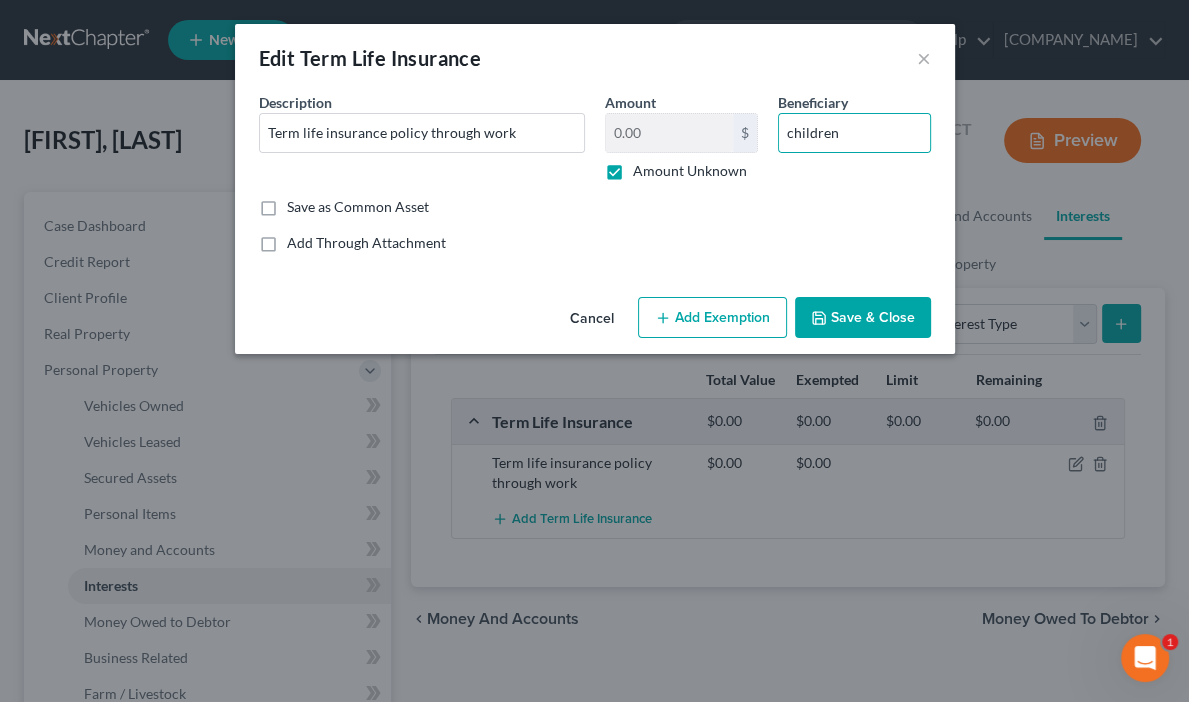 click on "Save & Close" at bounding box center [863, 318] 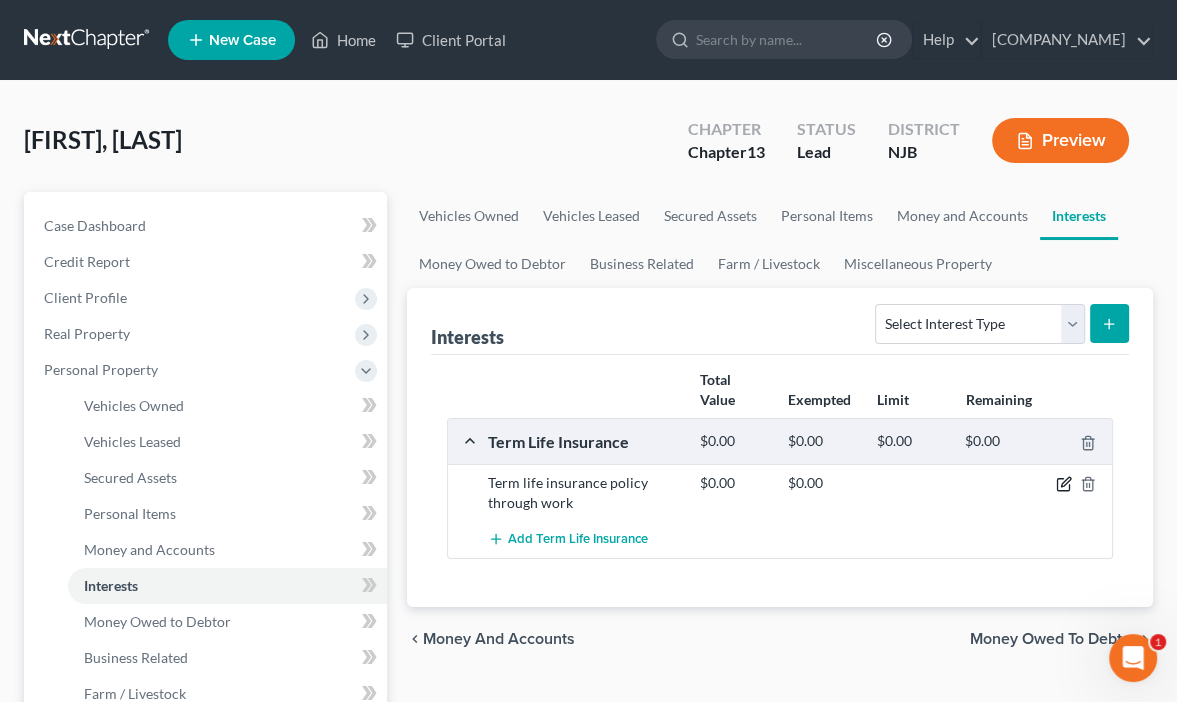 click 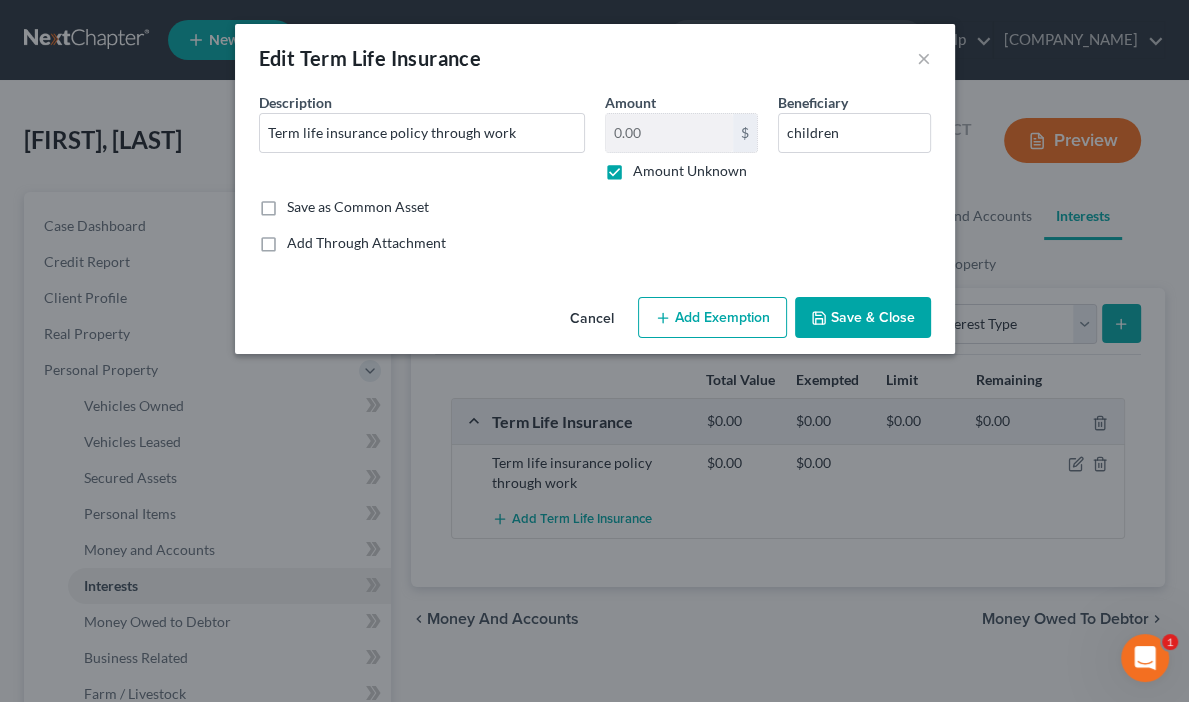 click on "Add Exemption" at bounding box center [712, 318] 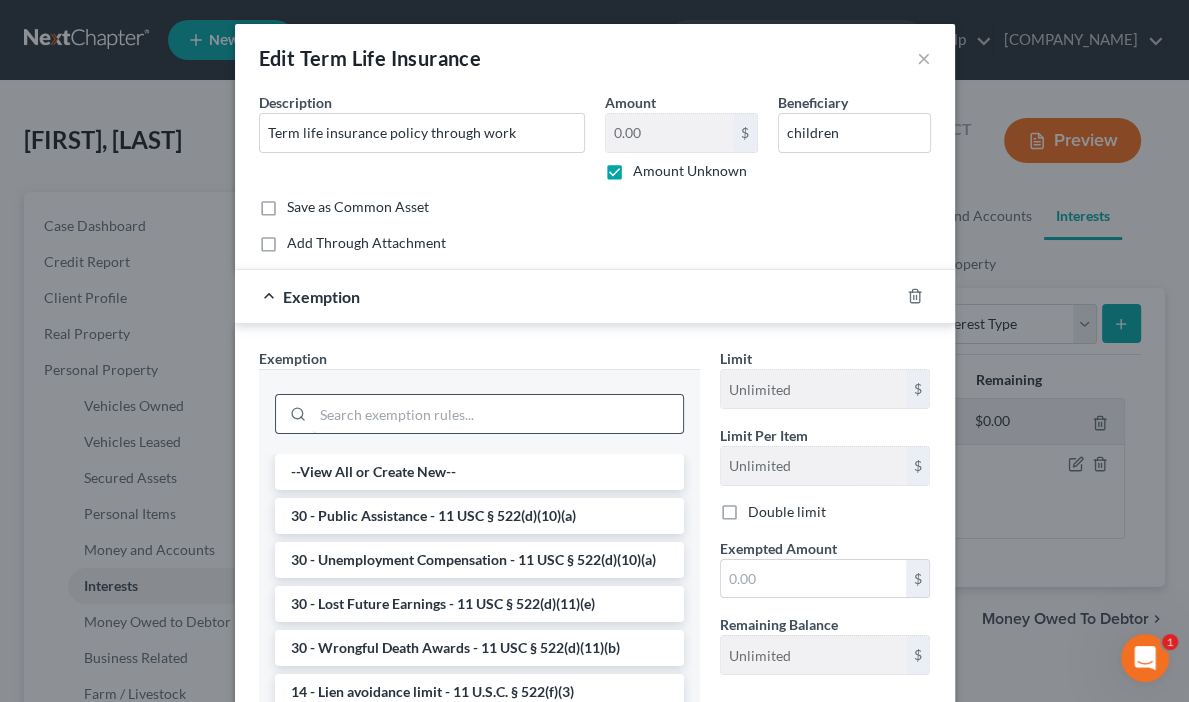scroll, scrollTop: 80, scrollLeft: 0, axis: vertical 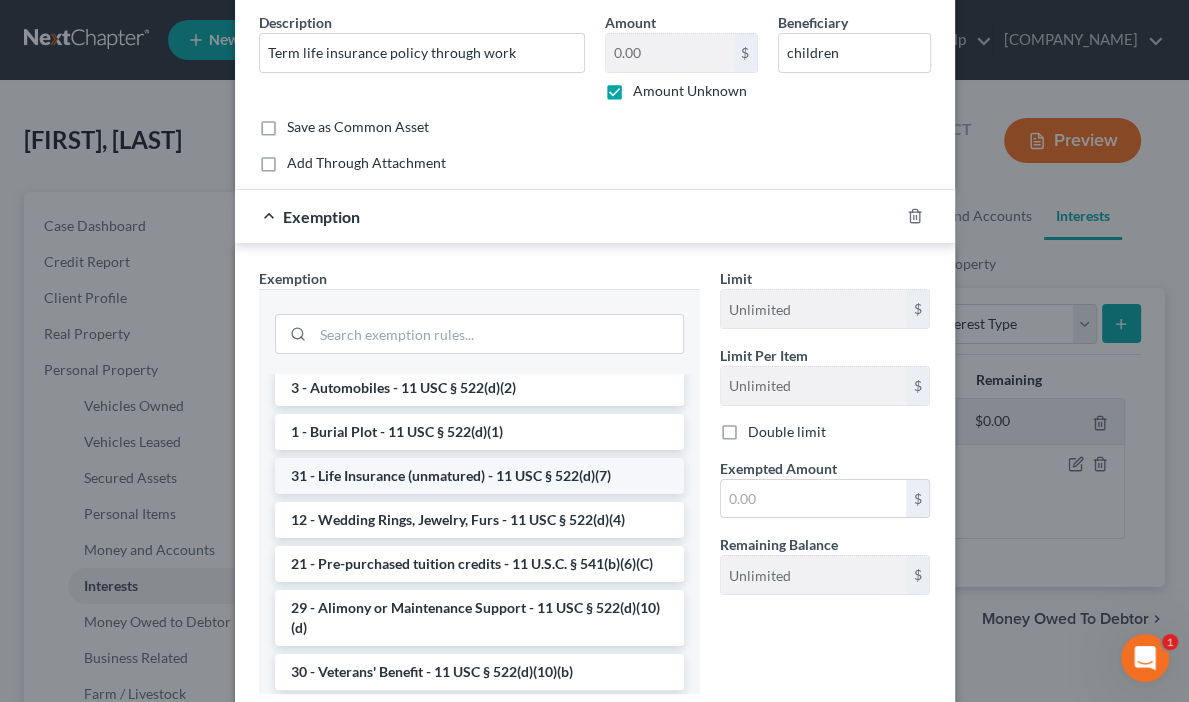 click on "31 - Life Insurance (unmatured) - 11 USC § 522(d)(7)" at bounding box center (479, 476) 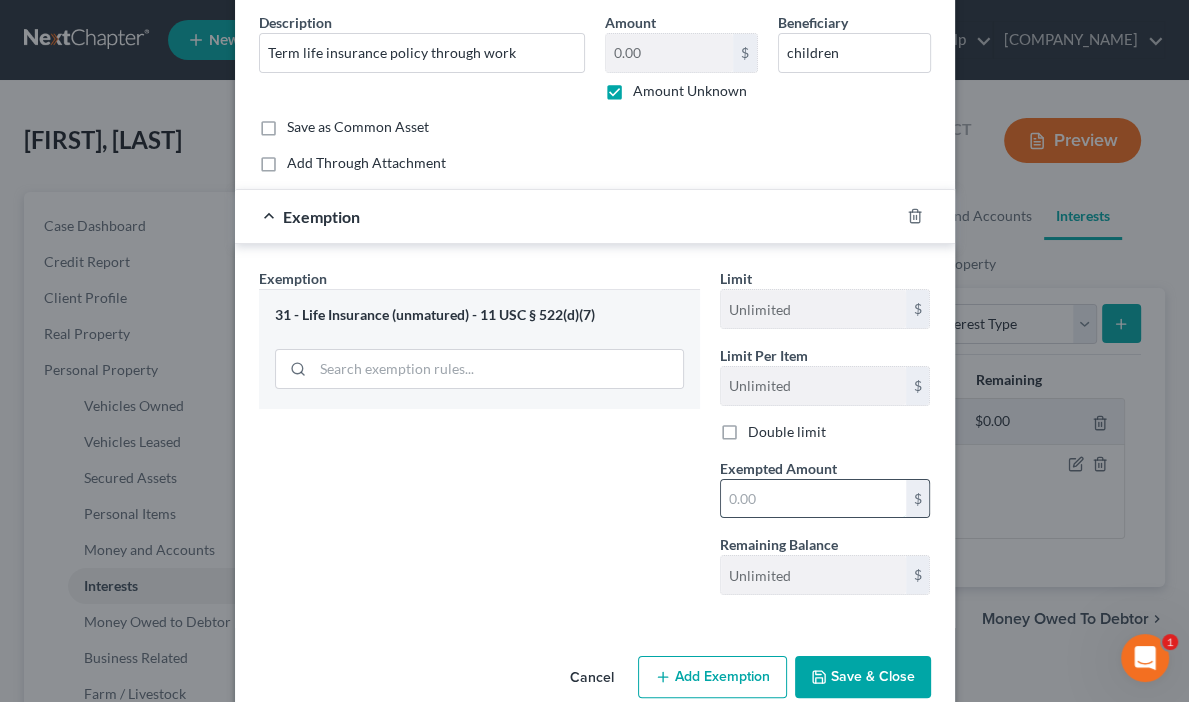 click at bounding box center [813, 499] 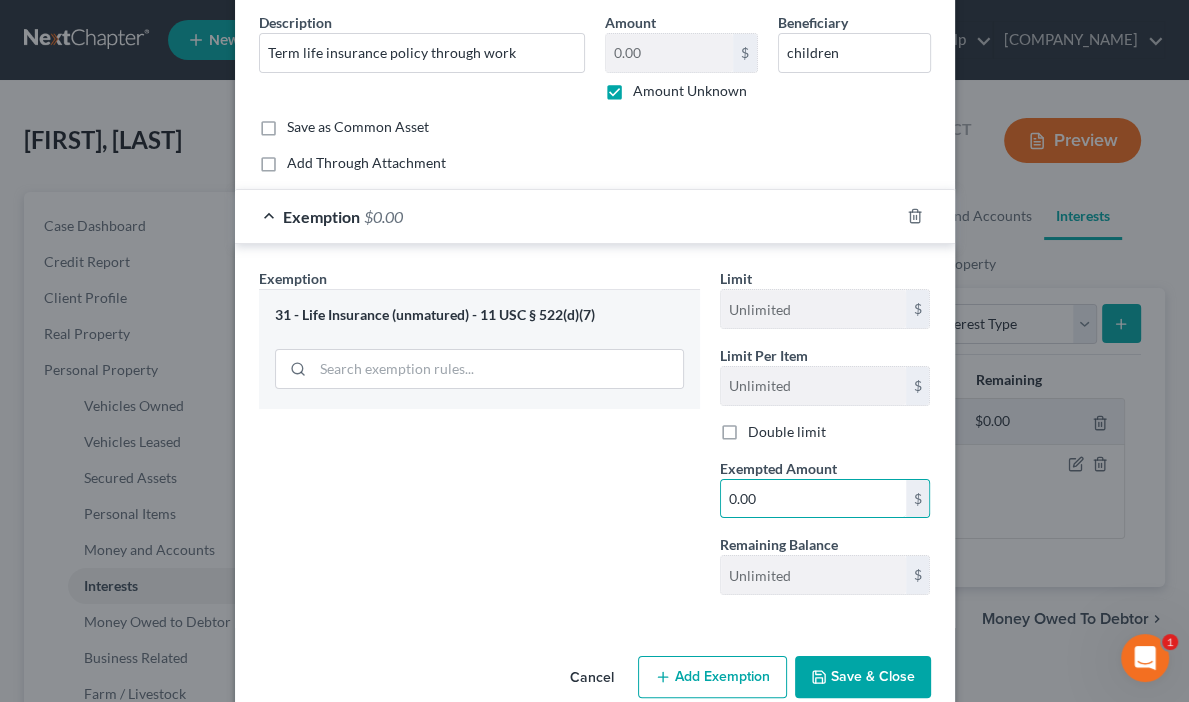 type on "0.00" 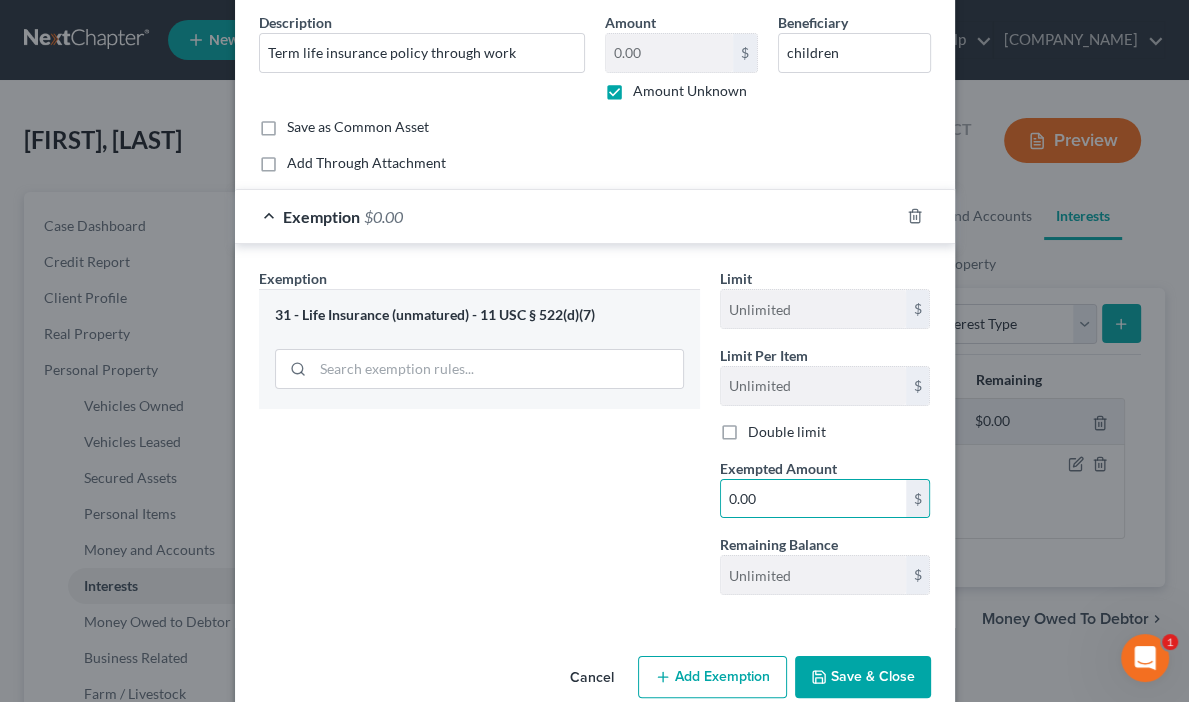 click on "Save & Close" at bounding box center [863, 677] 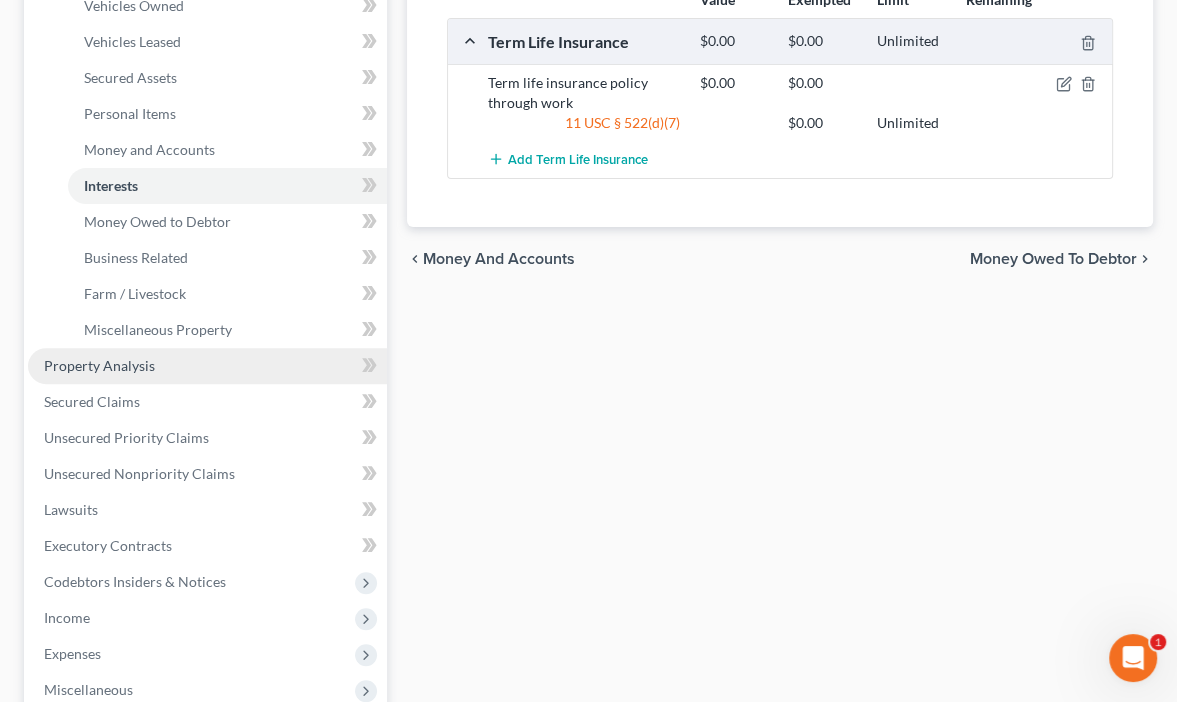 click on "Property Analysis" at bounding box center [207, 366] 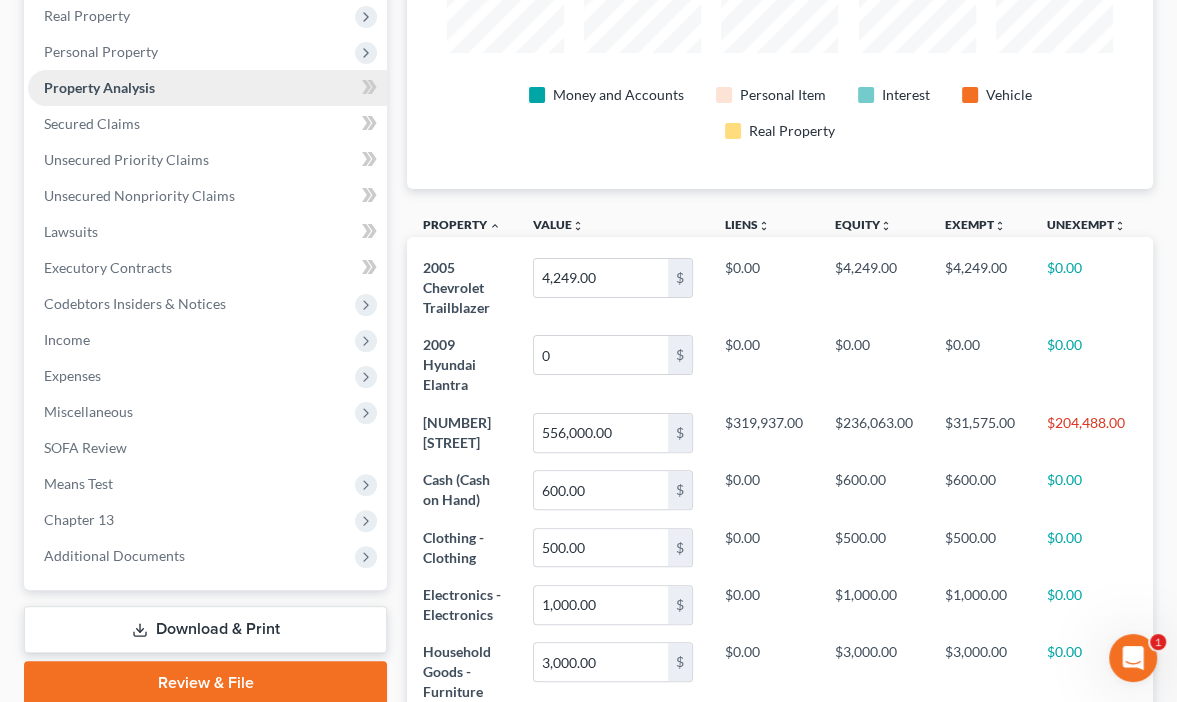 scroll, scrollTop: 0, scrollLeft: 0, axis: both 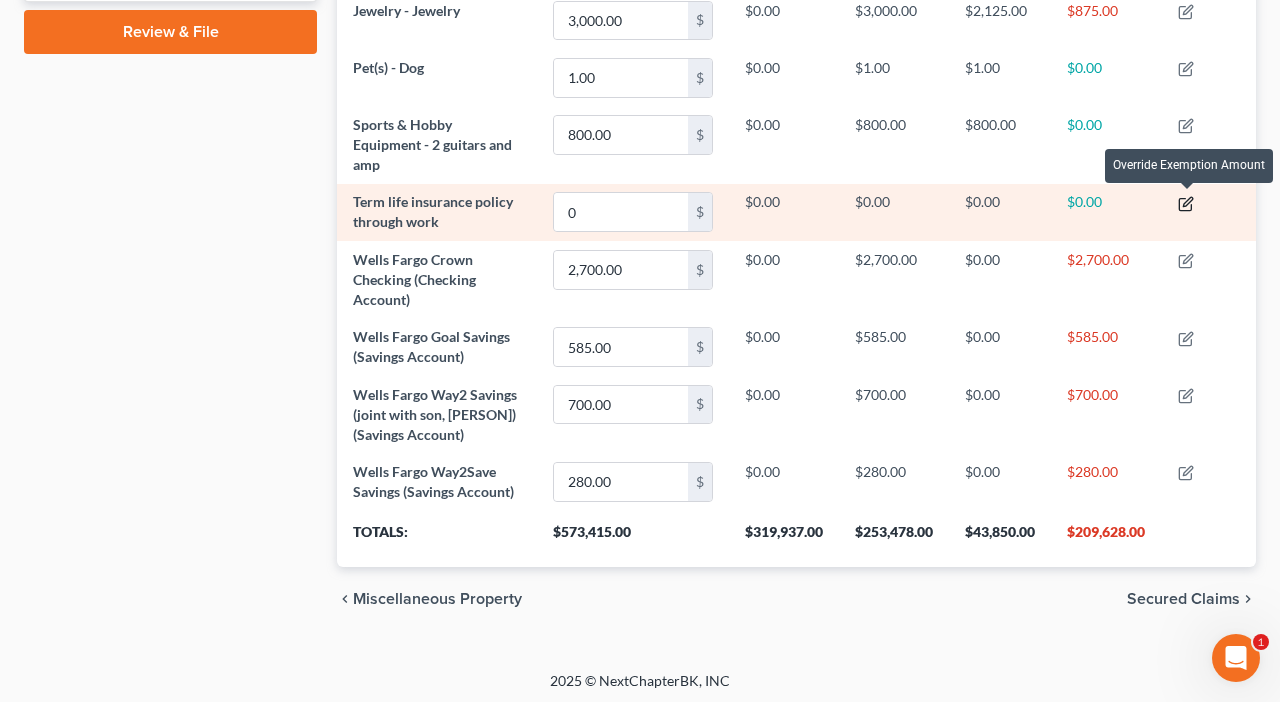 click 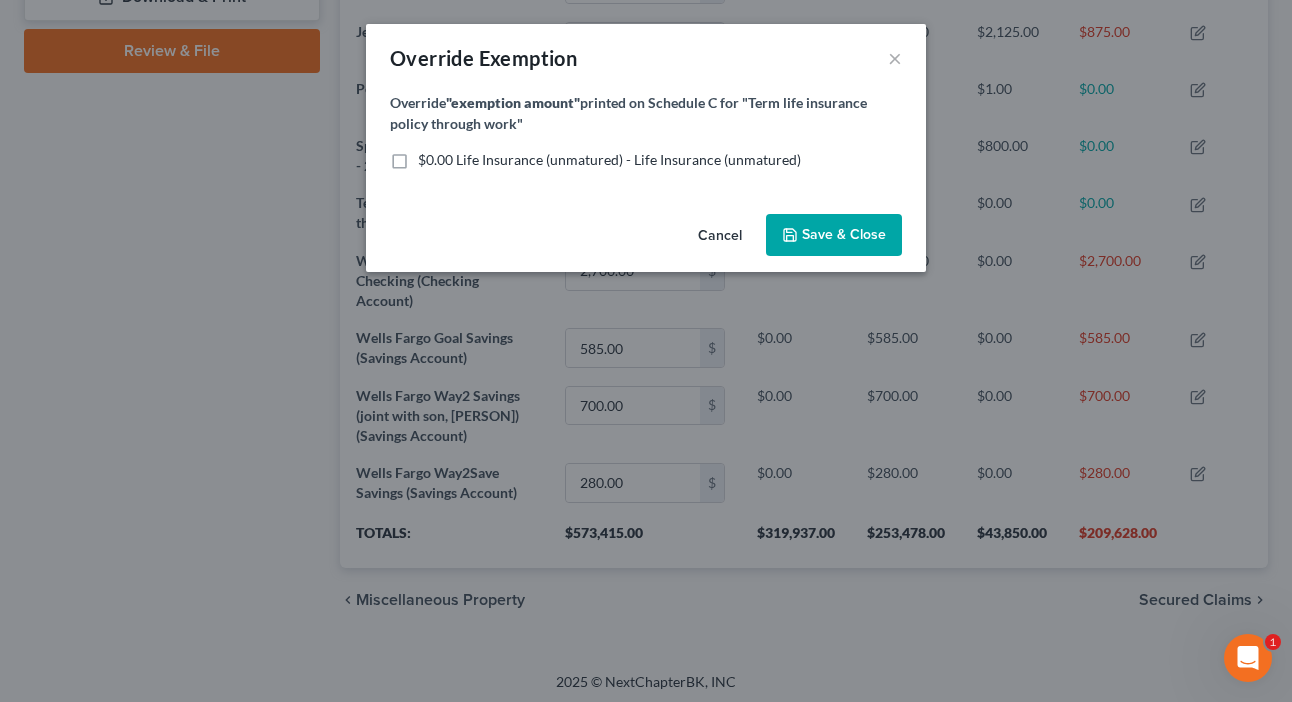 click on "$0.00 Life Insurance (unmatured) - Life Insurance (unmatured)" at bounding box center (609, 160) 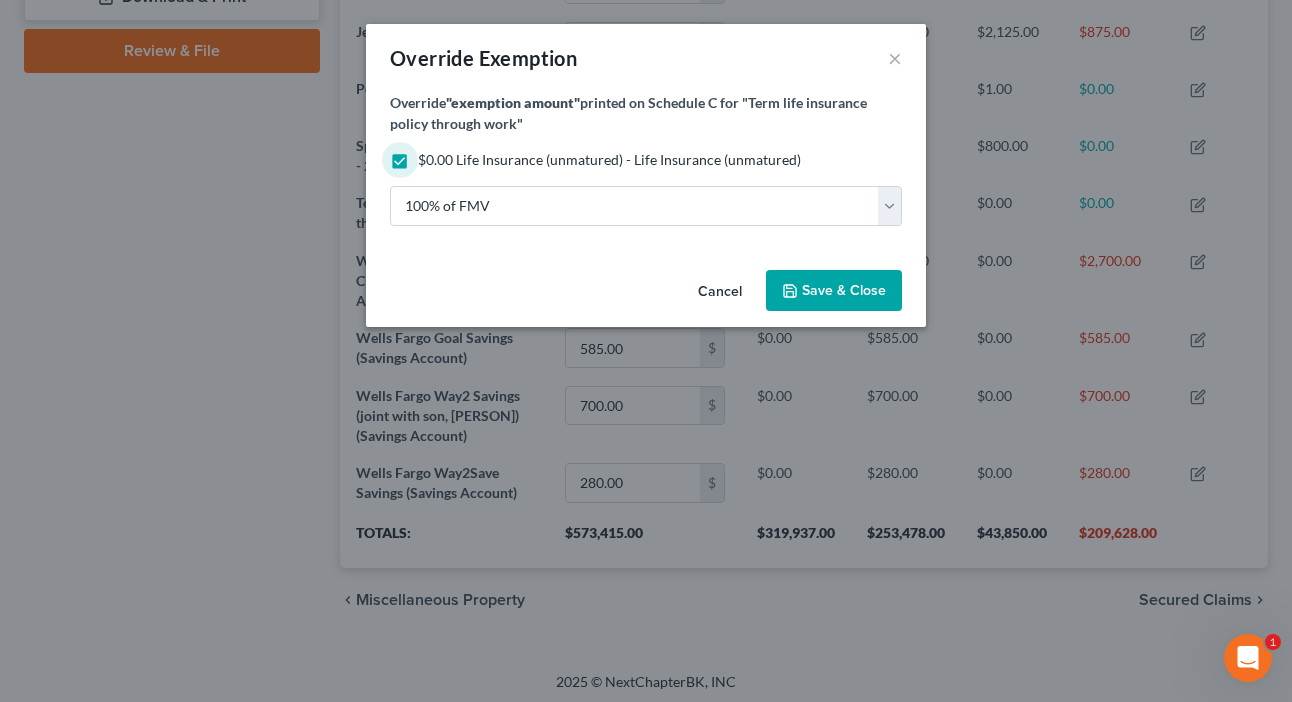 click on "Save & Close" at bounding box center [844, 290] 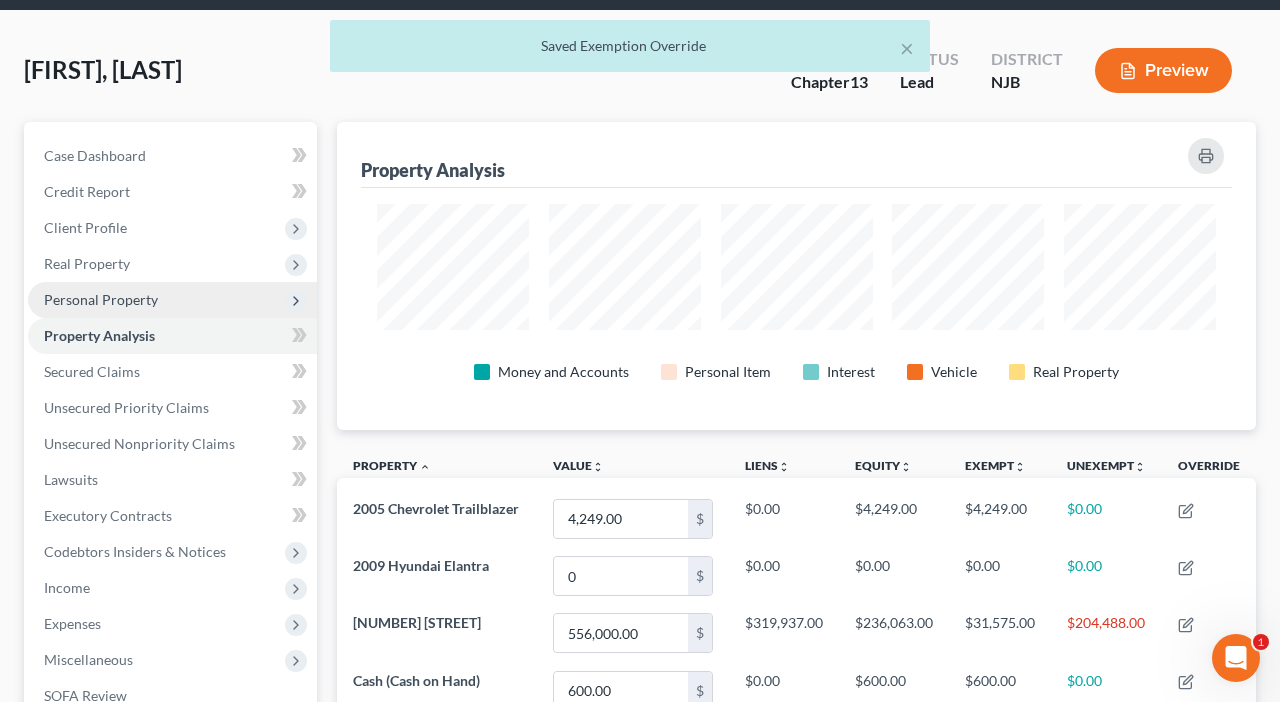 click on "Personal Property" at bounding box center (101, 299) 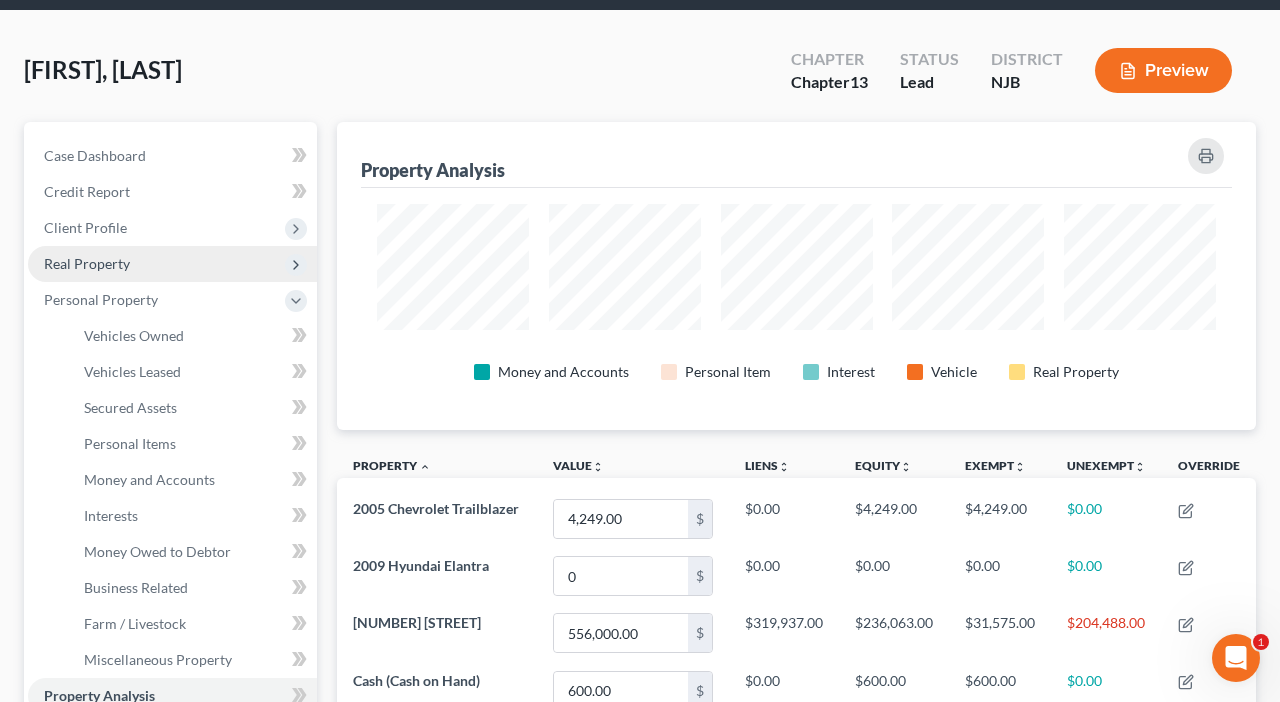 click on "Real Property" at bounding box center [172, 264] 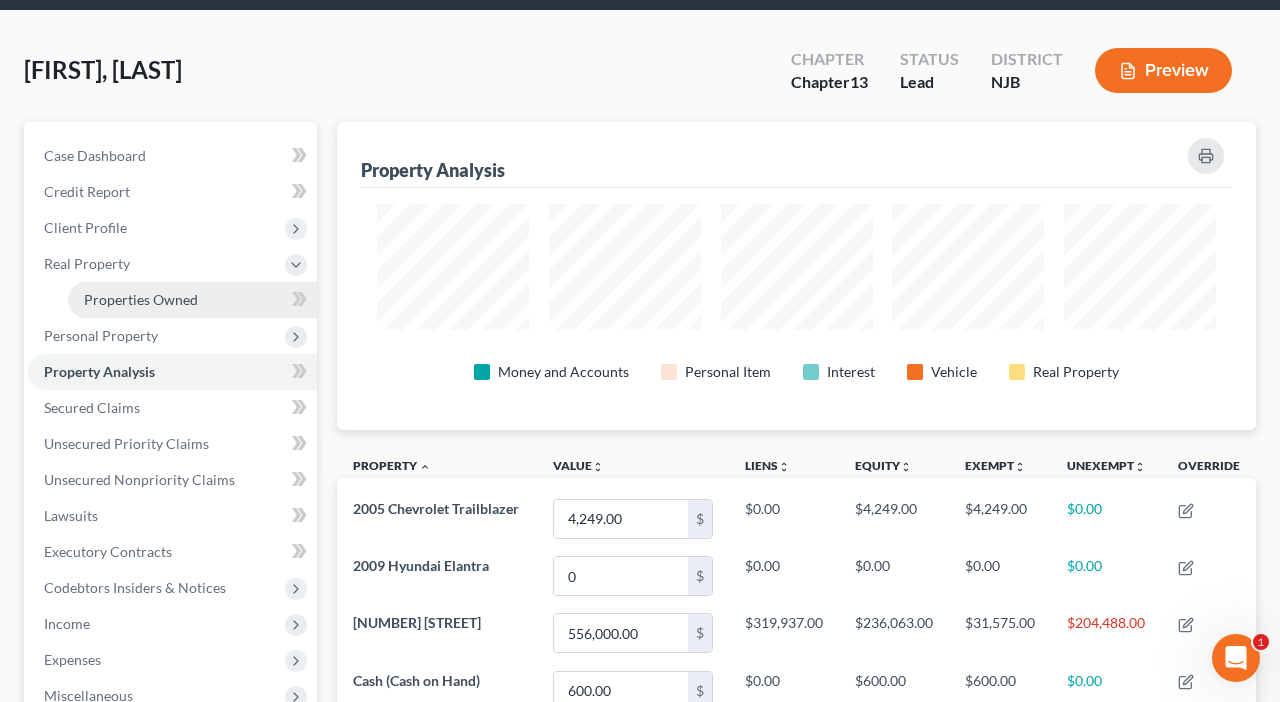 click on "Properties Owned" at bounding box center [141, 299] 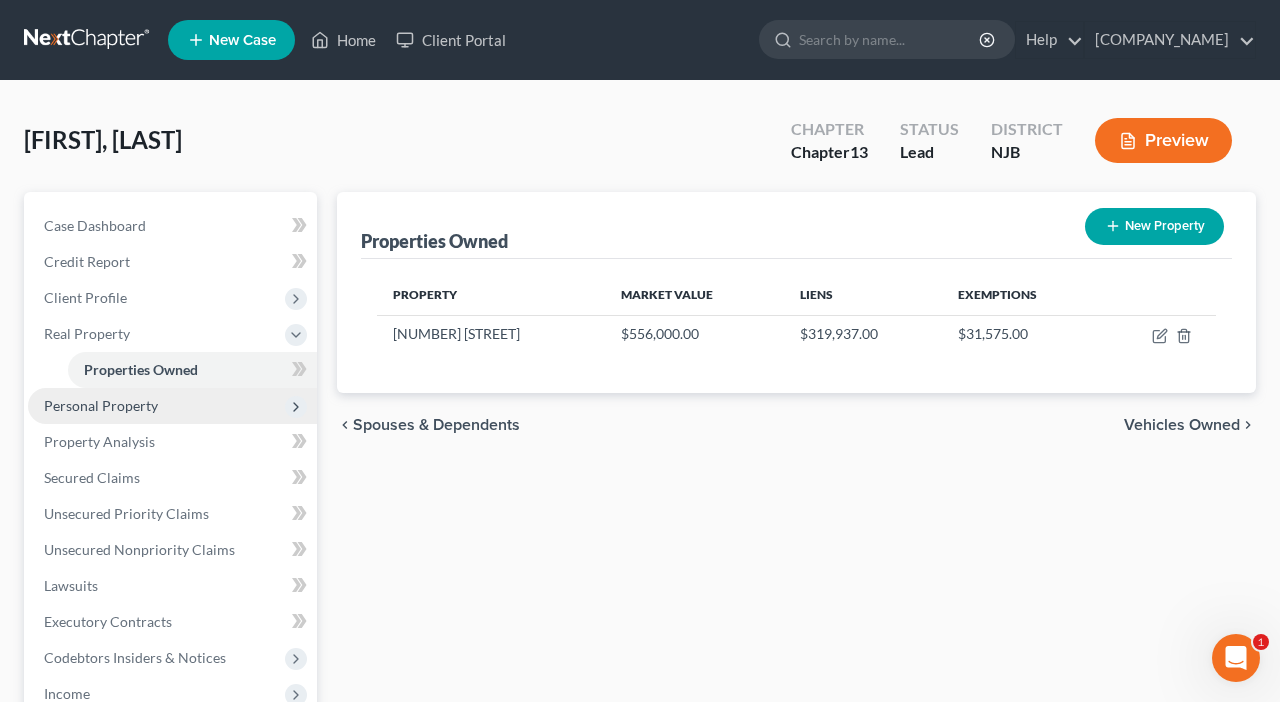 click on "Personal Property" at bounding box center (172, 406) 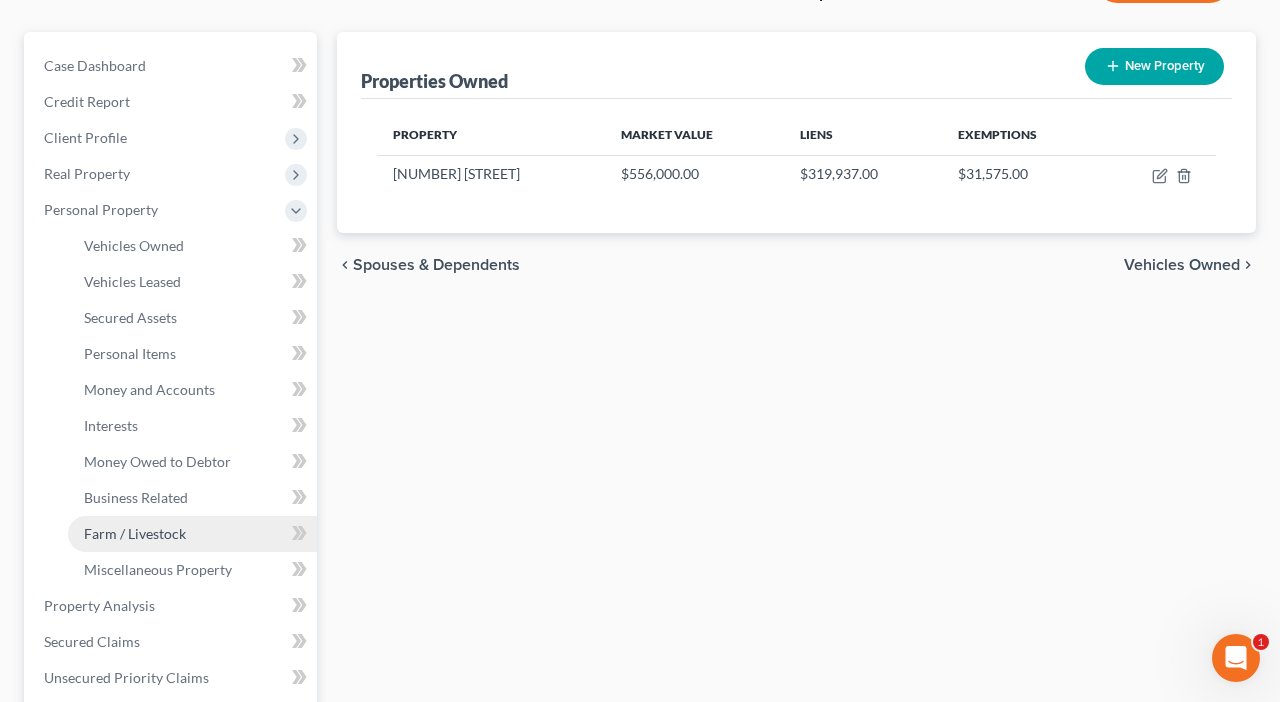 click on "Farm / Livestock" at bounding box center [192, 534] 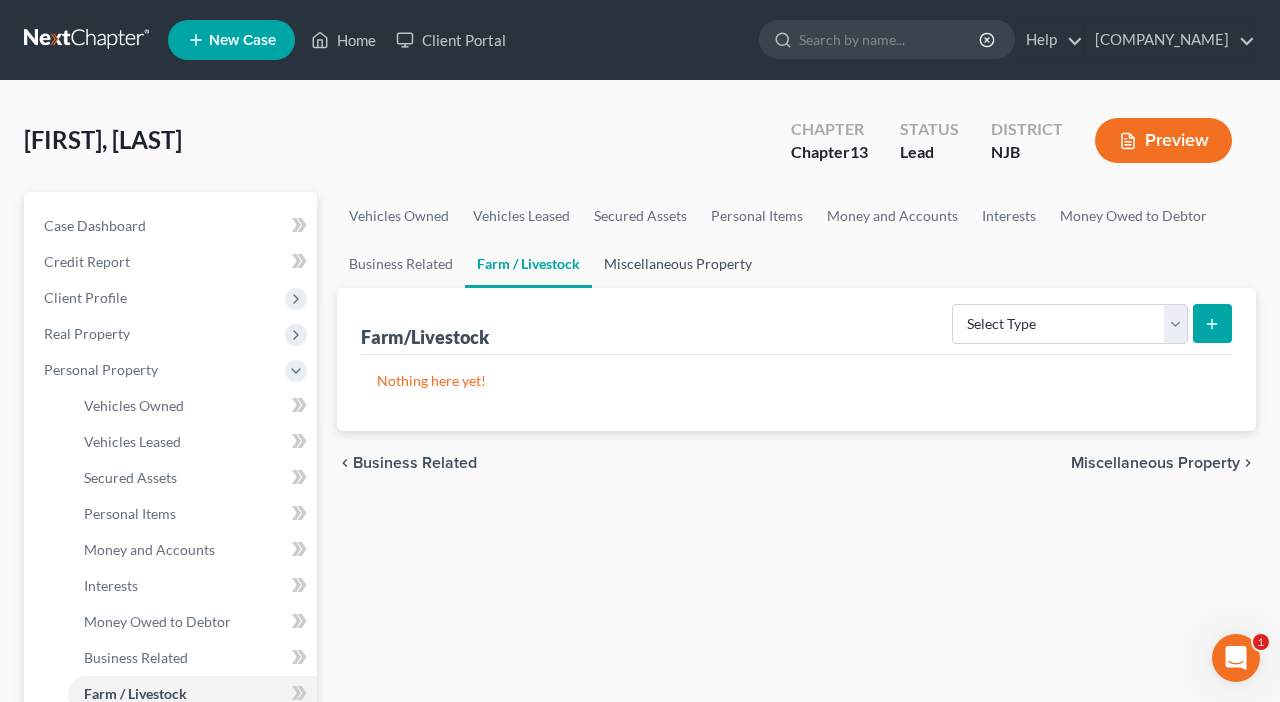 click on "Miscellaneous Property" at bounding box center [678, 264] 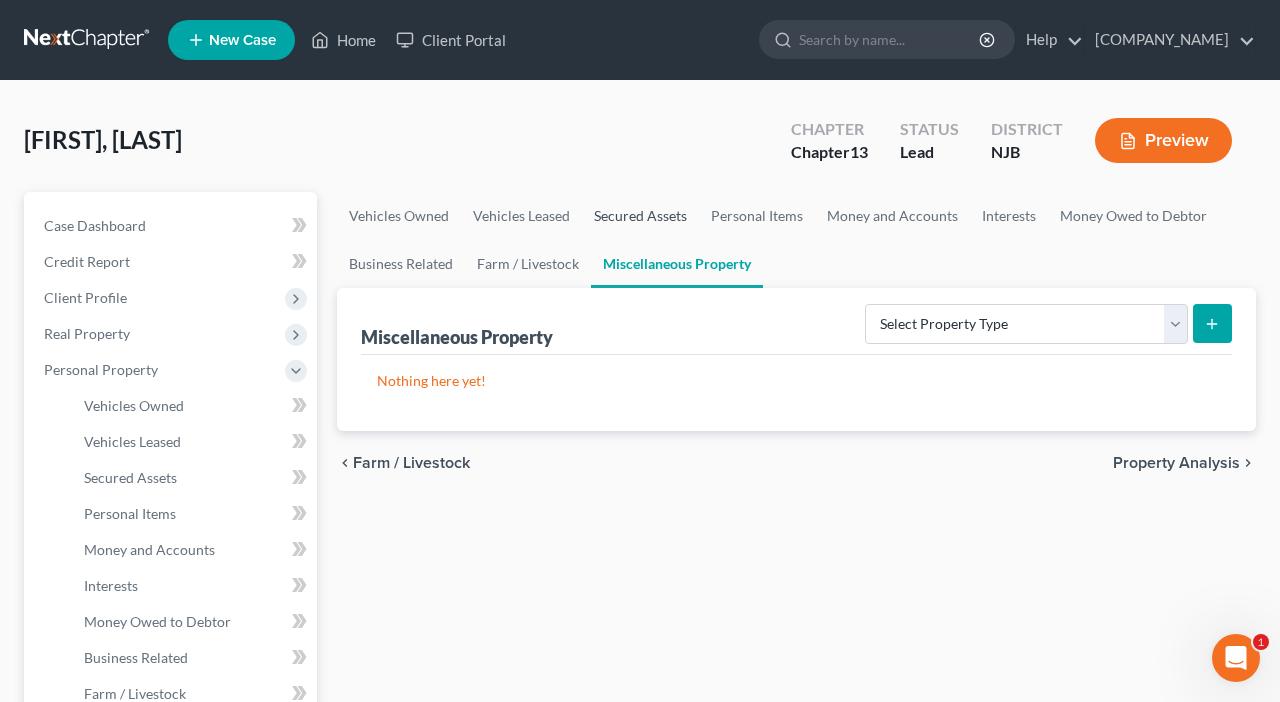 click on "Secured Assets" at bounding box center [640, 216] 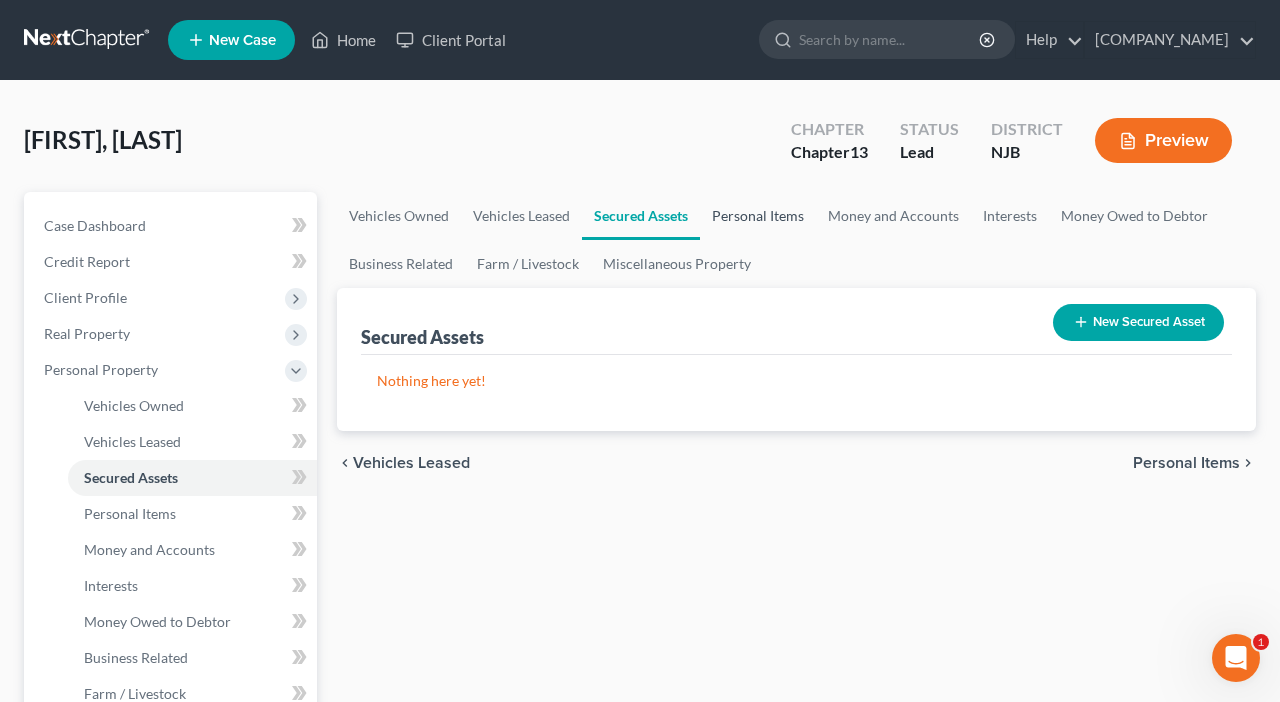 click on "Personal Items" at bounding box center [758, 216] 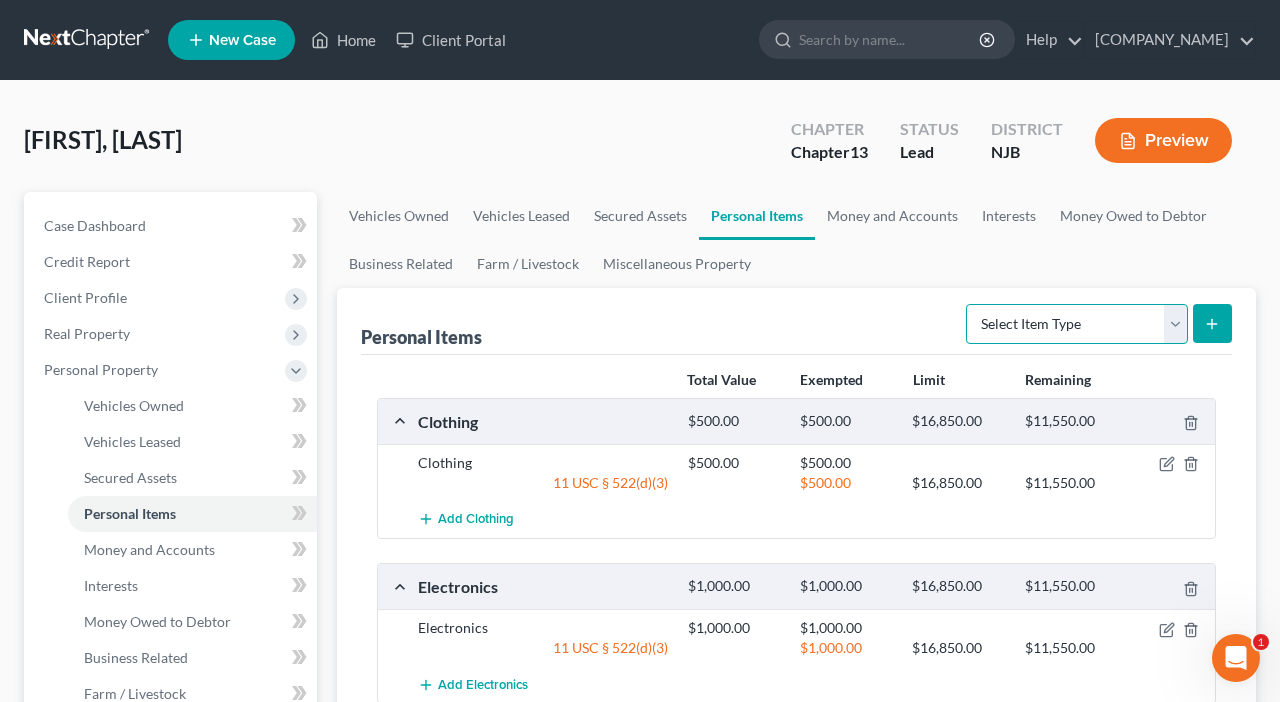 click on "Select Item Type Clothing Collectibles Of Value Electronics Firearms Household Goods Jewelry Other Pet(s) Sports & Hobby Equipment" at bounding box center (1077, 324) 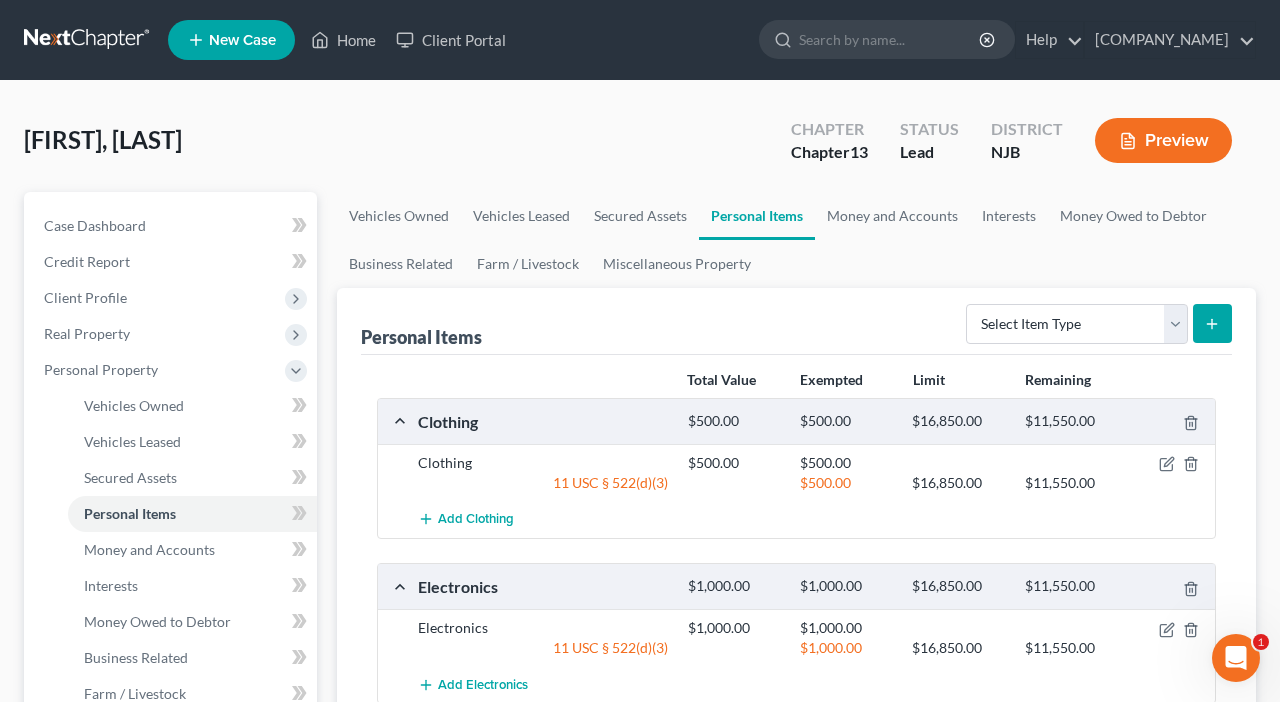 click on "Personal Items Select Item Type Clothing Collectibles Of Value Electronics Firearms Household Goods Jewelry Other Pet(s) Sports & Hobby Equipment" at bounding box center (796, 321) 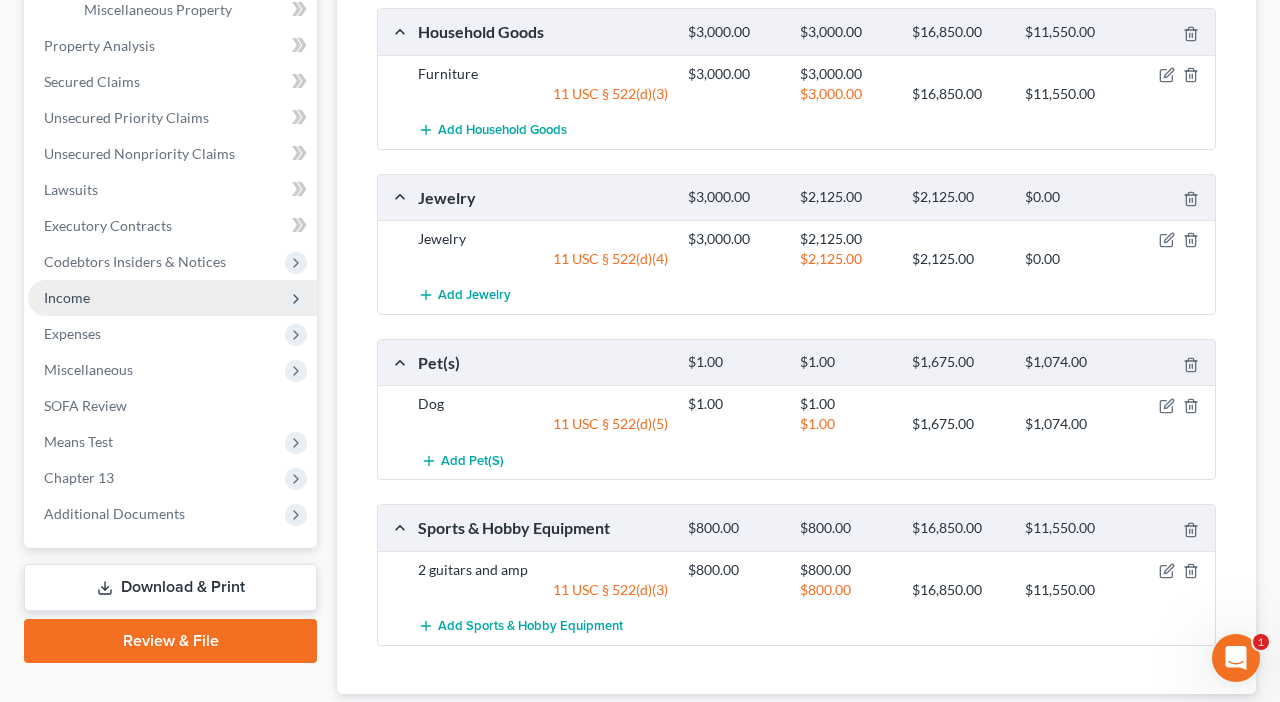 click on "Income" at bounding box center (172, 298) 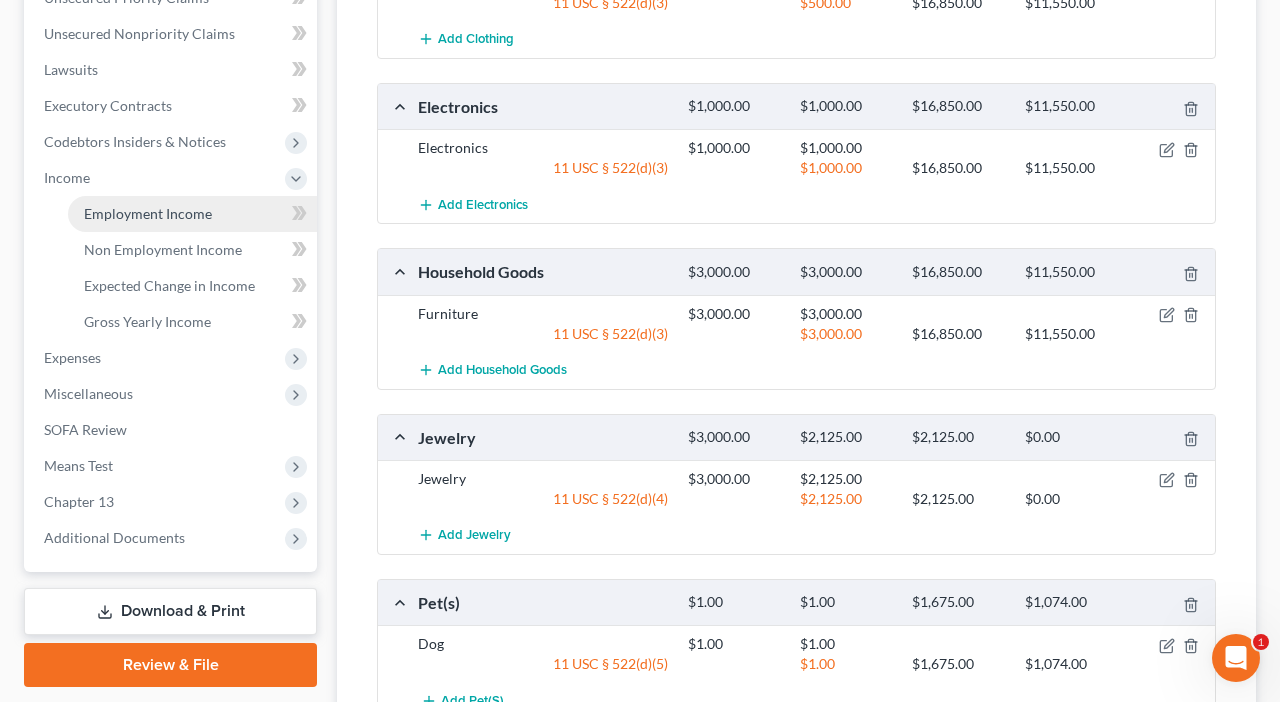 click on "Employment Income" at bounding box center [148, 213] 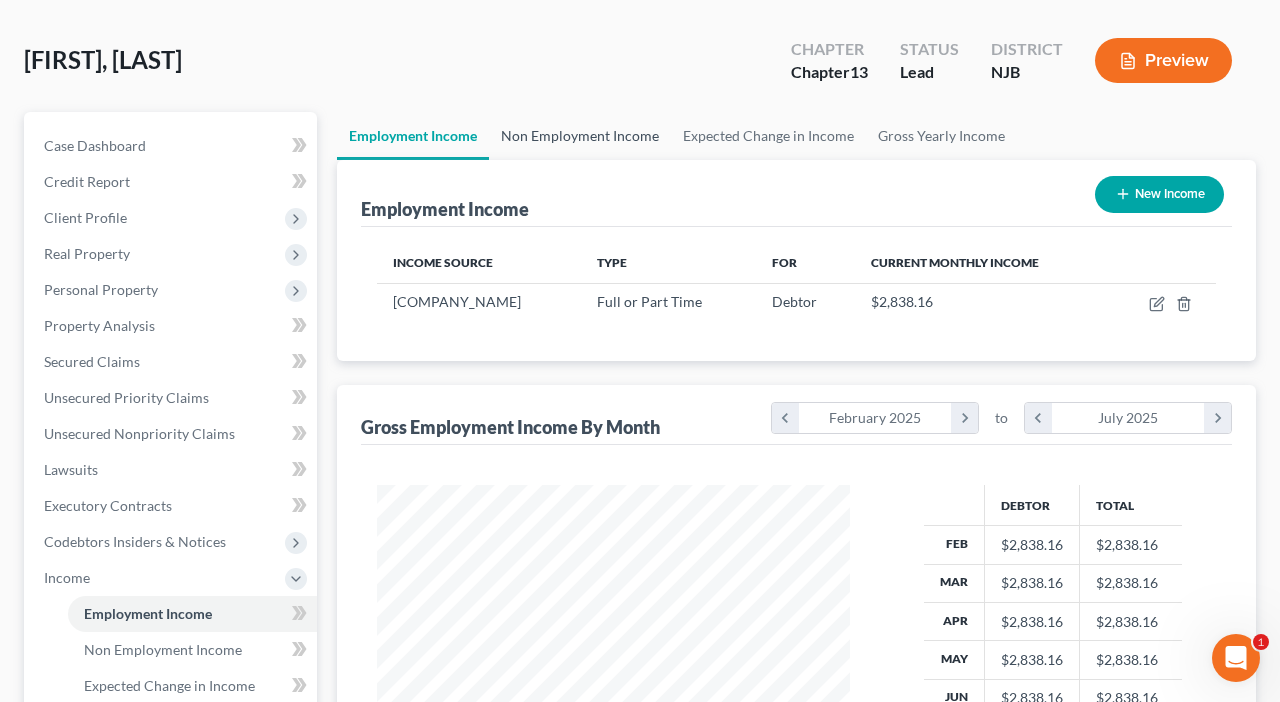 click on "Non Employment Income" at bounding box center [580, 136] 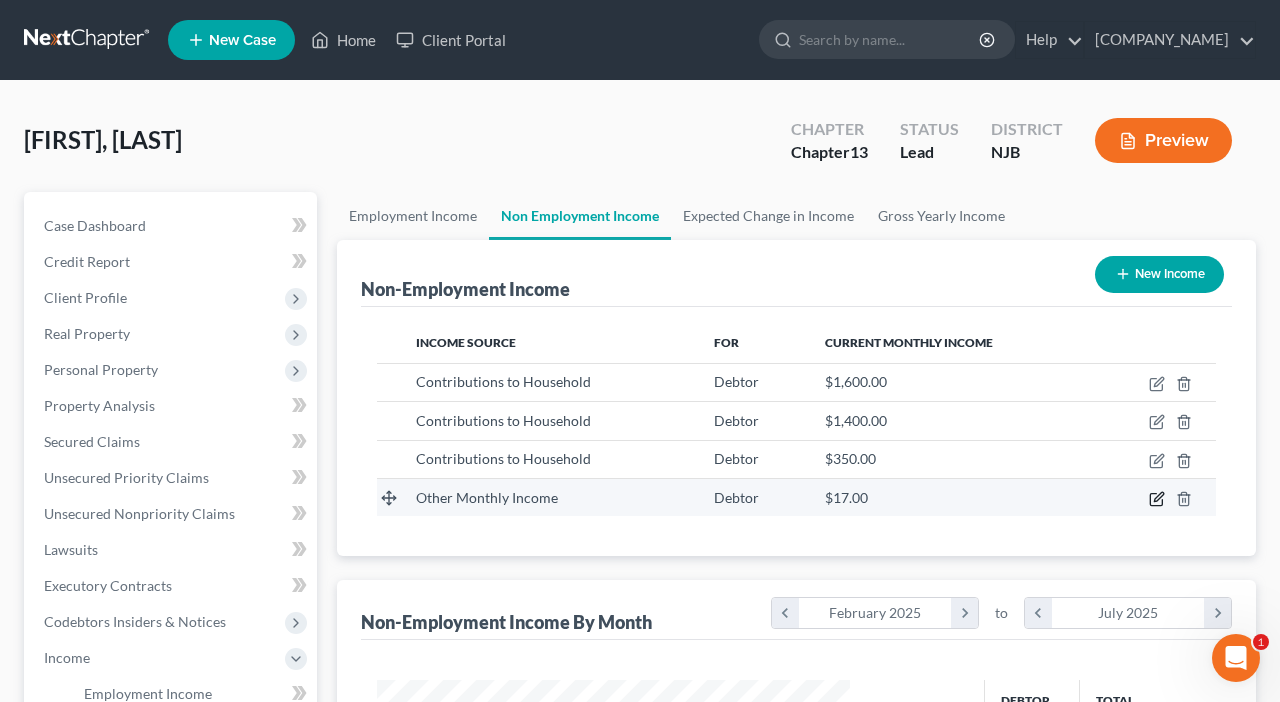 click 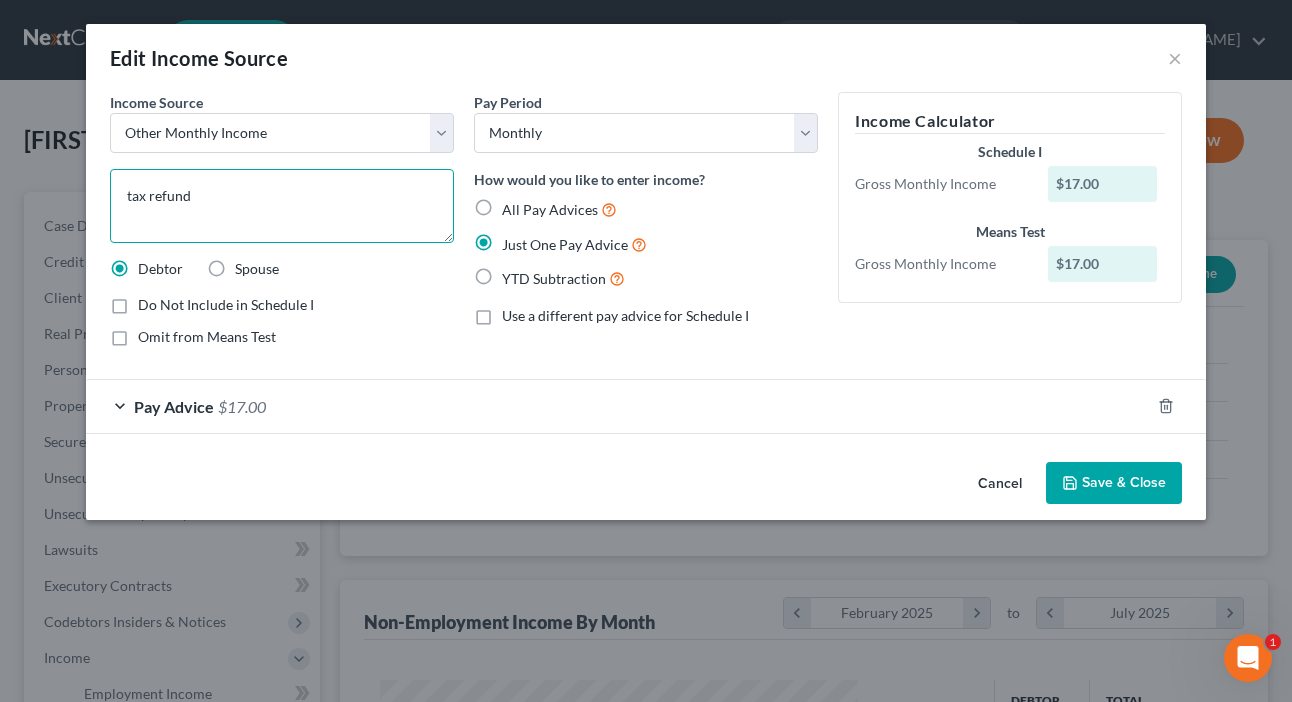 click on "tax refund" at bounding box center (282, 206) 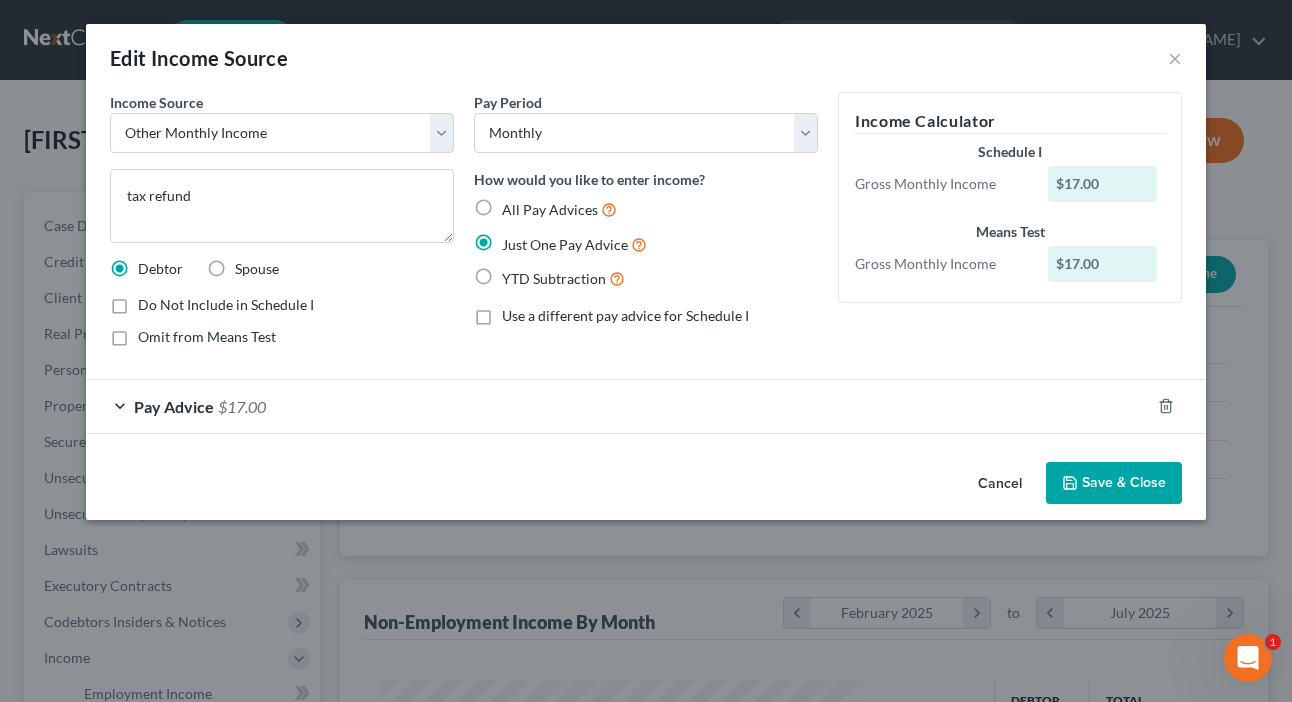 click on "$17.00" at bounding box center (242, 406) 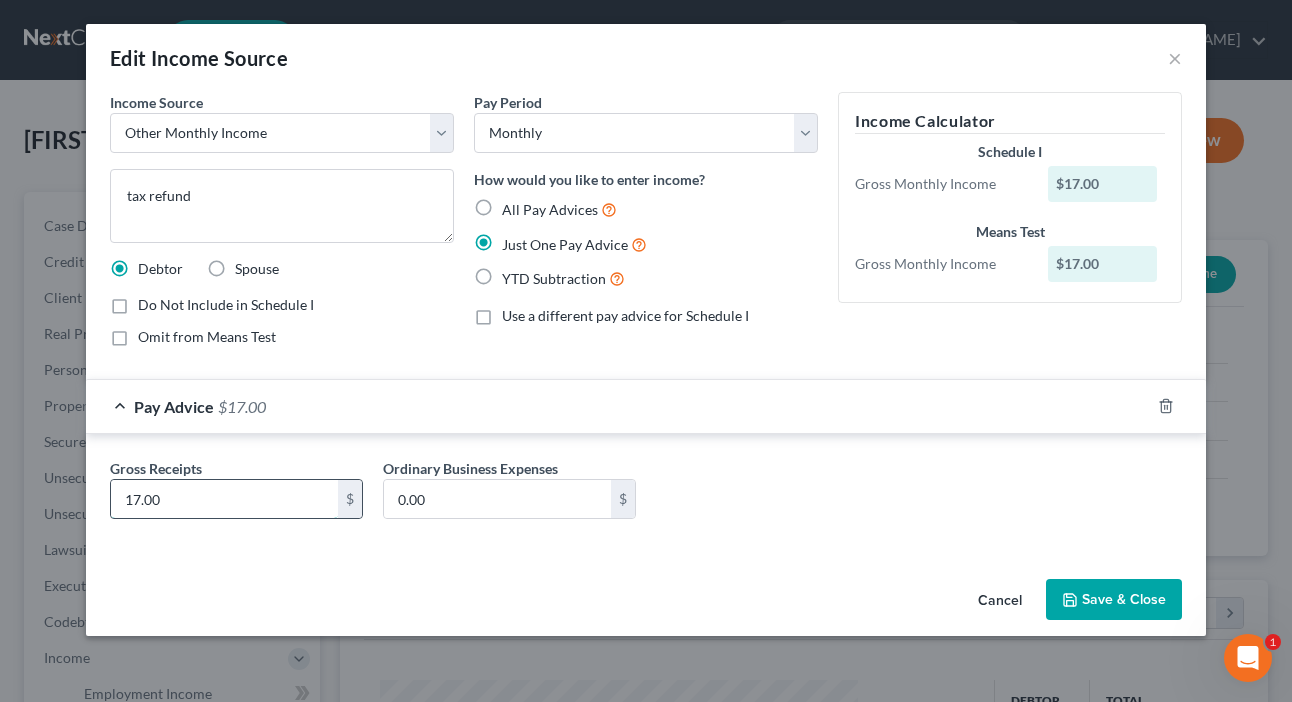 click on "17.00" at bounding box center [224, 499] 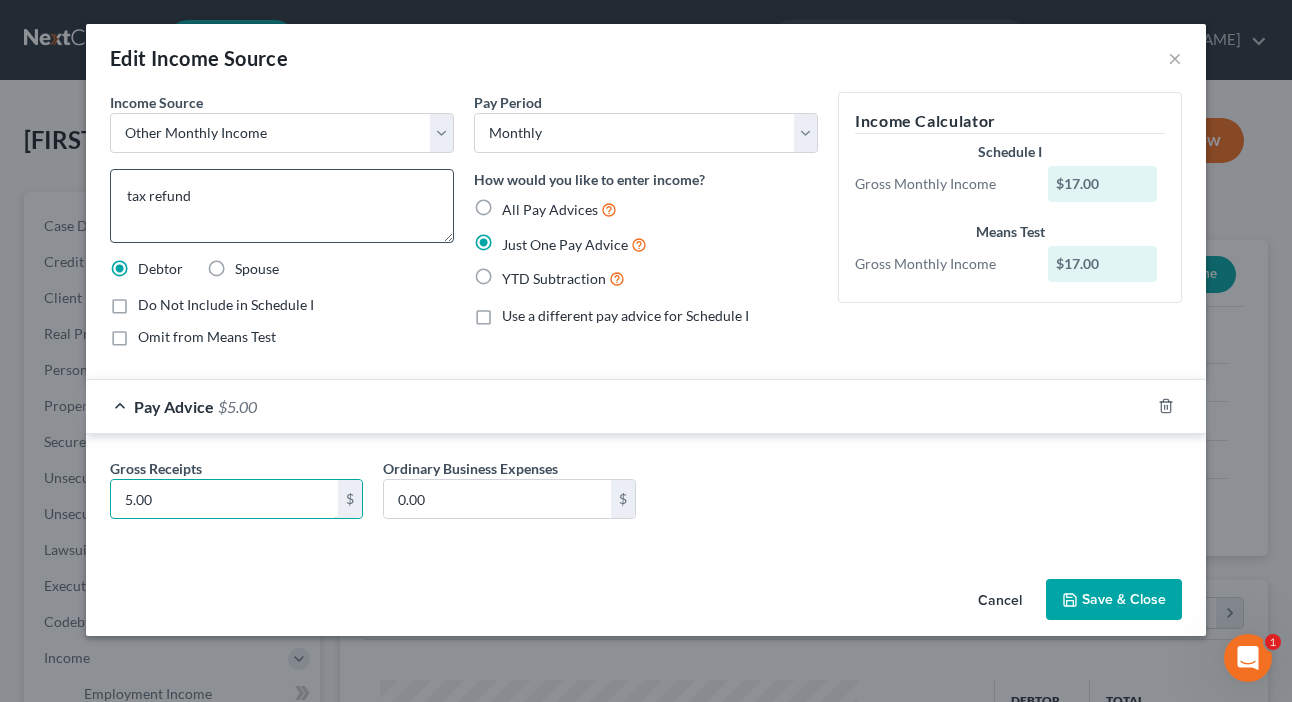 type on "5.00" 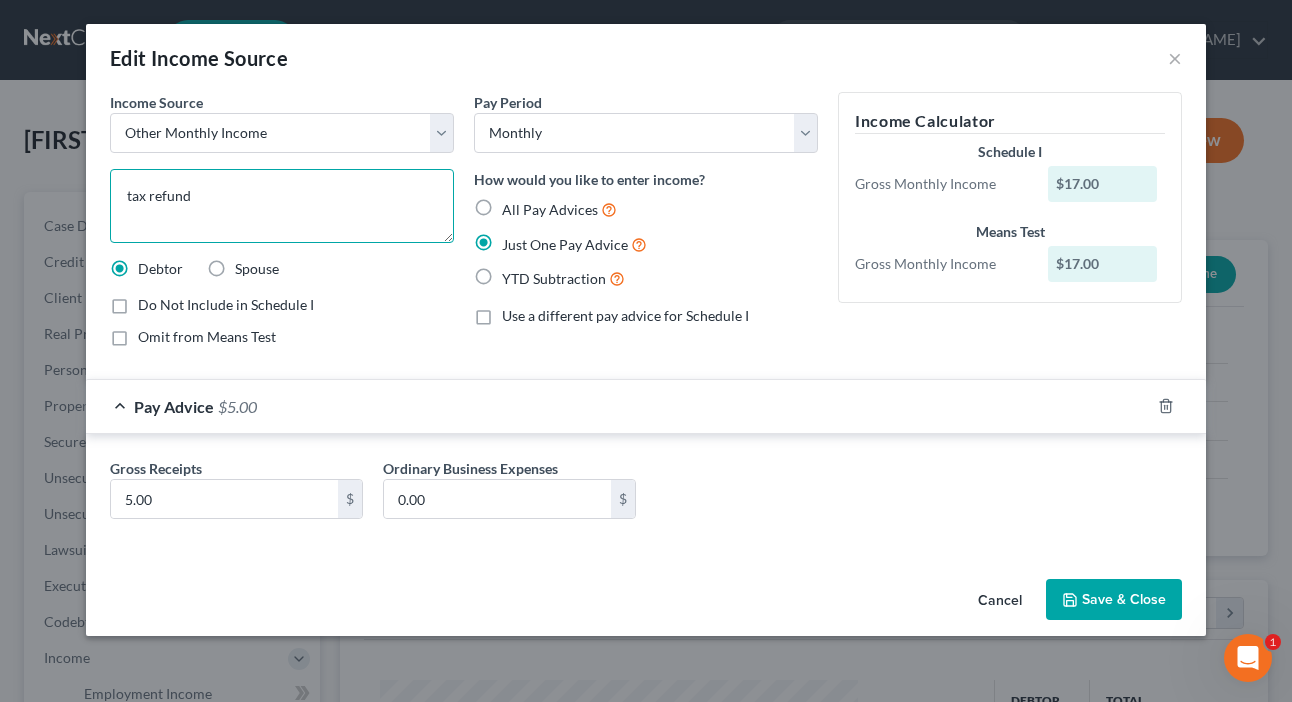 click on "tax refund" at bounding box center [282, 206] 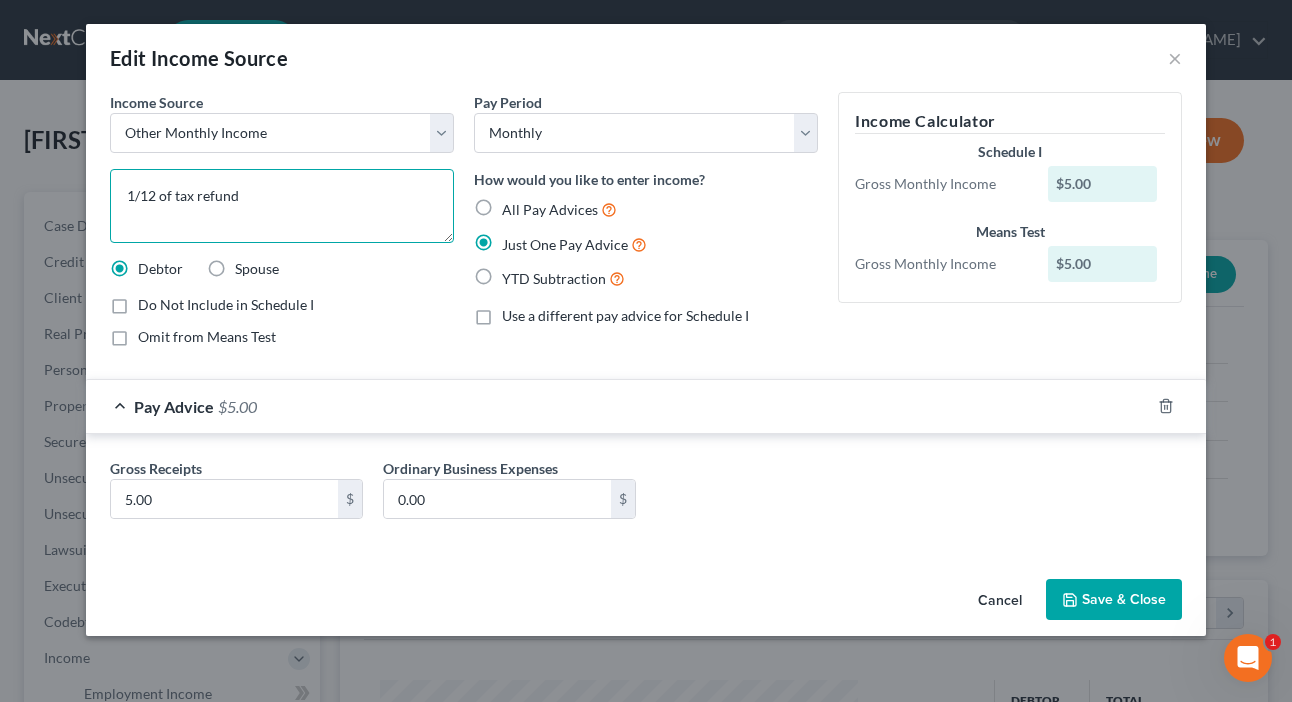 type on "1/12 of tax refund" 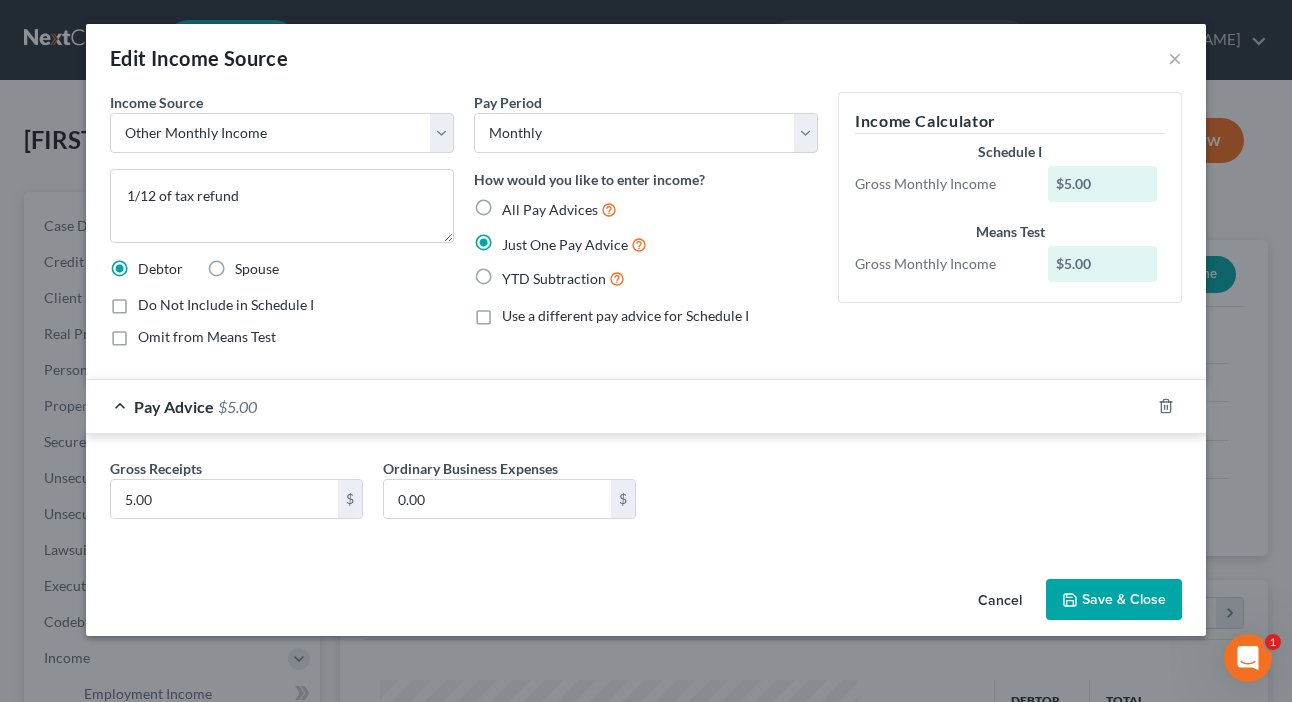 drag, startPoint x: 113, startPoint y: 340, endPoint x: 124, endPoint y: 344, distance: 11.7046995 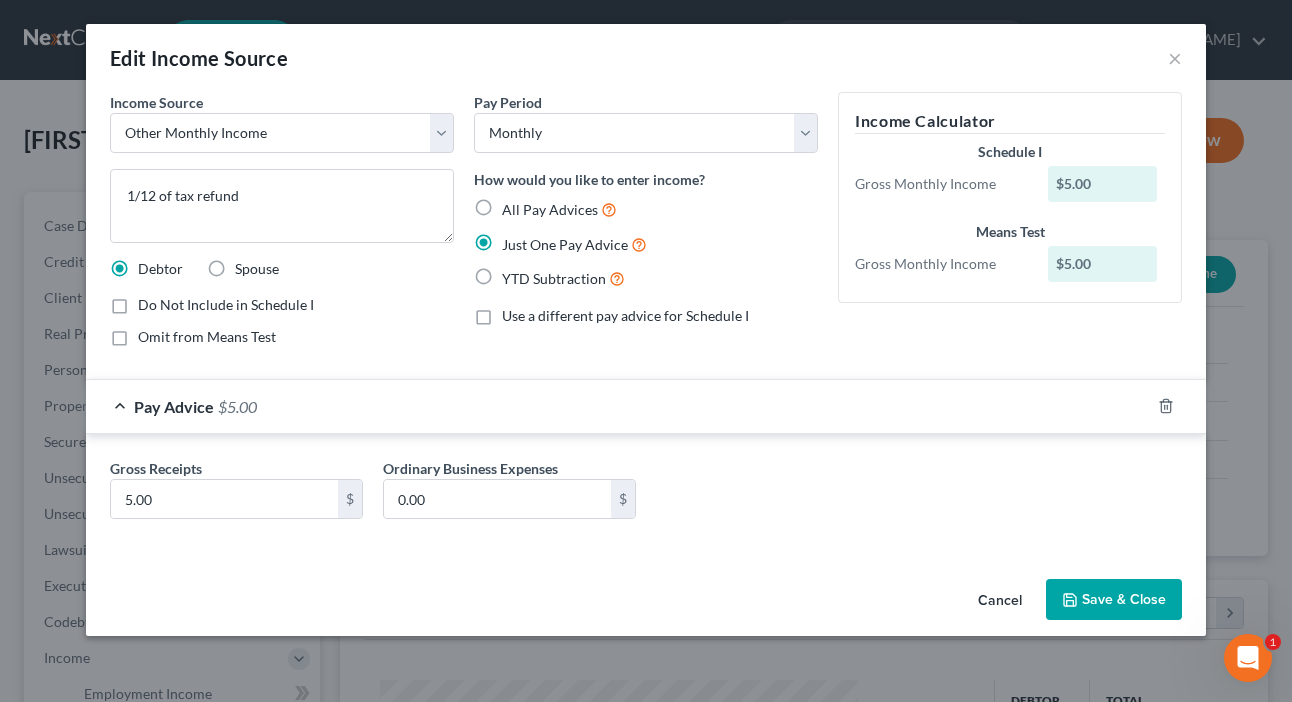 click on "Omit from Means Test" at bounding box center [152, 333] 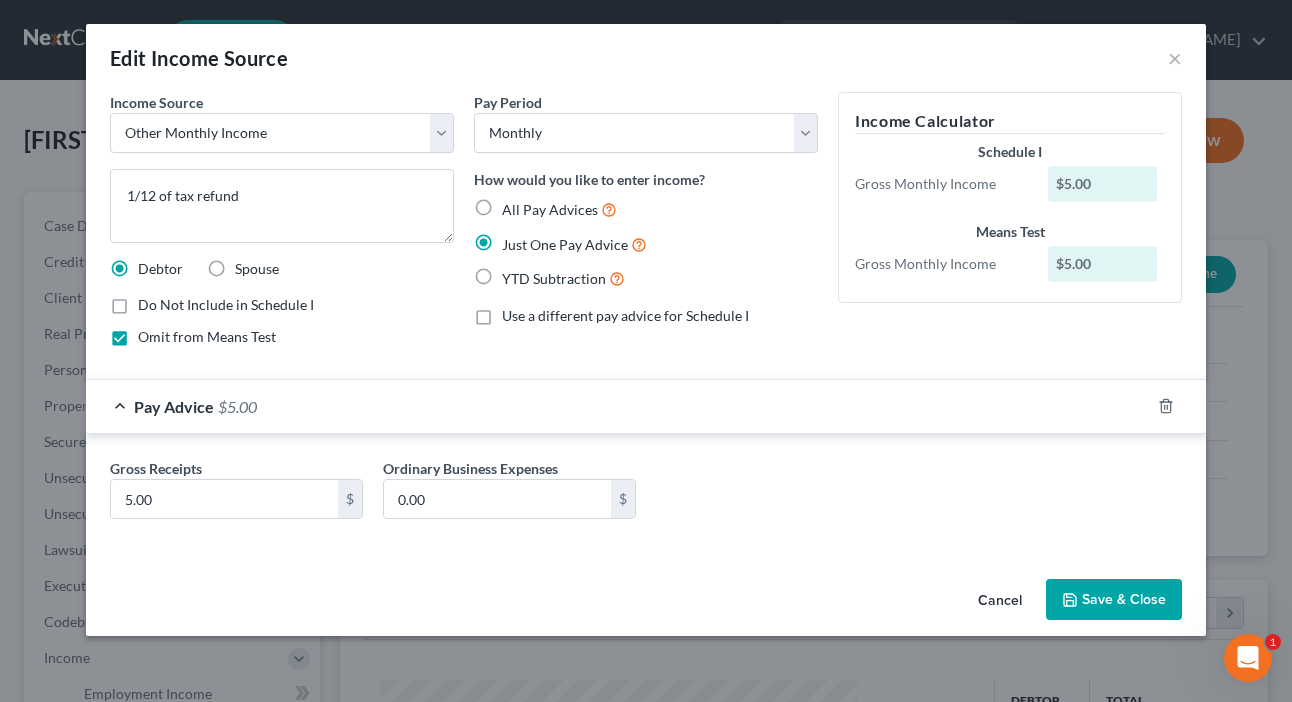 click on "Save & Close" at bounding box center (1114, 600) 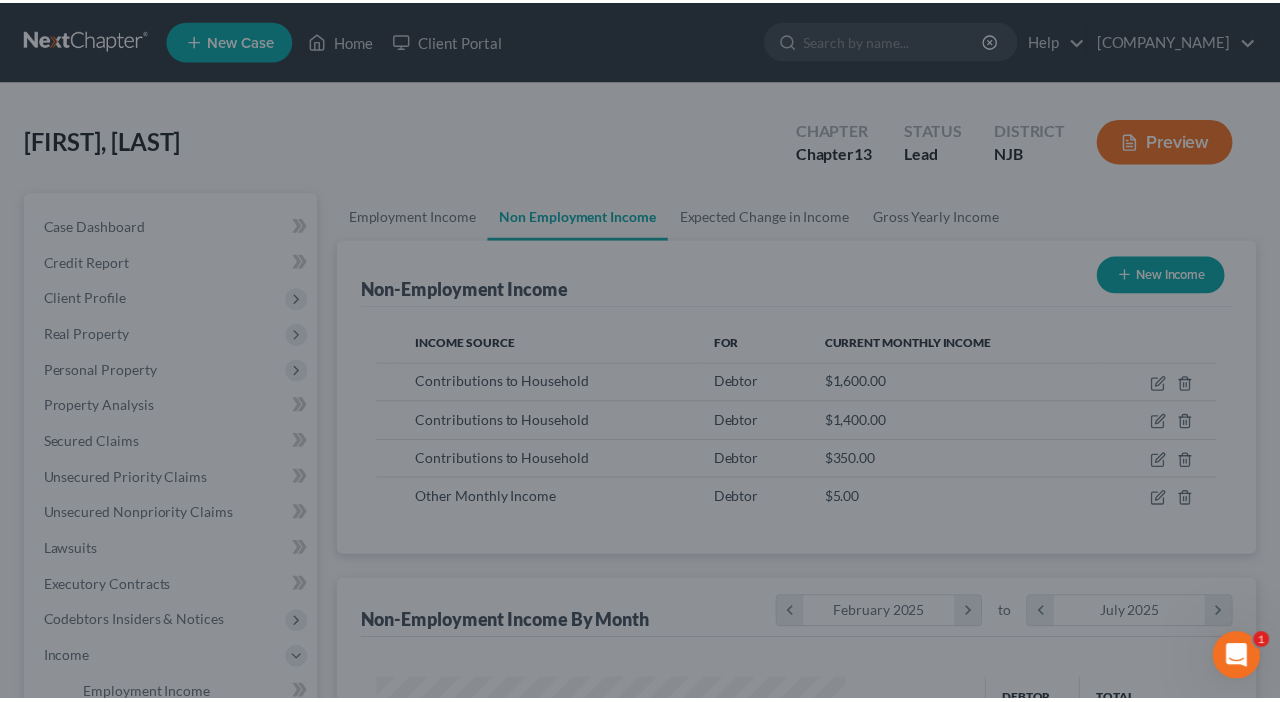 scroll, scrollTop: 356, scrollLeft: 512, axis: both 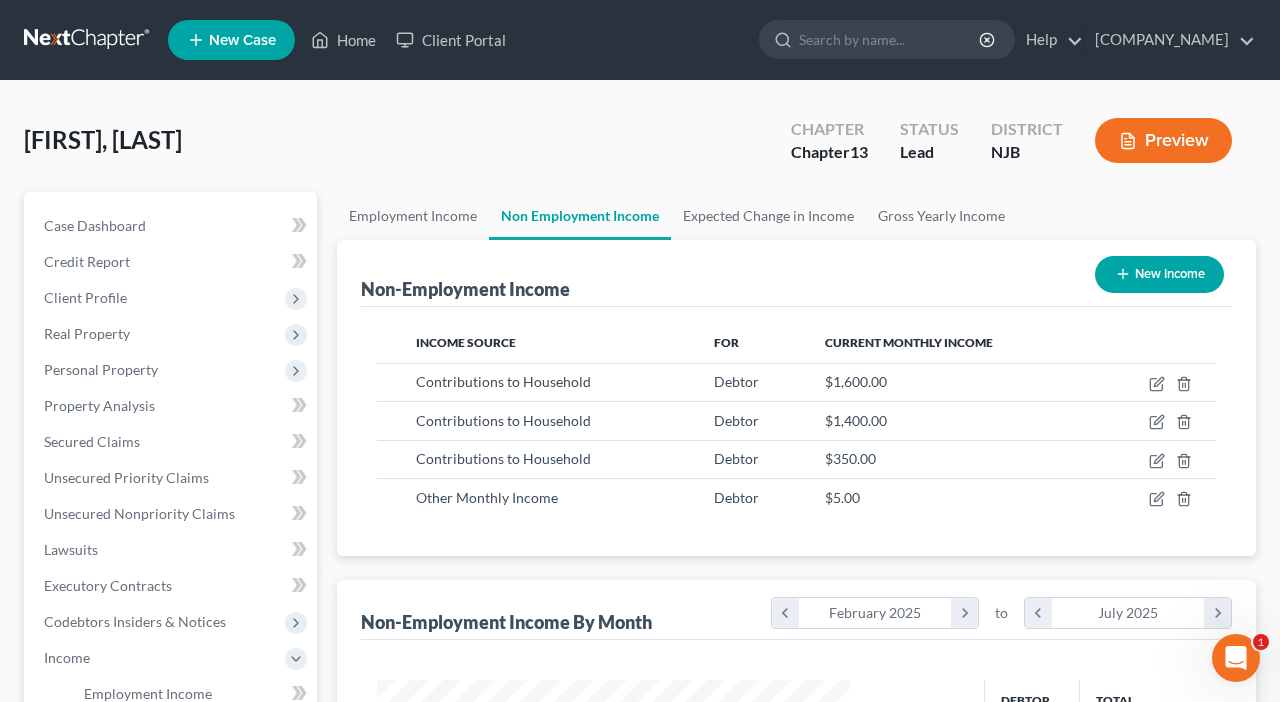 click on "Preview" at bounding box center [1163, 140] 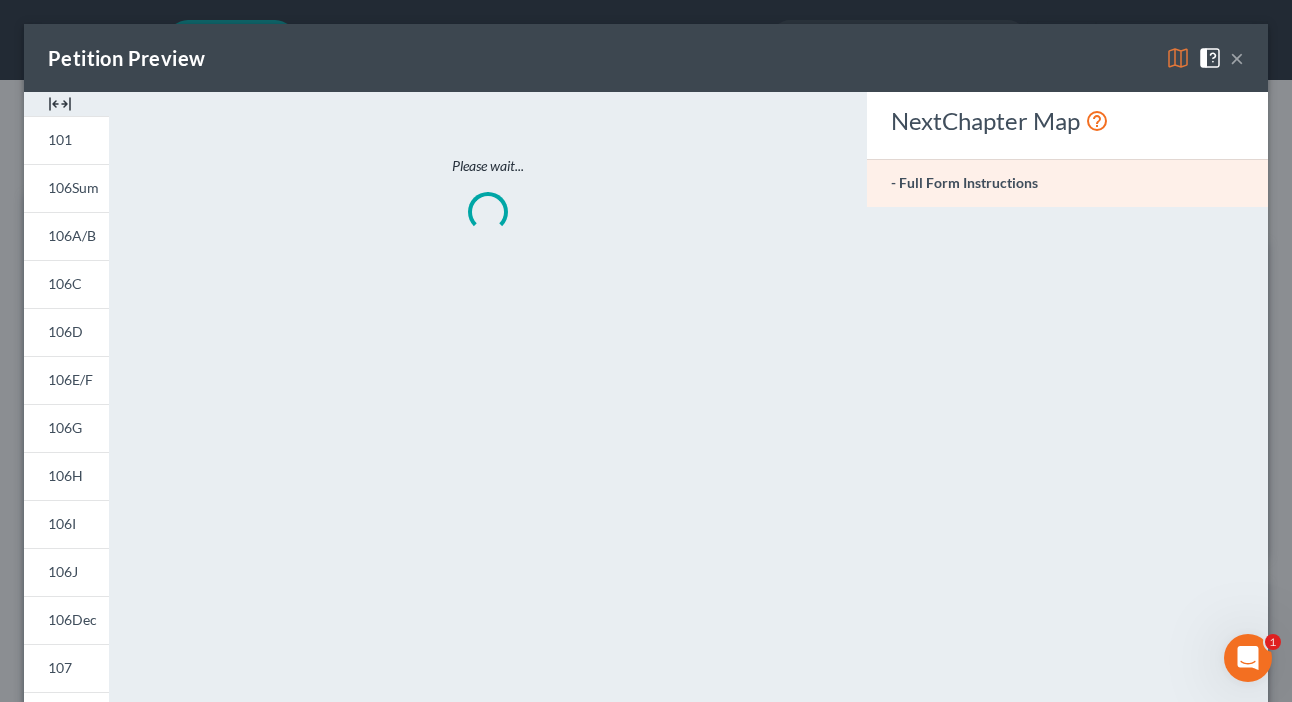 scroll, scrollTop: 999643, scrollLeft: 999481, axis: both 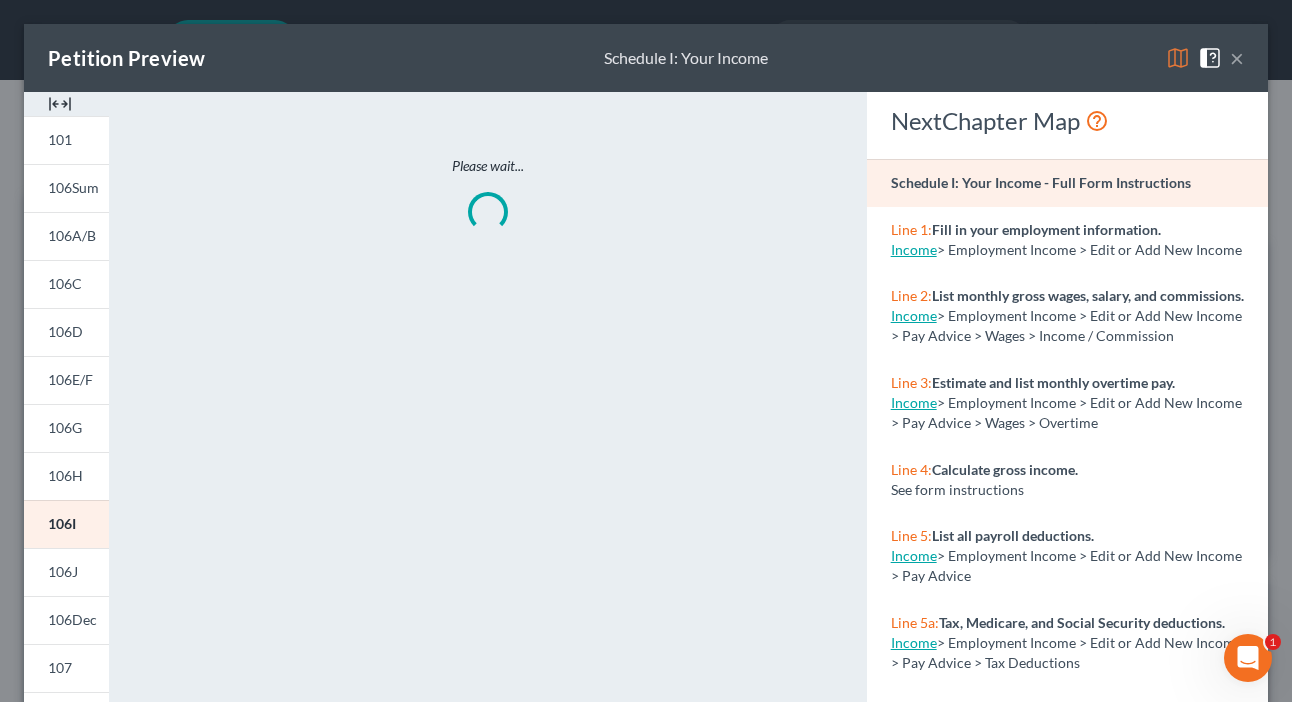 click on "×" at bounding box center (1237, 58) 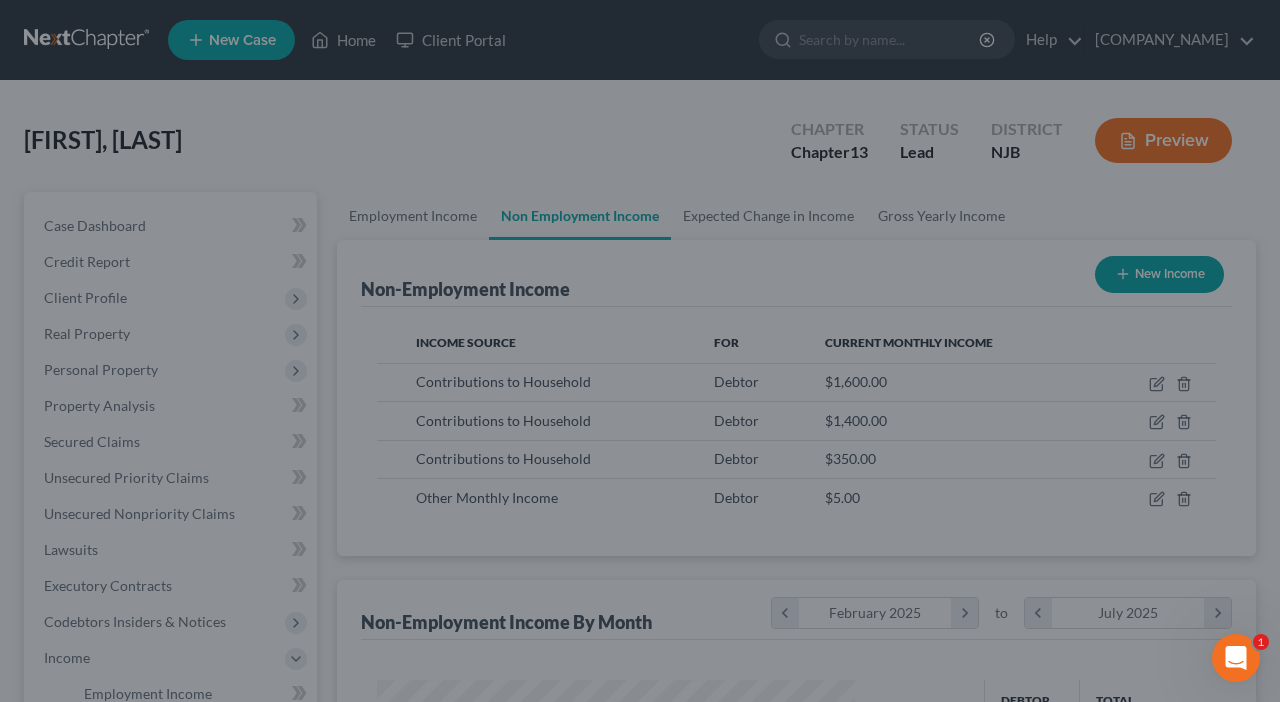 scroll, scrollTop: 356, scrollLeft: 512, axis: both 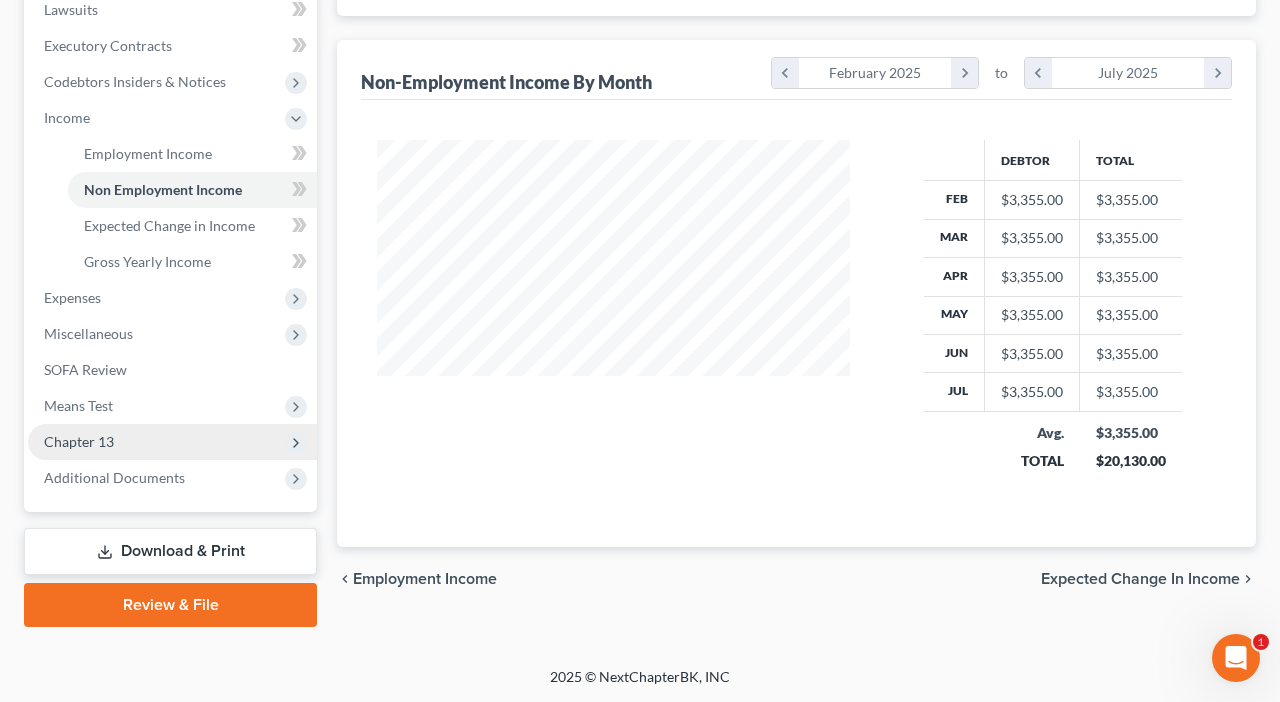 click on "Chapter 13" at bounding box center [172, 442] 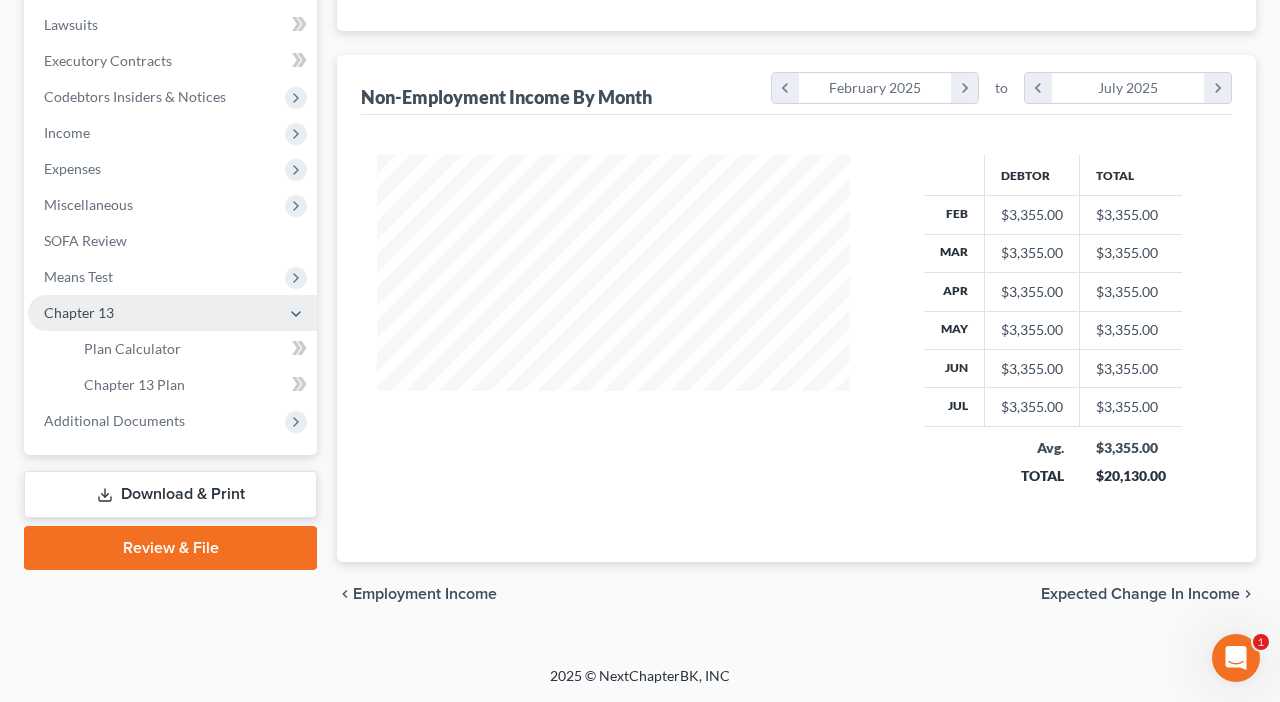 scroll, scrollTop: 521, scrollLeft: 0, axis: vertical 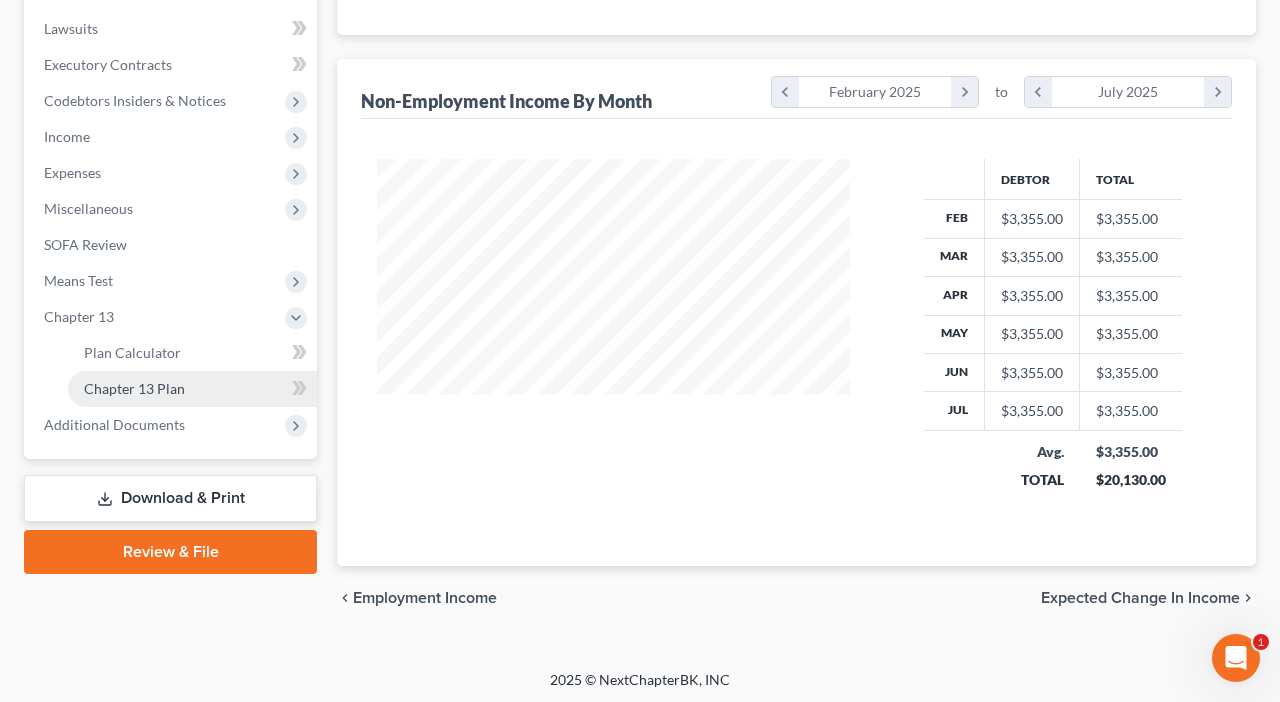 click on "Chapter 13 Plan" at bounding box center [192, 389] 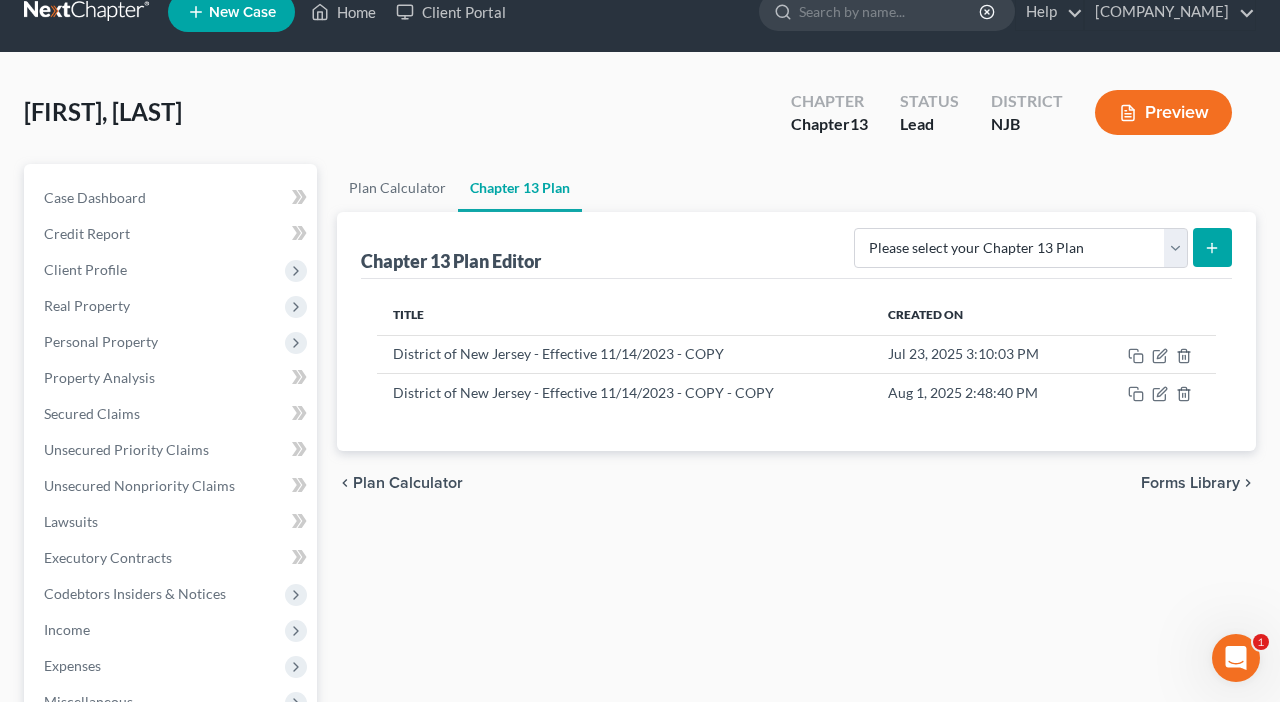 scroll, scrollTop: 0, scrollLeft: 0, axis: both 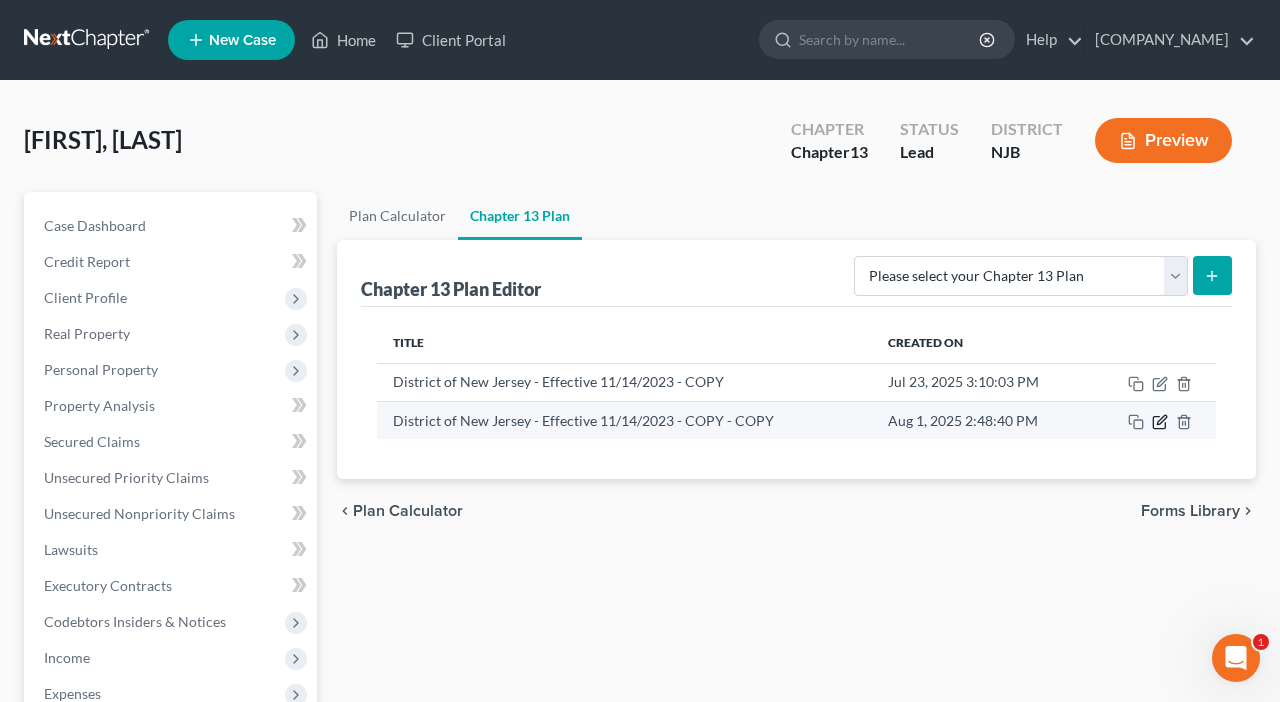 click 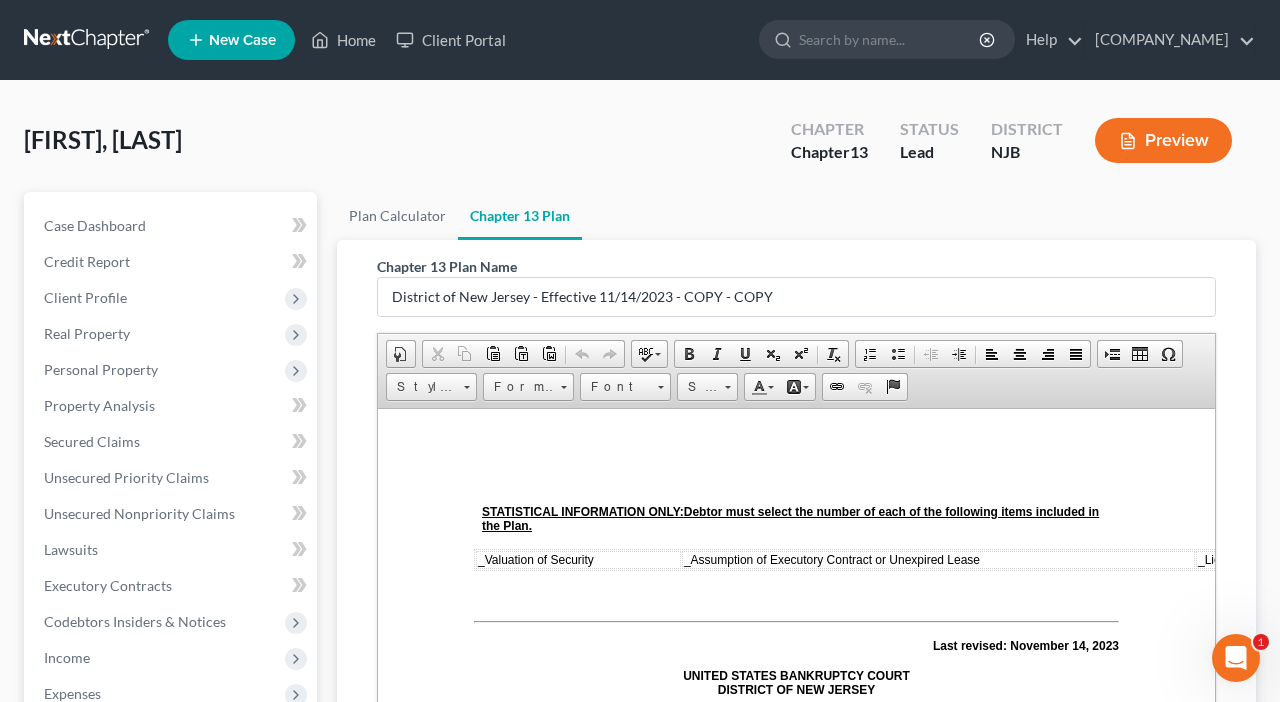 scroll, scrollTop: 0, scrollLeft: 0, axis: both 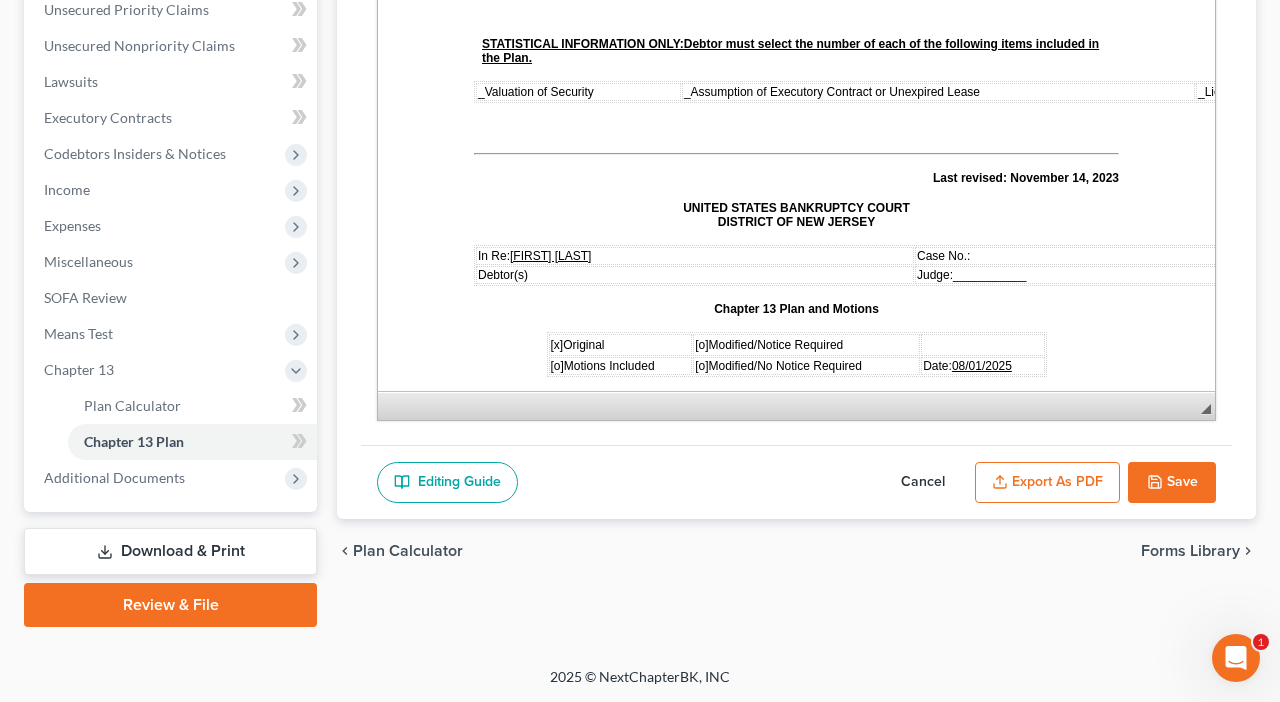 drag, startPoint x: 1211, startPoint y: 404, endPoint x: 1231, endPoint y: 515, distance: 112.78741 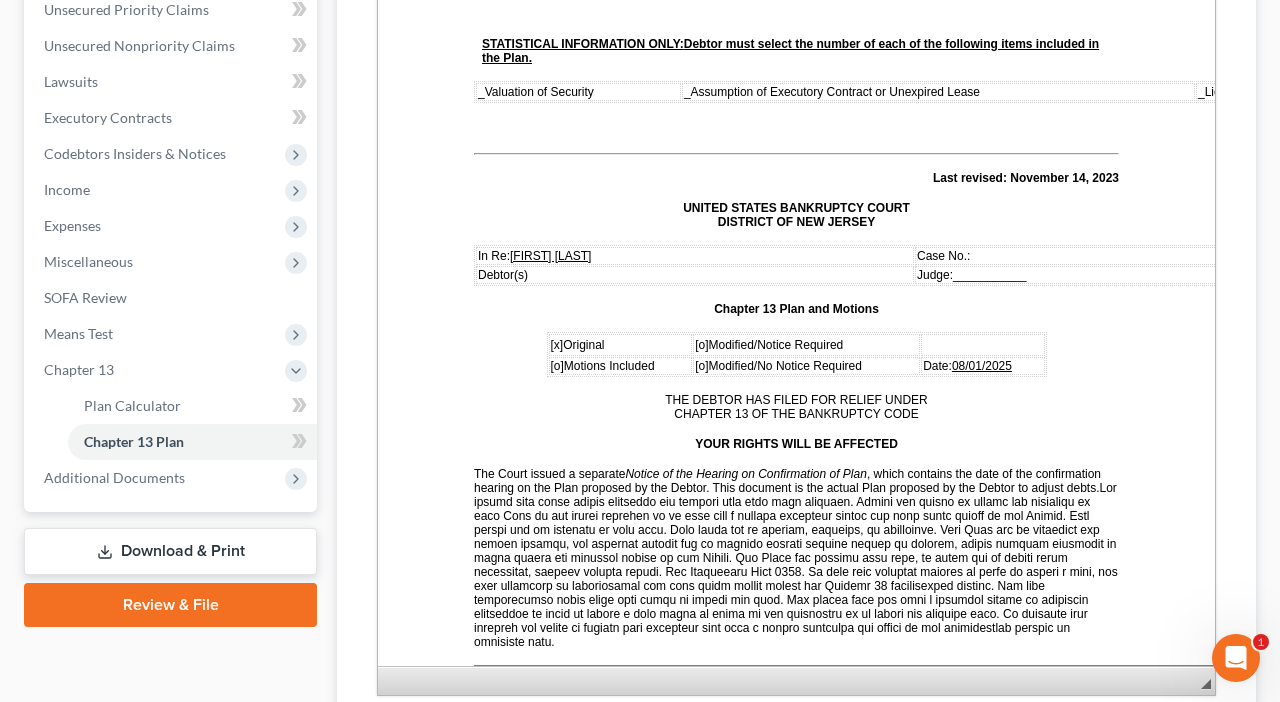 drag, startPoint x: 1206, startPoint y: 405, endPoint x: 1244, endPoint y: 625, distance: 223.2577 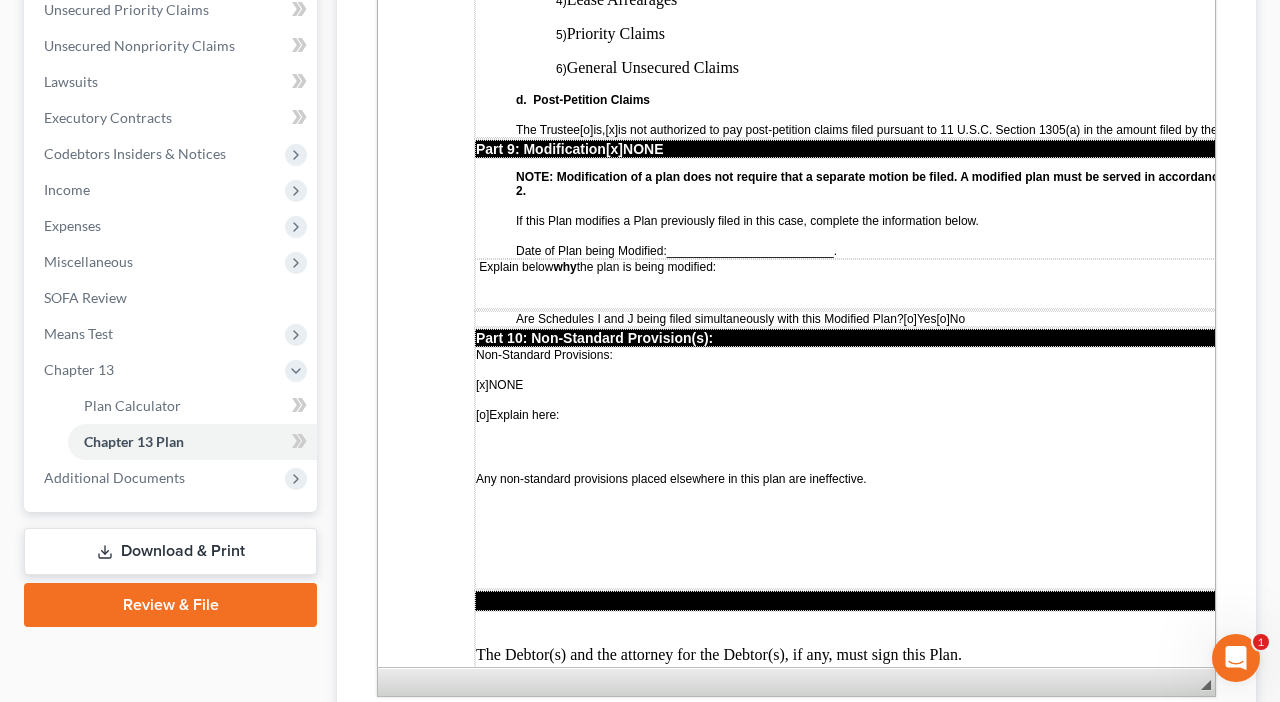 scroll, scrollTop: 5674, scrollLeft: 0, axis: vertical 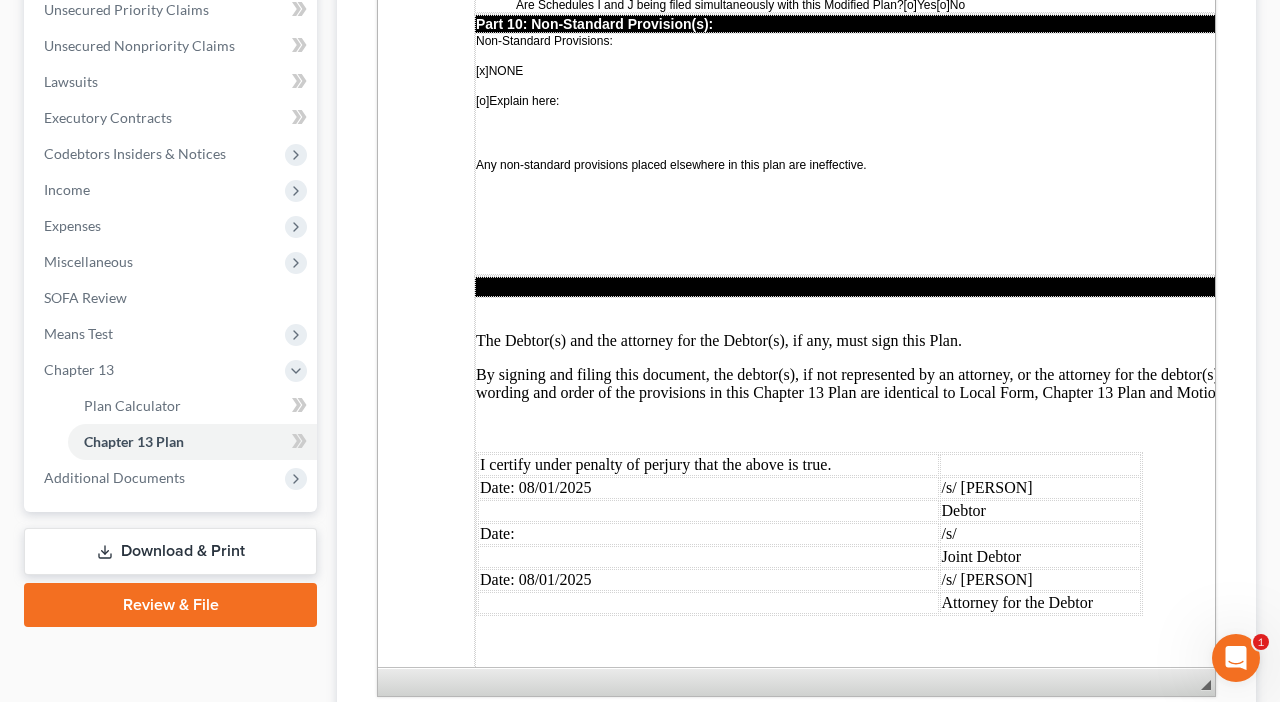 click on "Download & Print" at bounding box center (170, 551) 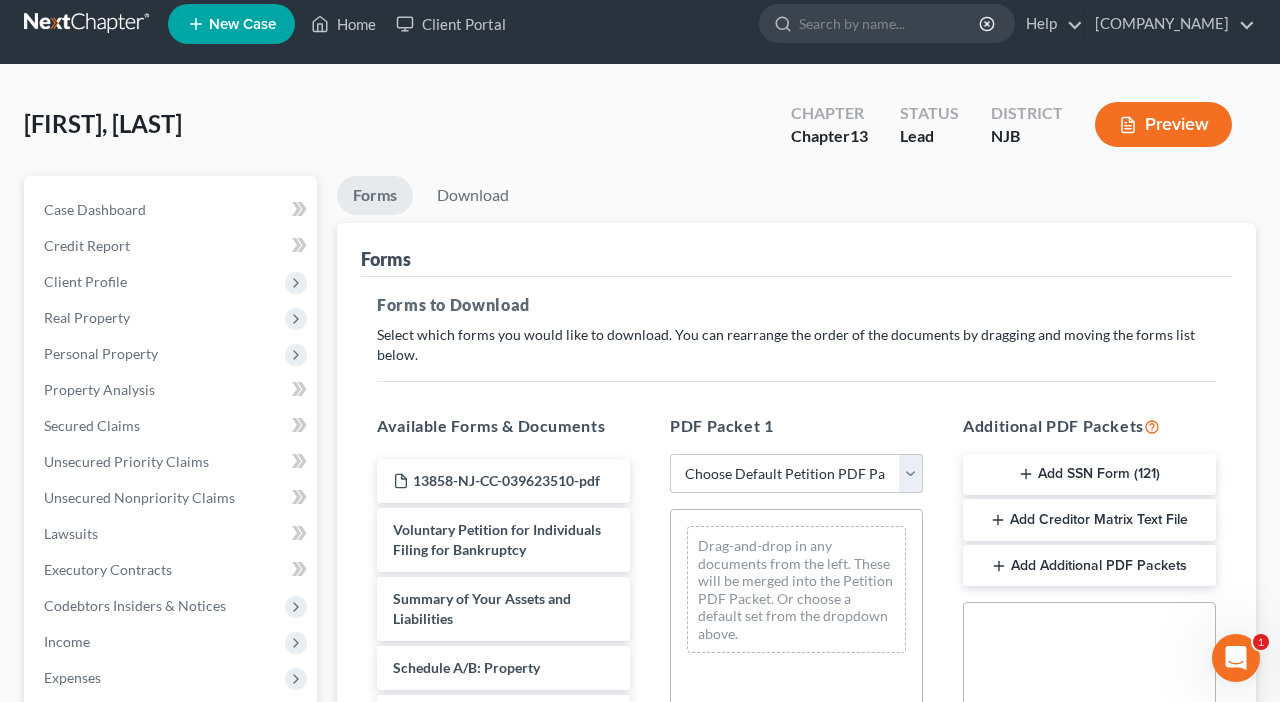 scroll, scrollTop: 0, scrollLeft: 0, axis: both 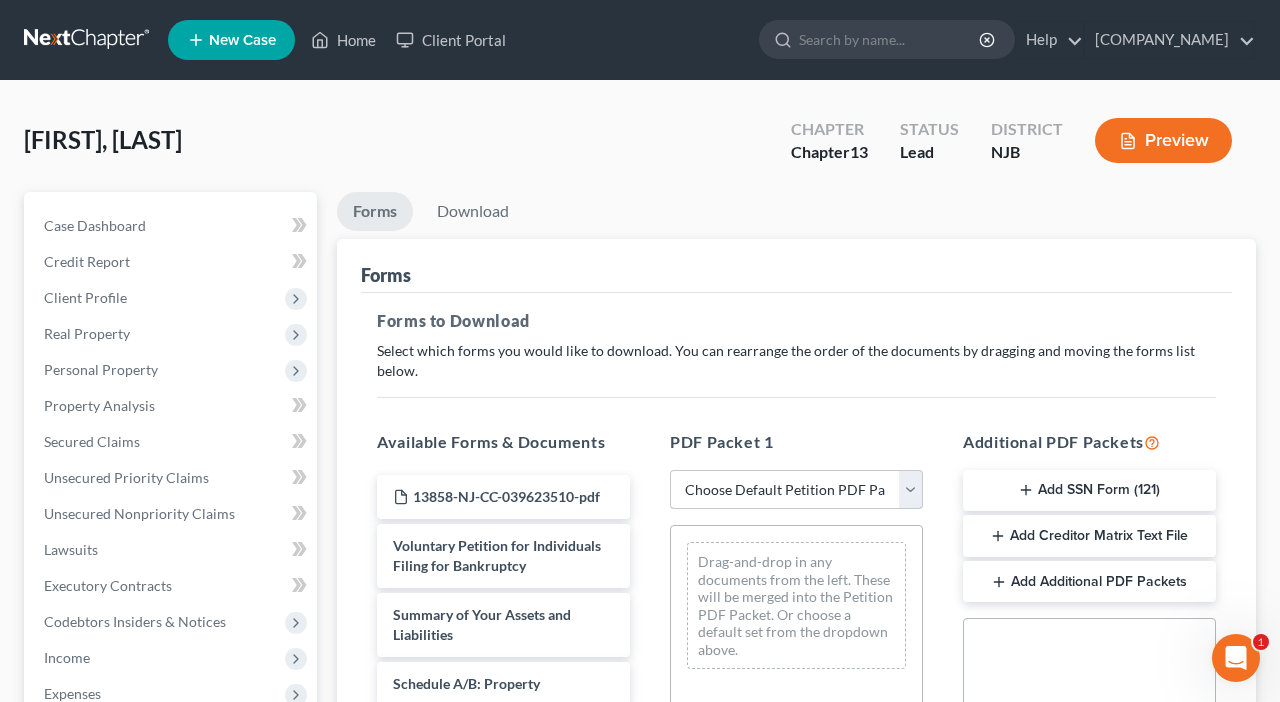 click on "Choose Default Petition PDF Packet Complete Bankruptcy Petition (all forms and schedules) Emergency Filing Forms (Petition and Creditor List Only) Amended Forms Signature Pages Only Supplemental Post Petition (Sch. I & J) Supplemental Post Petition (Sch. I) Supplemental Post Petition (Sch. J)" at bounding box center [796, 490] 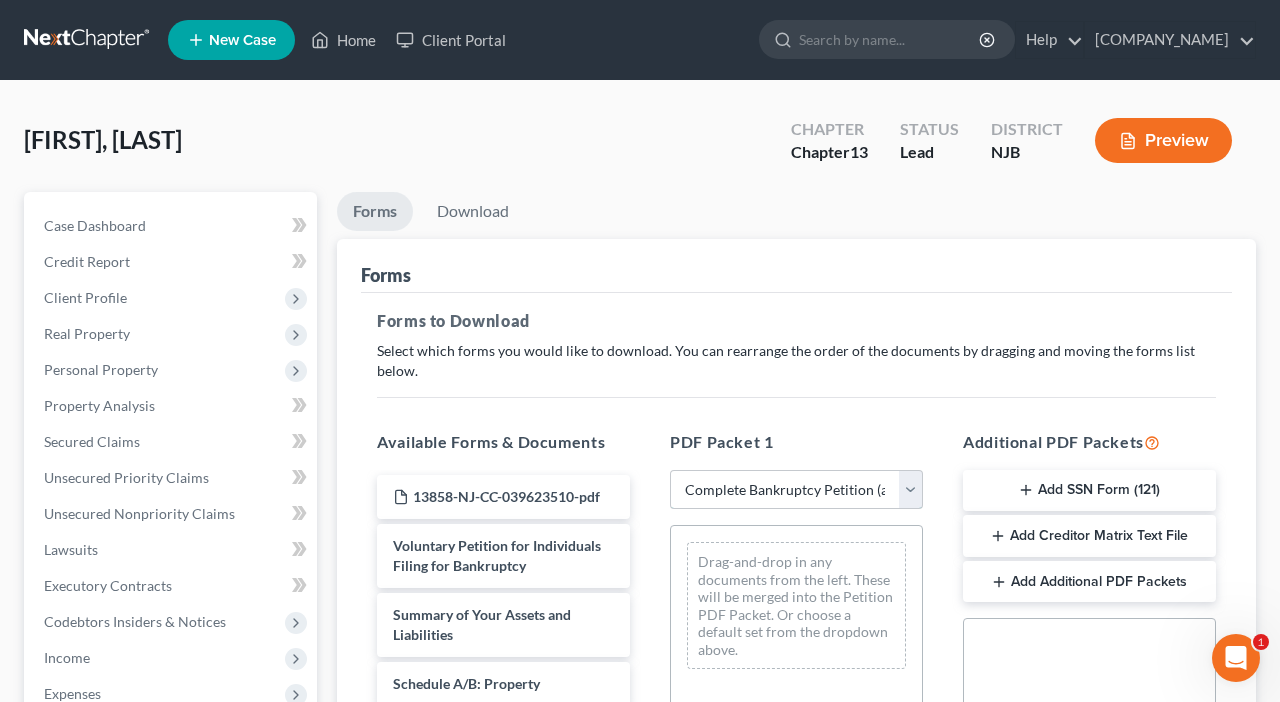 click on "Choose Default Petition PDF Packet Complete Bankruptcy Petition (all forms and schedules) Emergency Filing Forms (Petition and Creditor List Only) Amended Forms Signature Pages Only Supplemental Post Petition (Sch. I & J) Supplemental Post Petition (Sch. I) Supplemental Post Petition (Sch. J)" at bounding box center (796, 490) 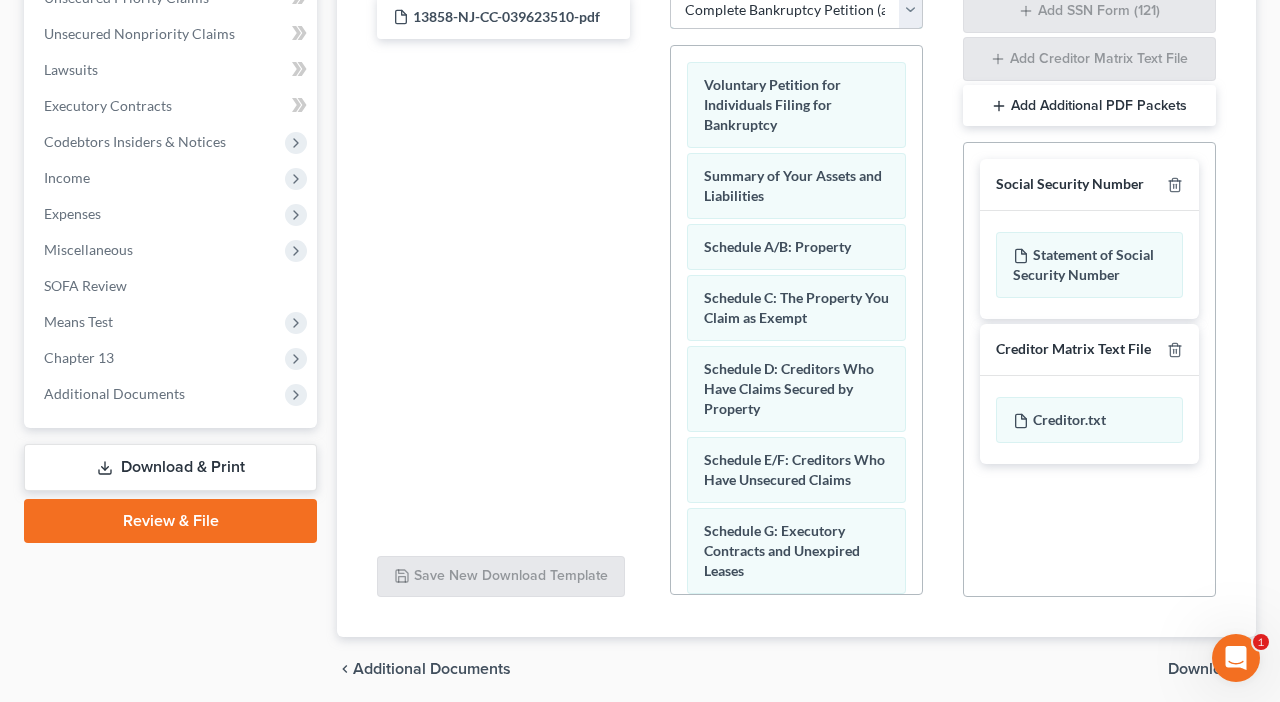 scroll, scrollTop: 553, scrollLeft: 0, axis: vertical 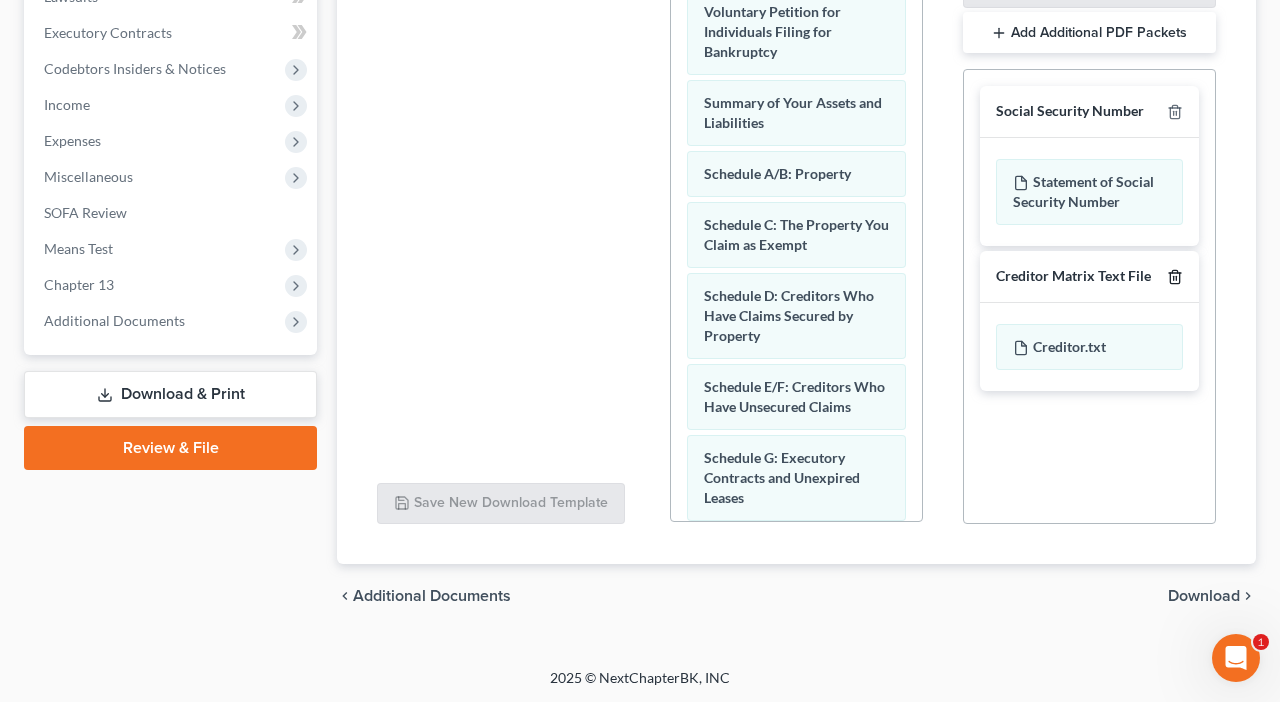 click 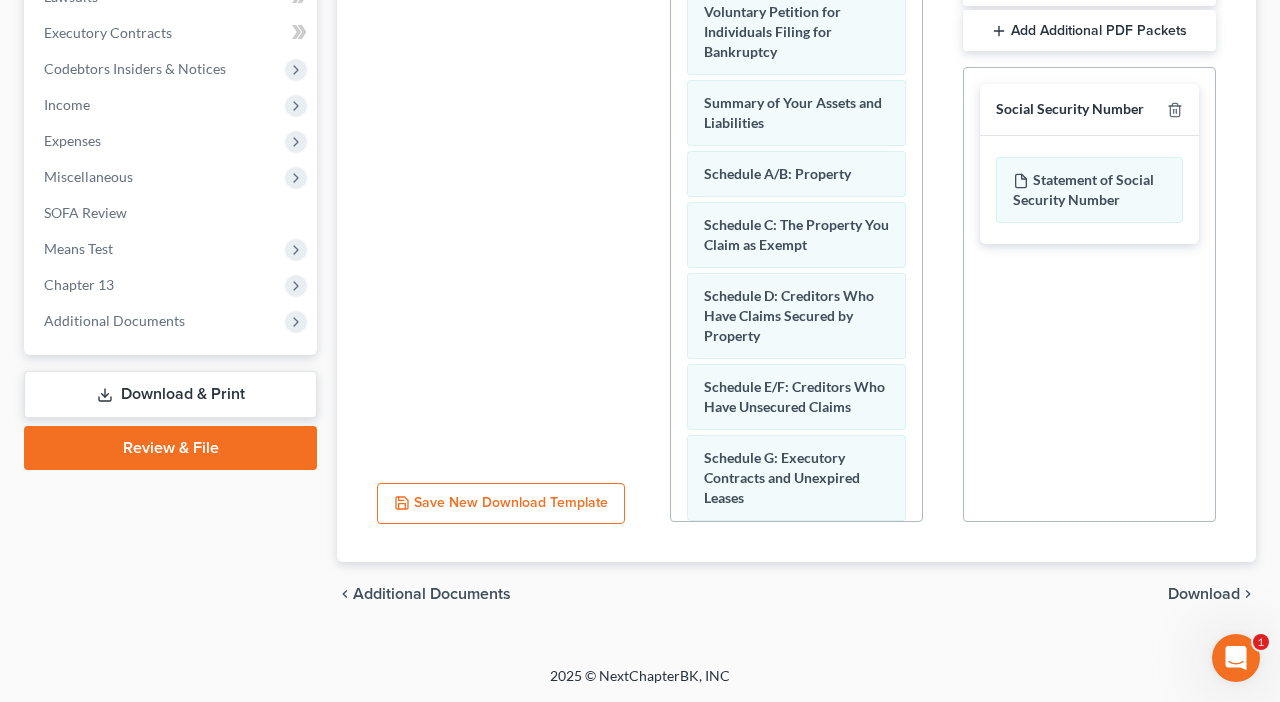 scroll, scrollTop: 552, scrollLeft: 0, axis: vertical 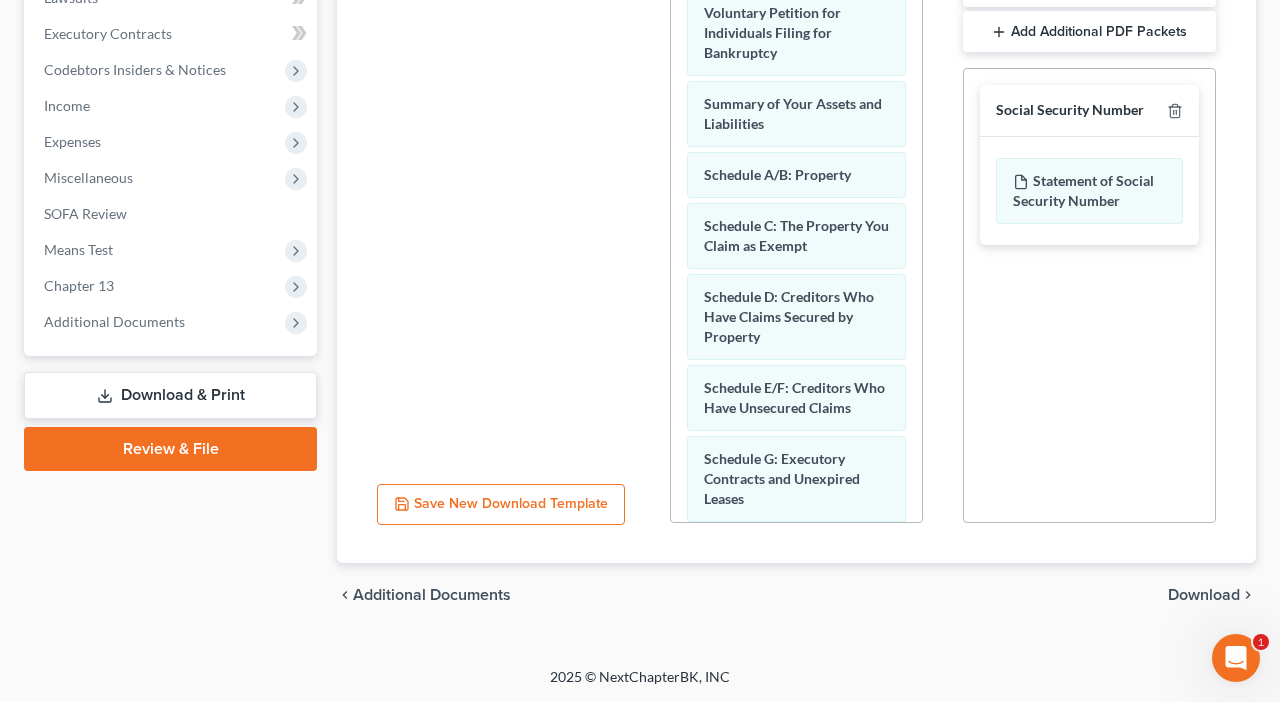 click on "Download" at bounding box center (1204, 595) 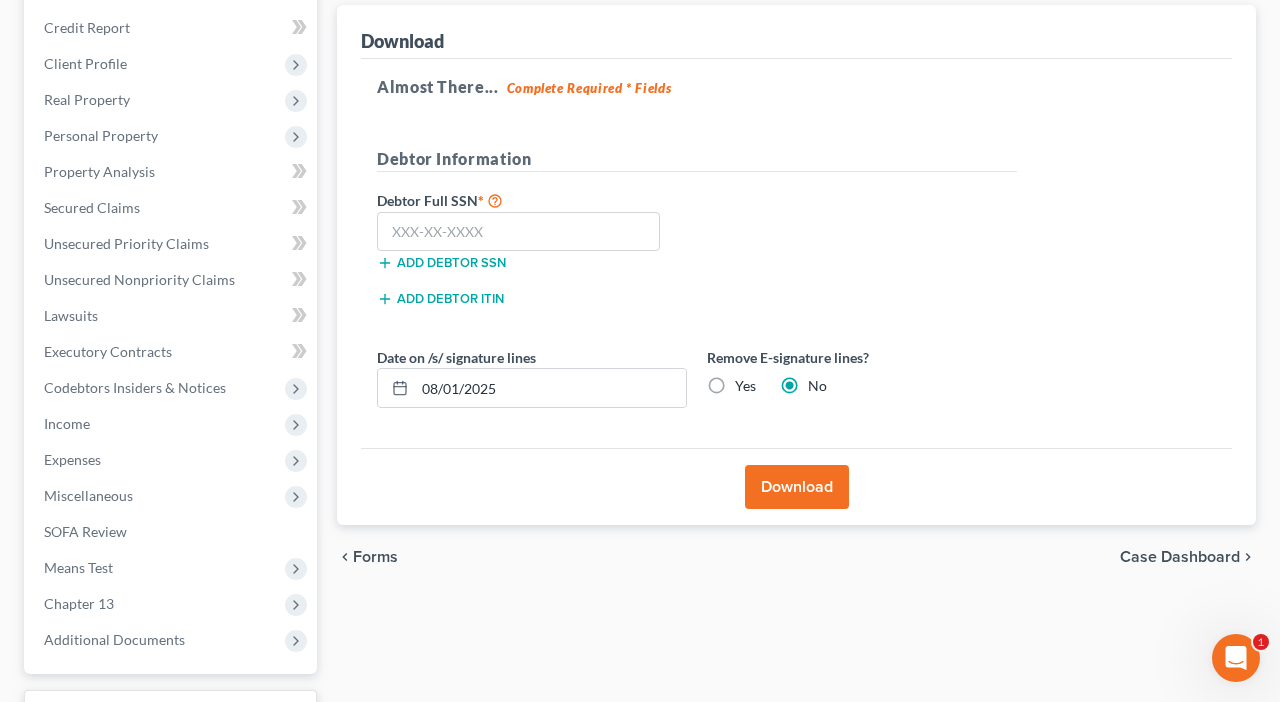scroll, scrollTop: 156, scrollLeft: 0, axis: vertical 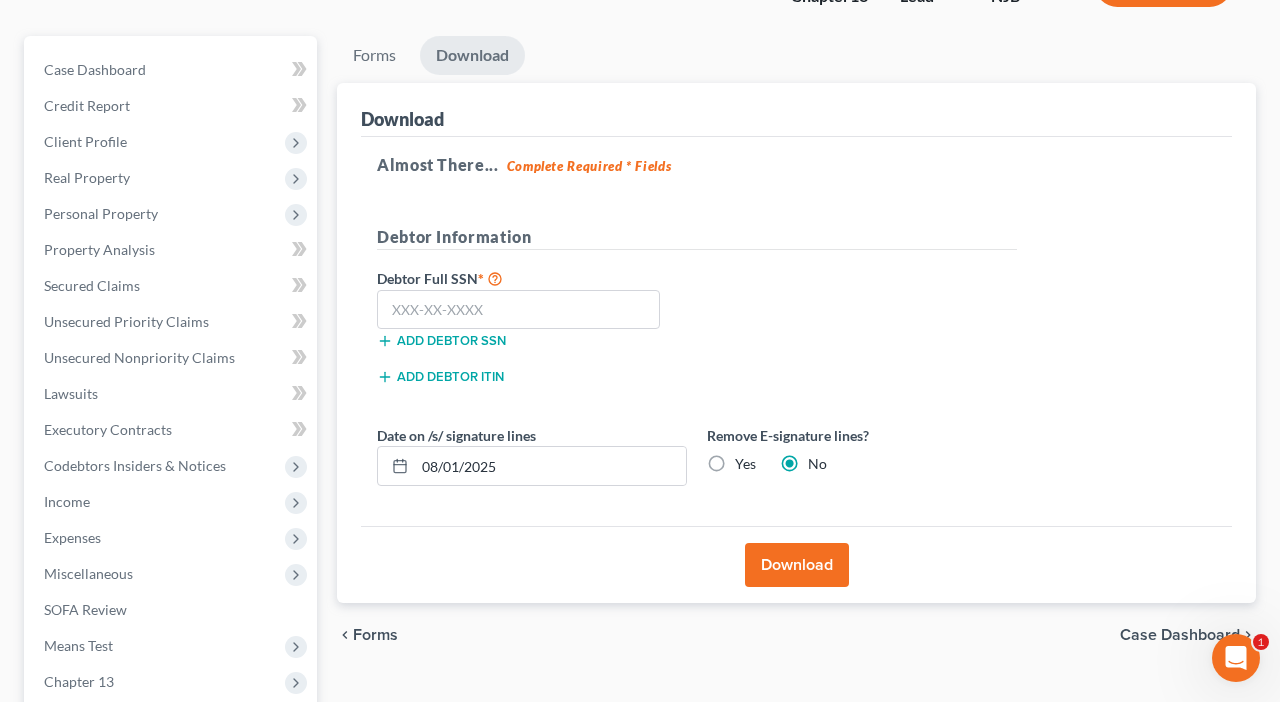 click on "Download" at bounding box center (797, 565) 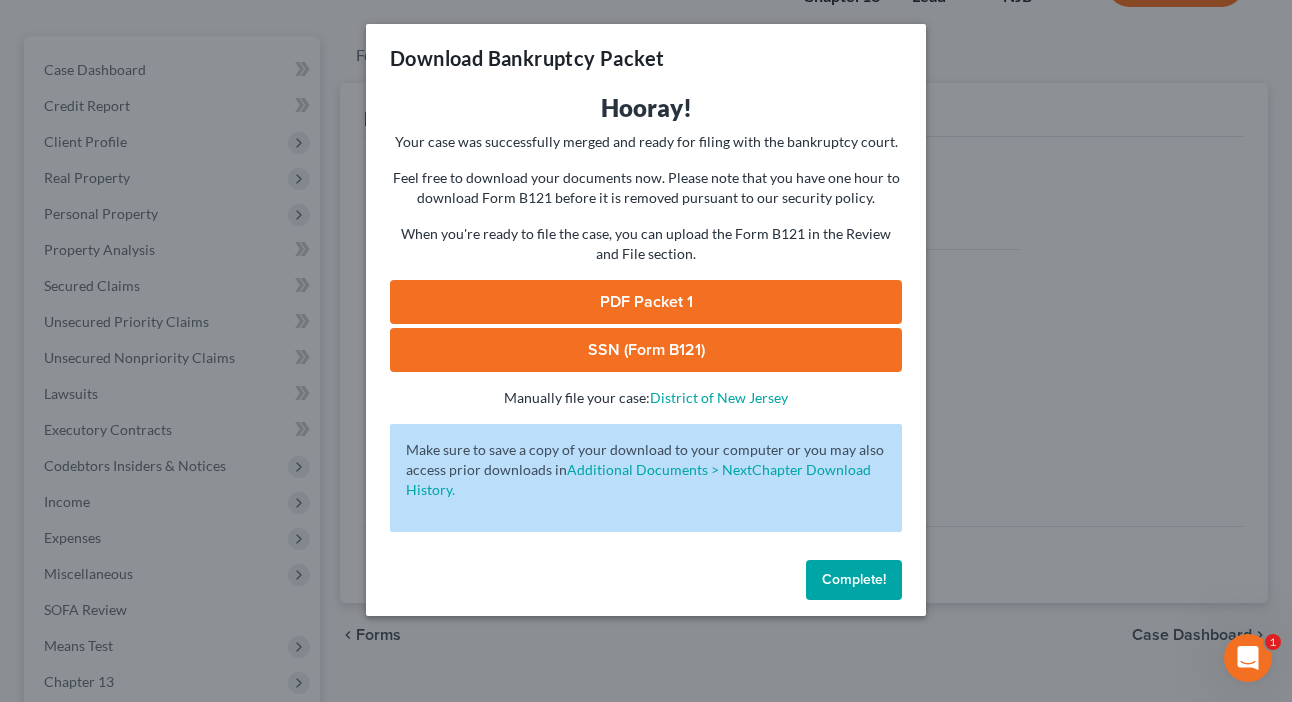 click on "PDF Packet 1" at bounding box center [646, 302] 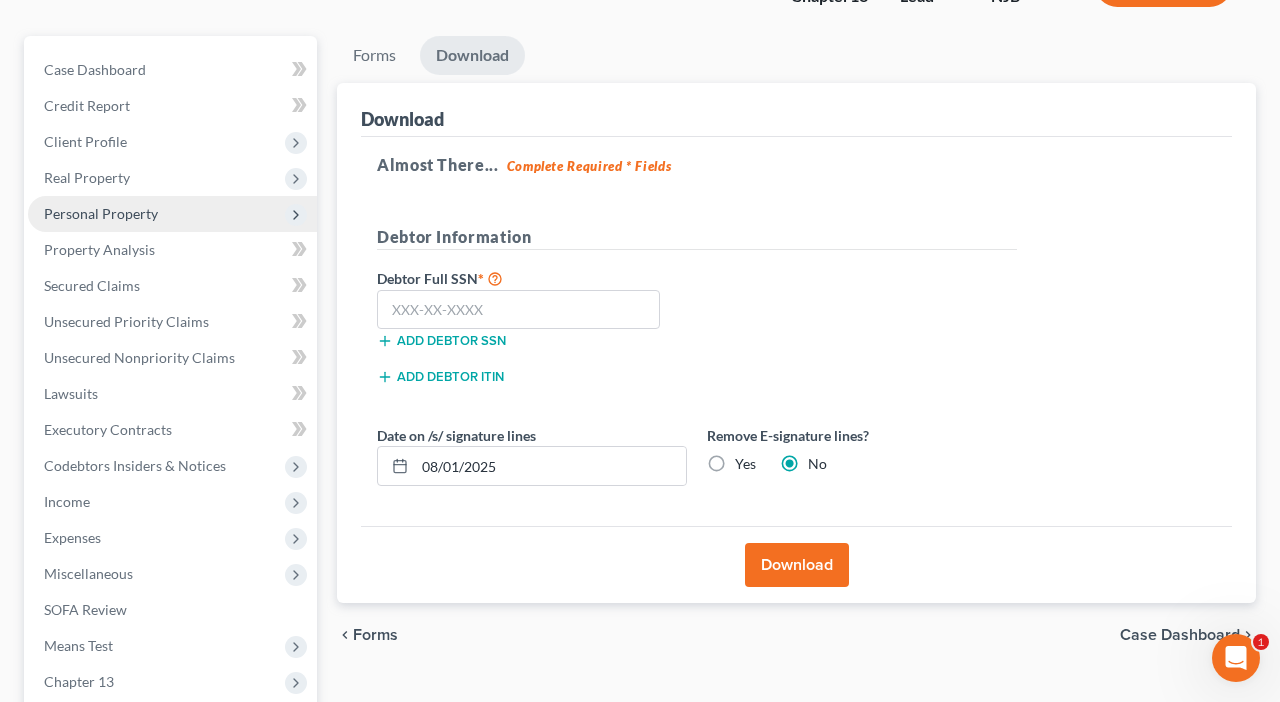 click on "Personal Property" at bounding box center (101, 213) 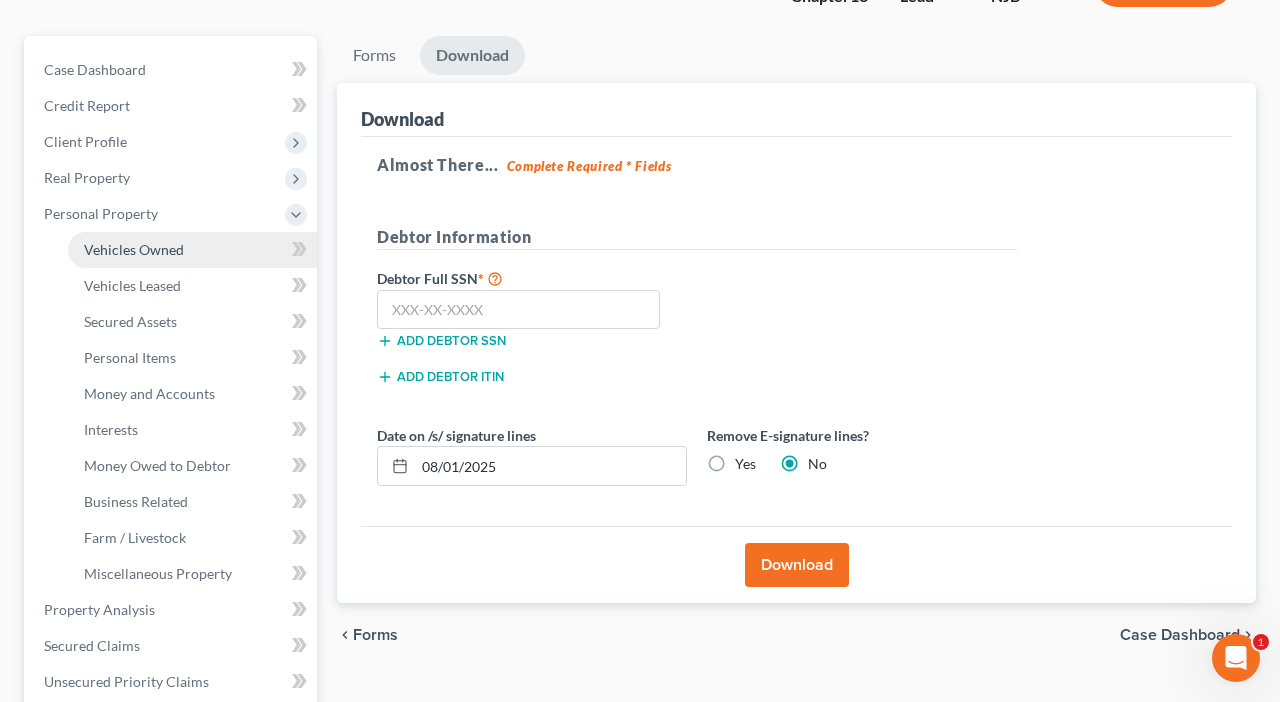 click on "Vehicles Owned" at bounding box center (134, 249) 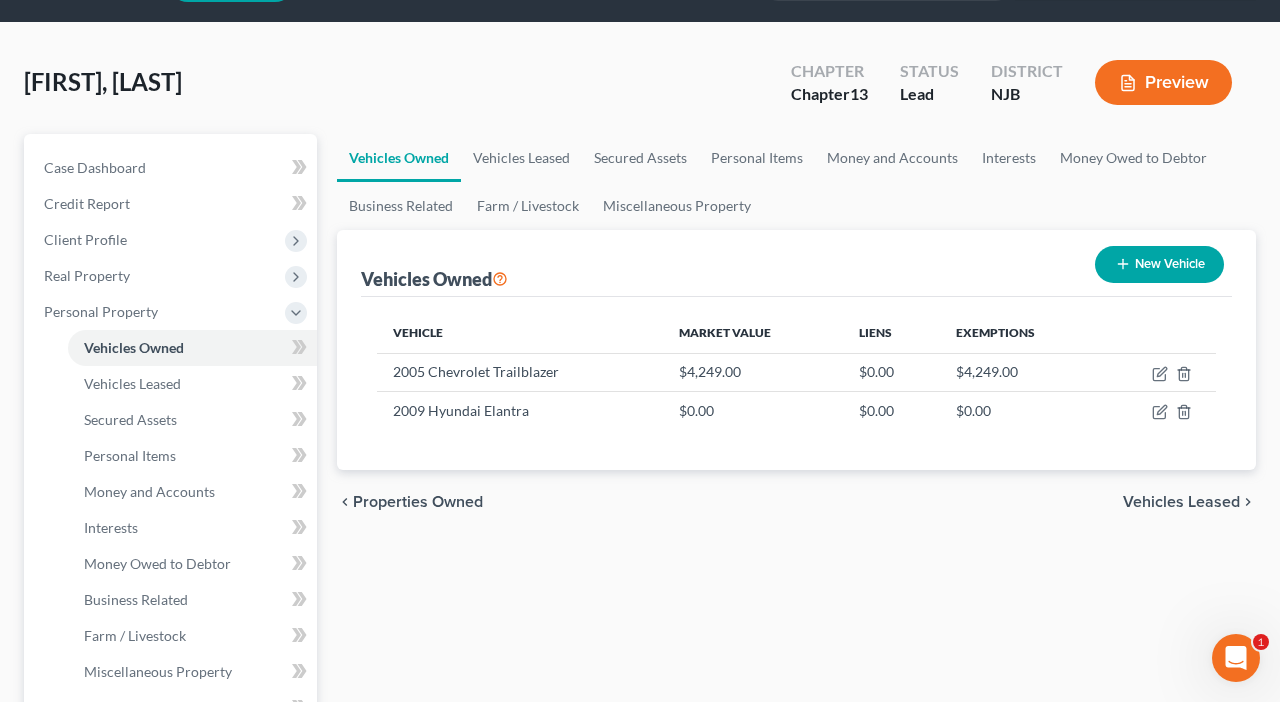 scroll, scrollTop: 0, scrollLeft: 0, axis: both 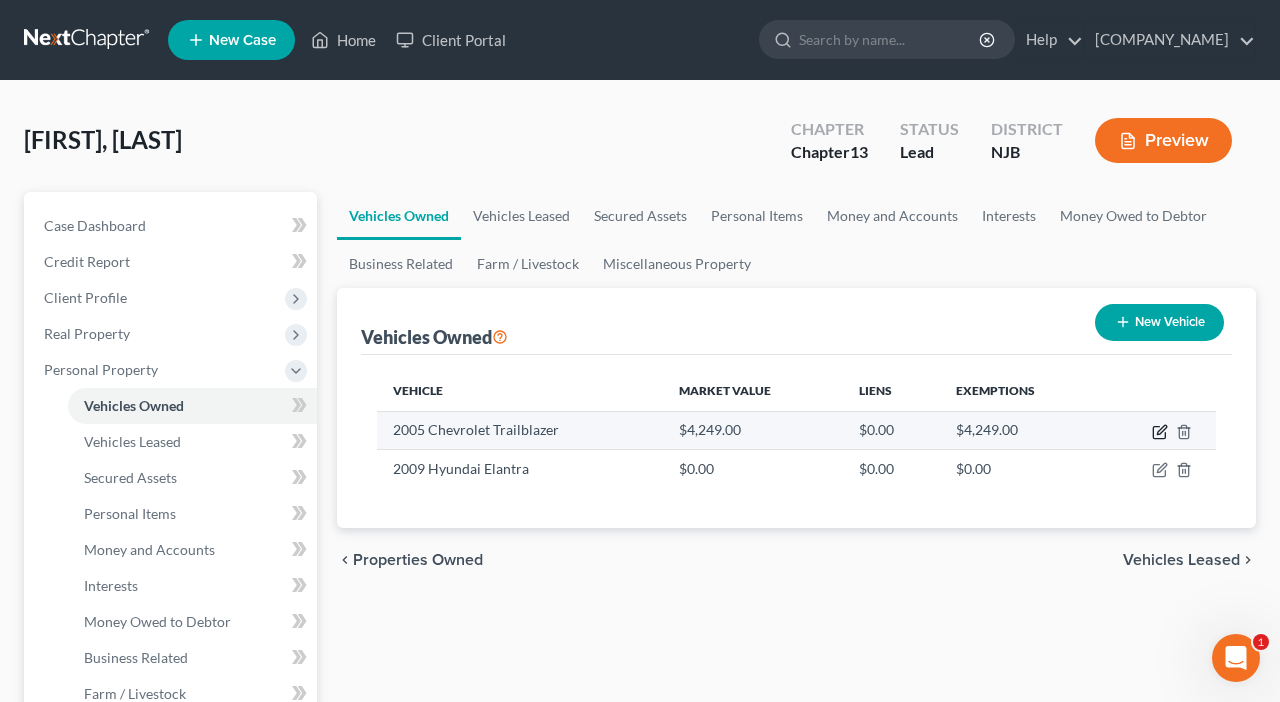 click 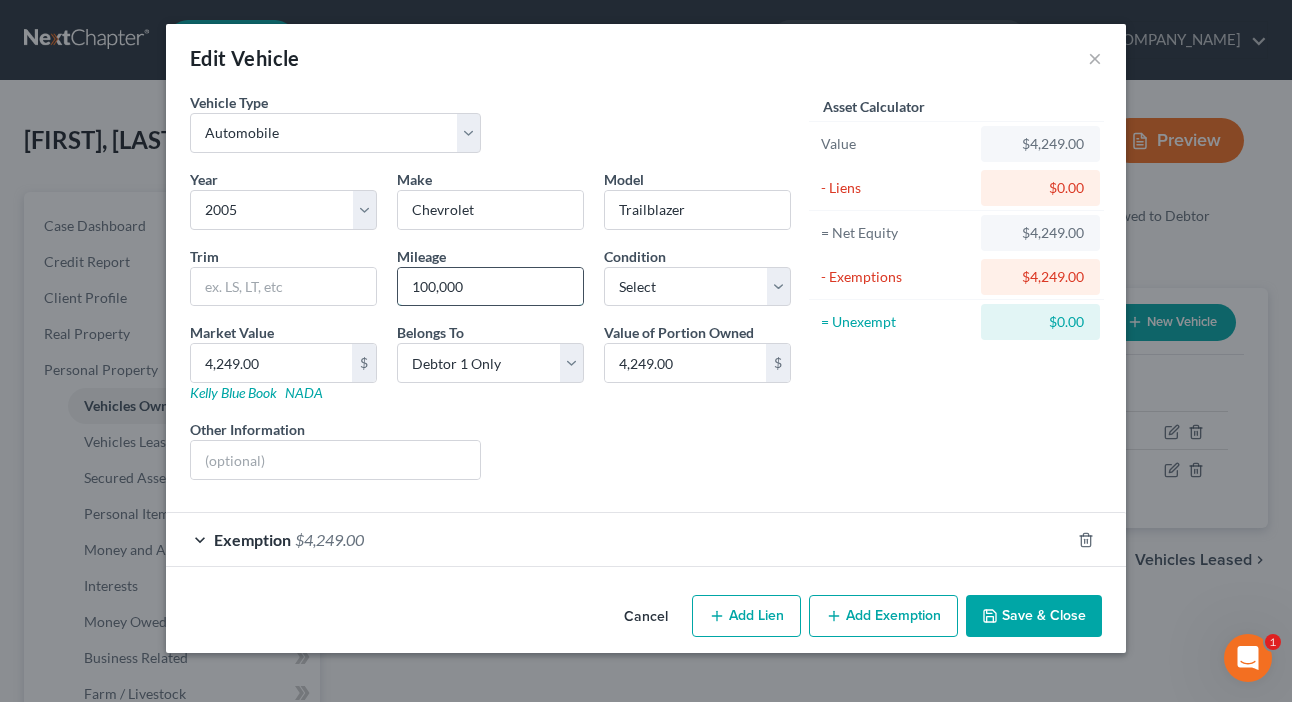 click on "100,000" at bounding box center (490, 287) 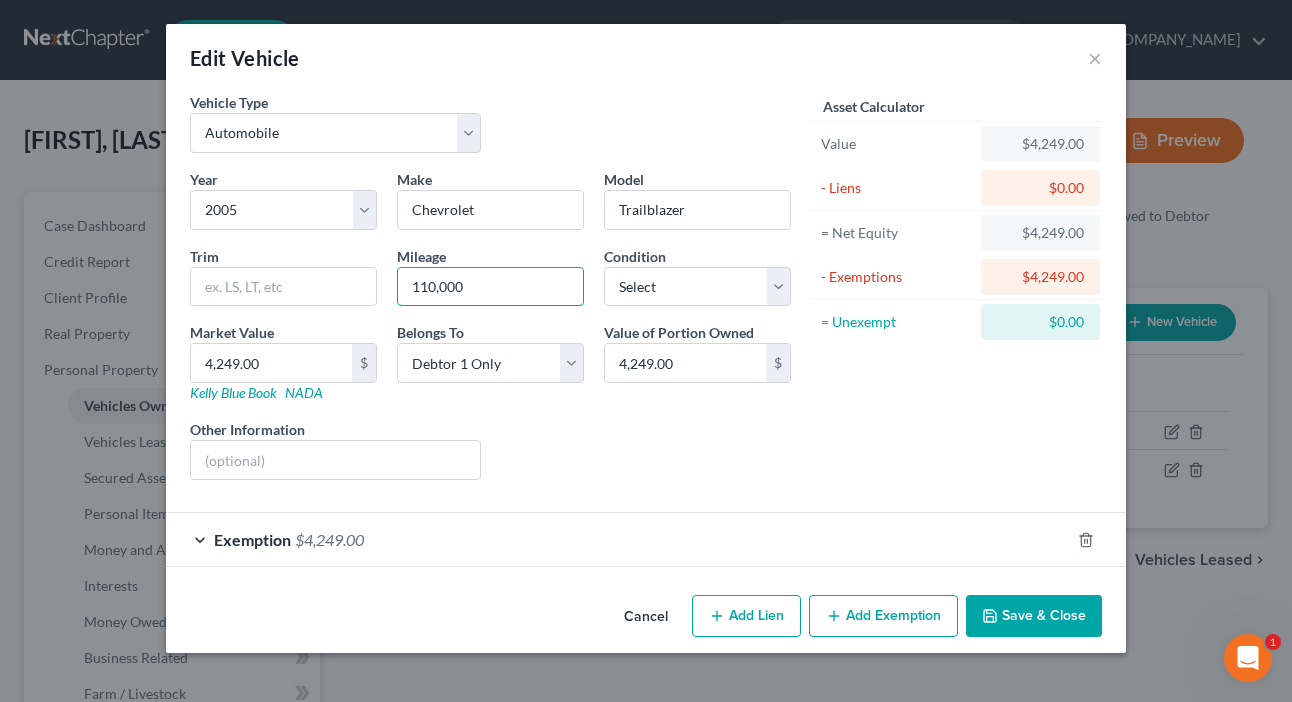 type on "110,000" 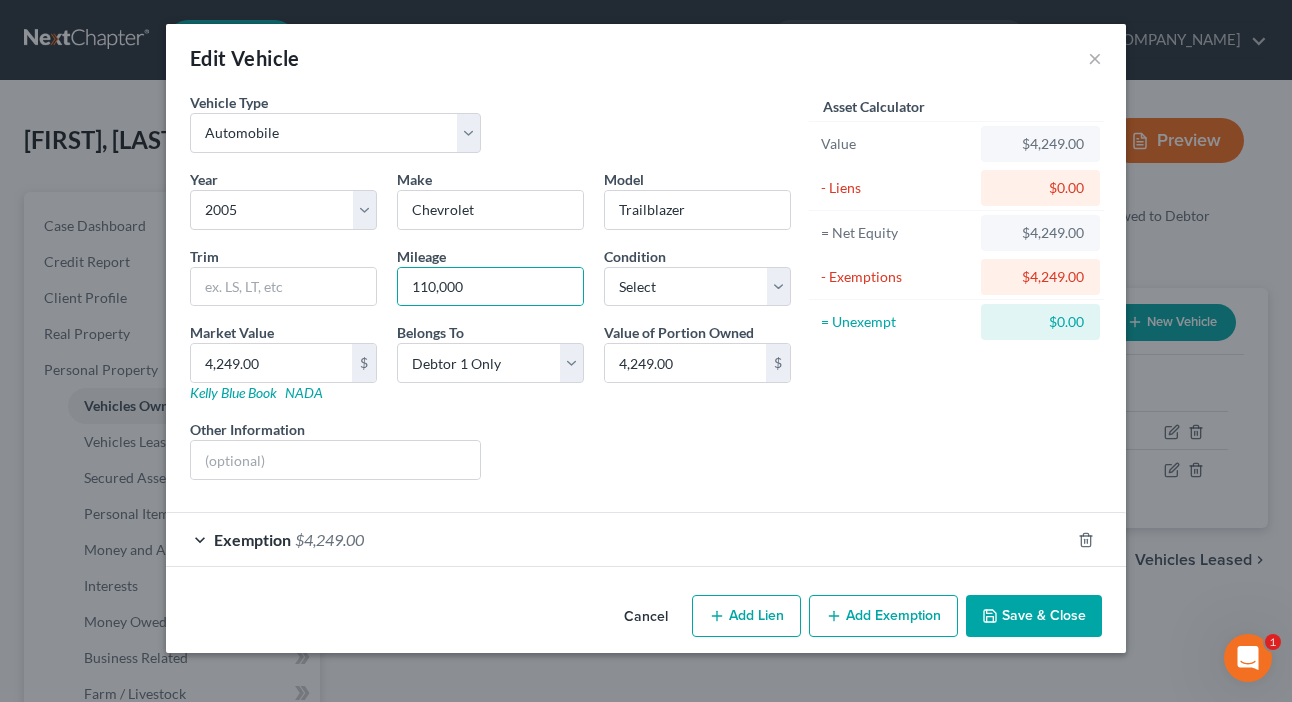 click on "Save & Close" at bounding box center [1034, 616] 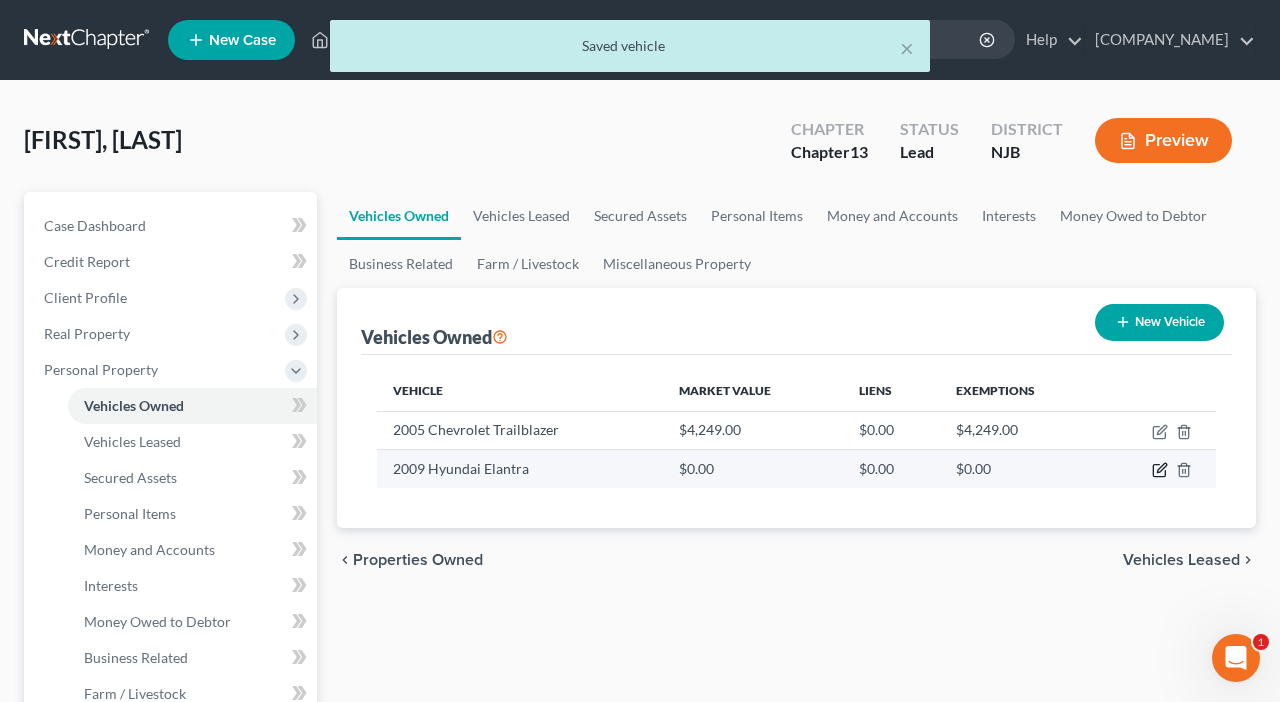 click 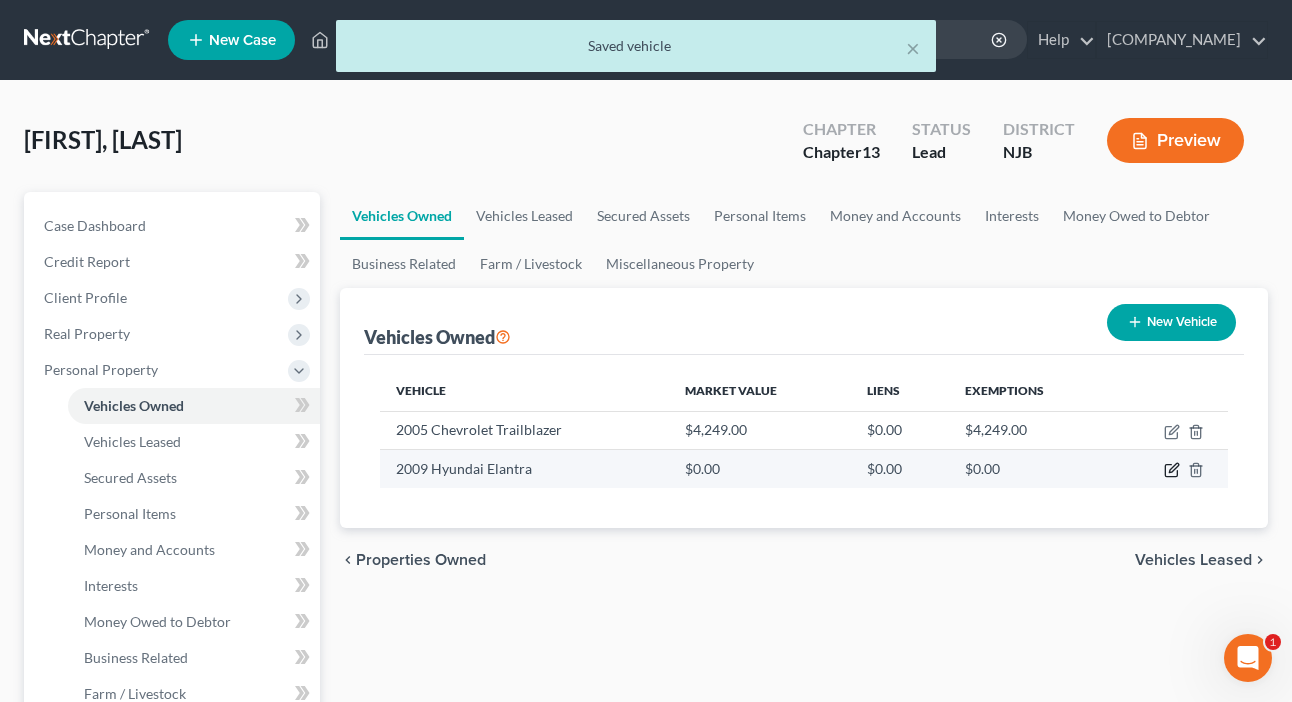 select on "0" 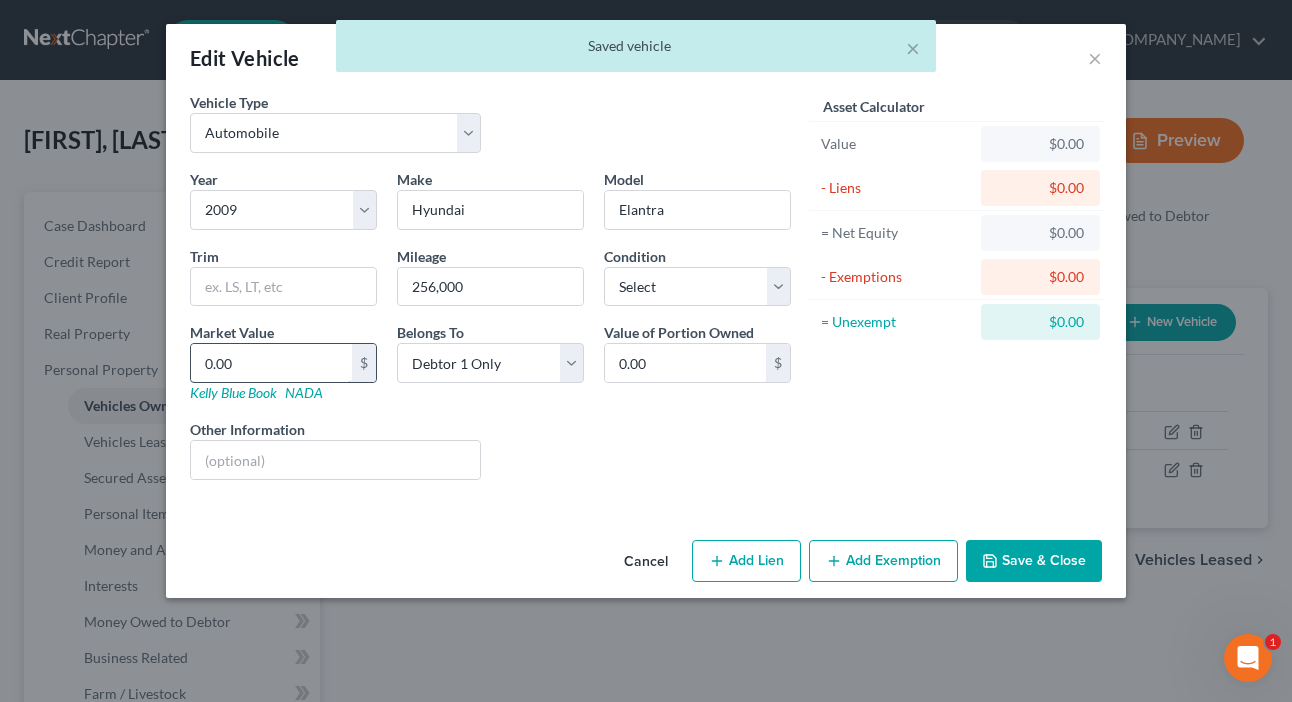 click on "0.00" at bounding box center [271, 363] 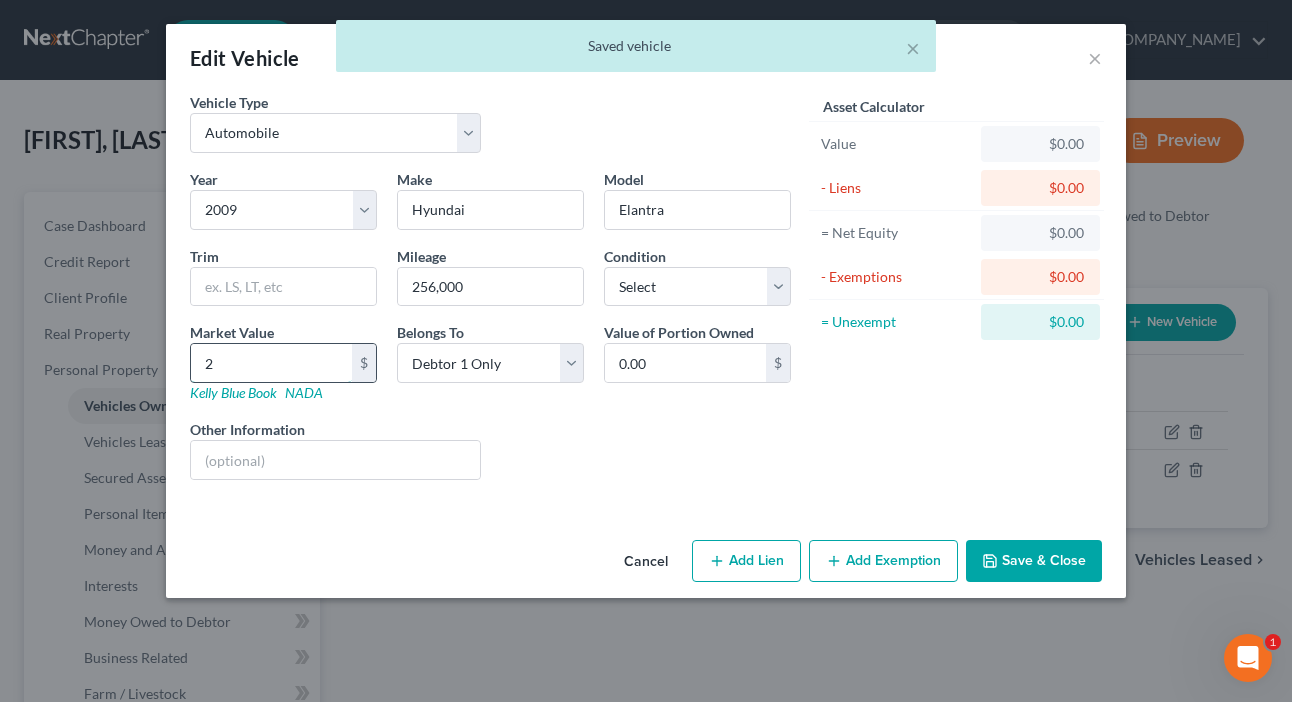 type on "2.00" 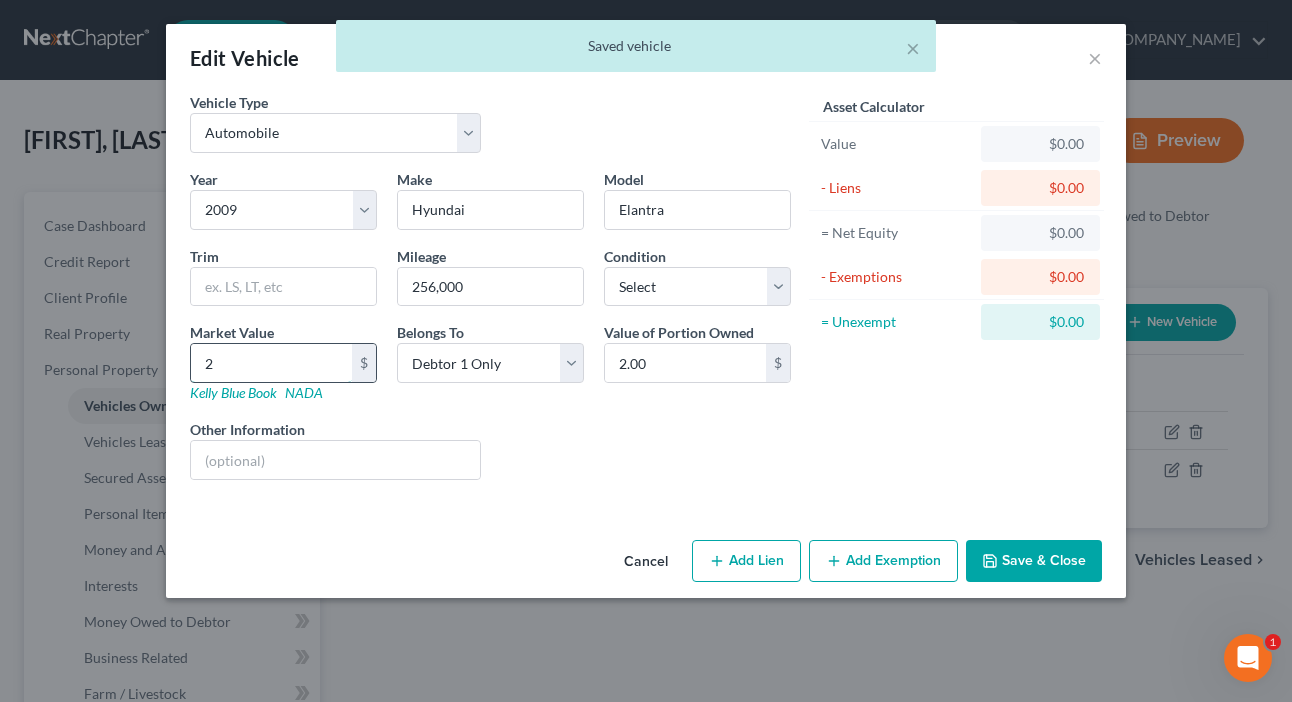 type on "21" 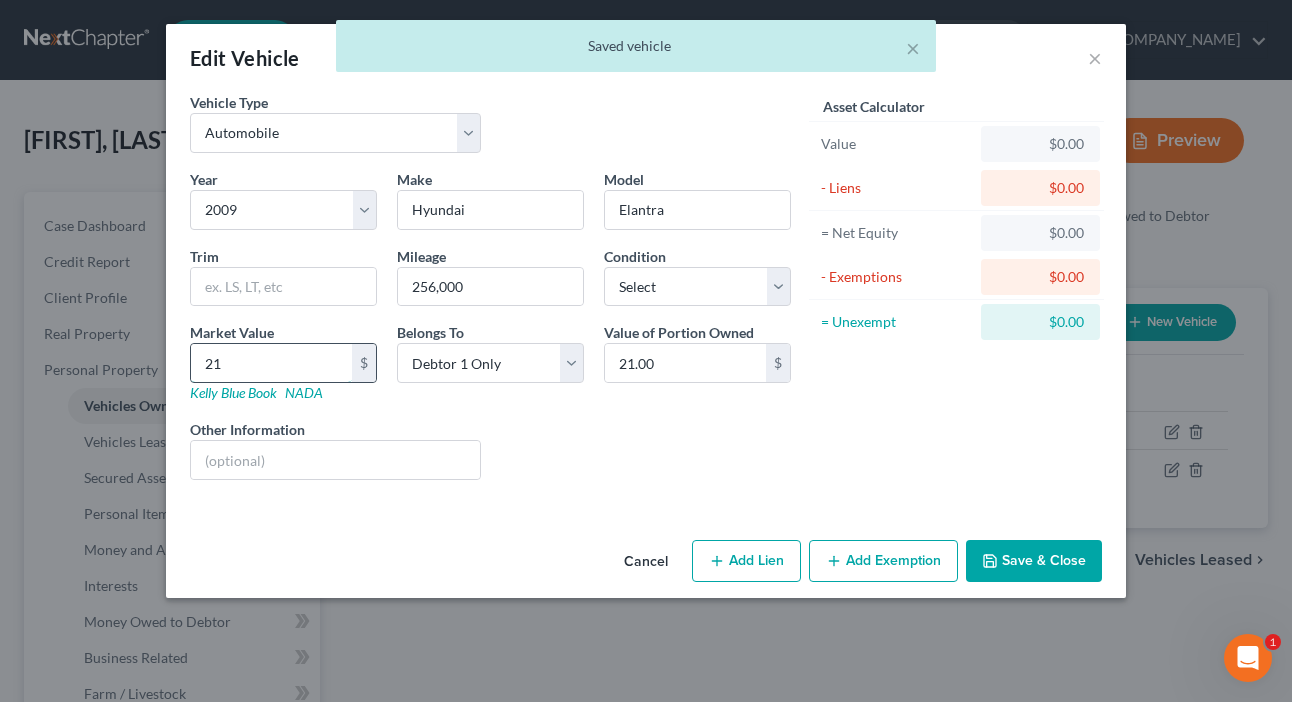 type on "213" 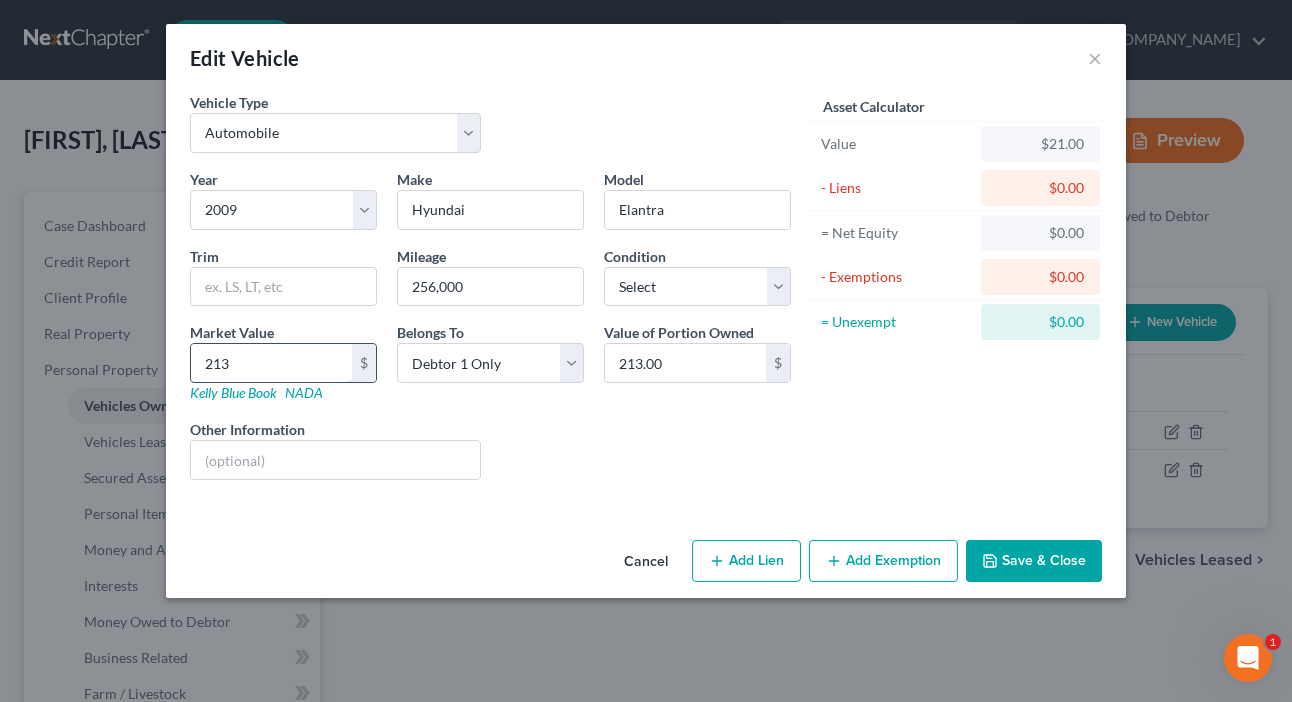 type on "2131" 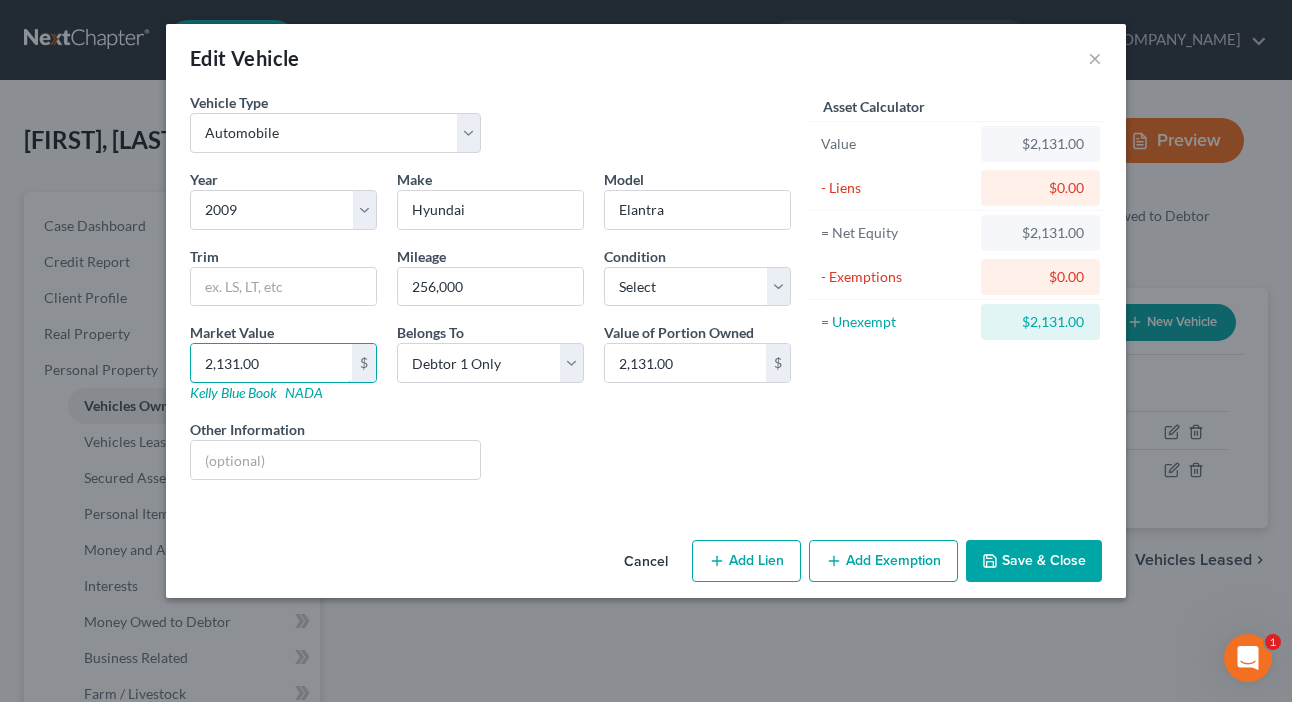 type on "2,131.00" 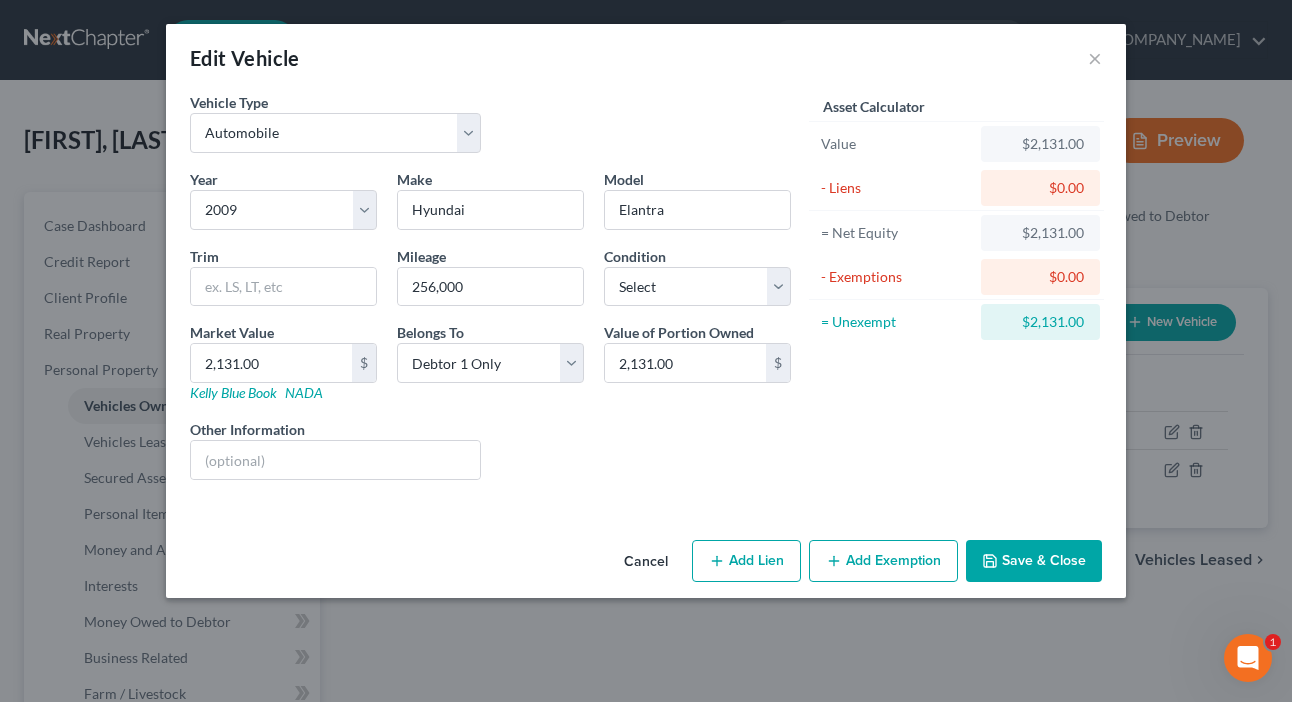 click on "Save & Close" at bounding box center [1034, 561] 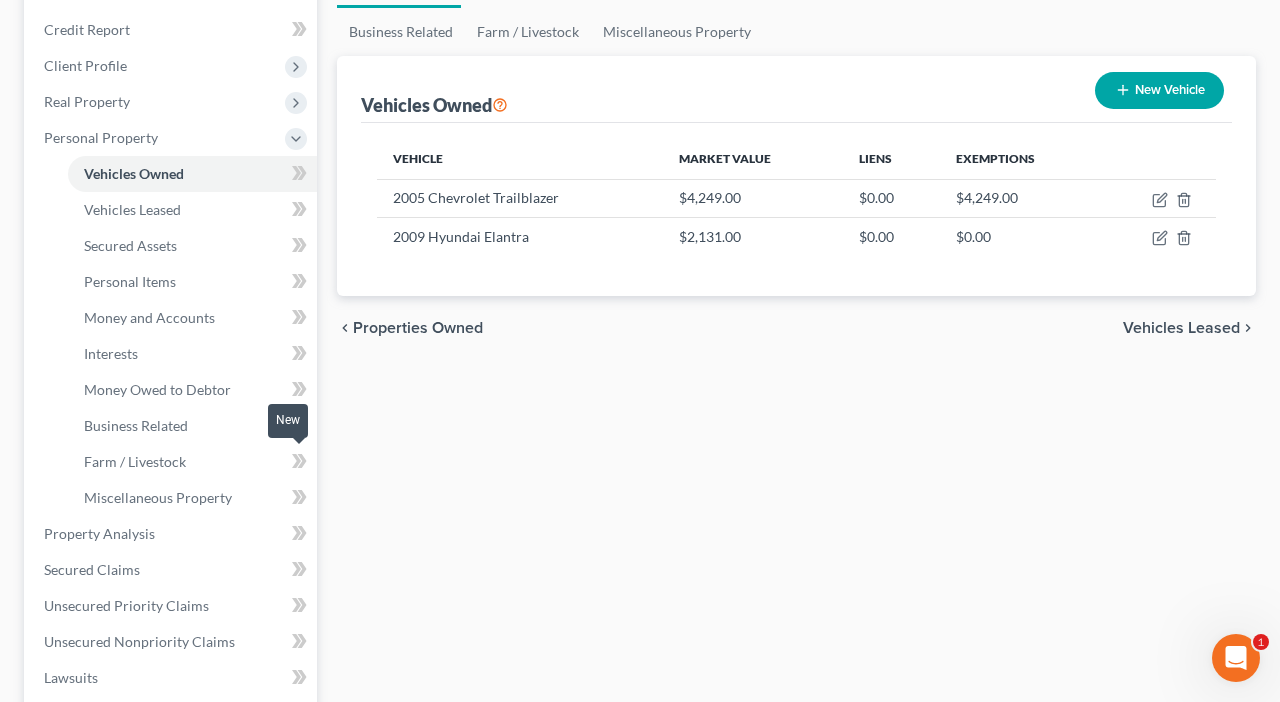 scroll, scrollTop: 320, scrollLeft: 0, axis: vertical 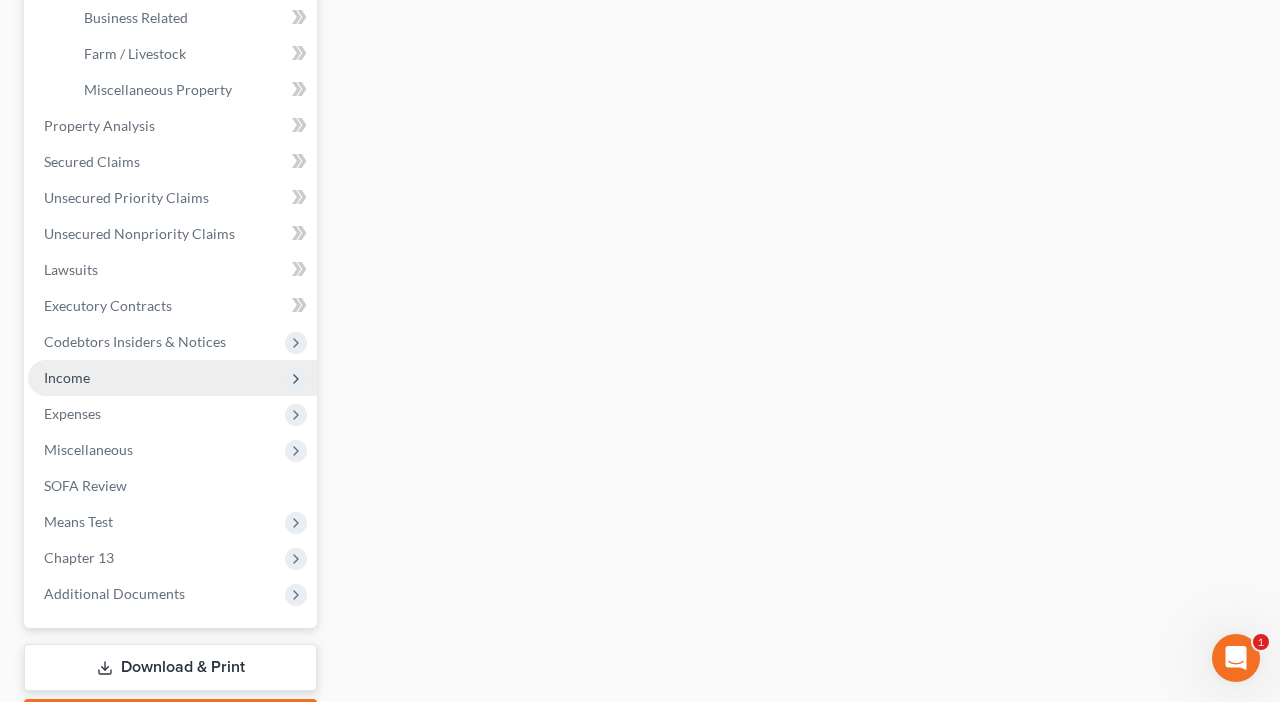 click on "Income" at bounding box center (172, 378) 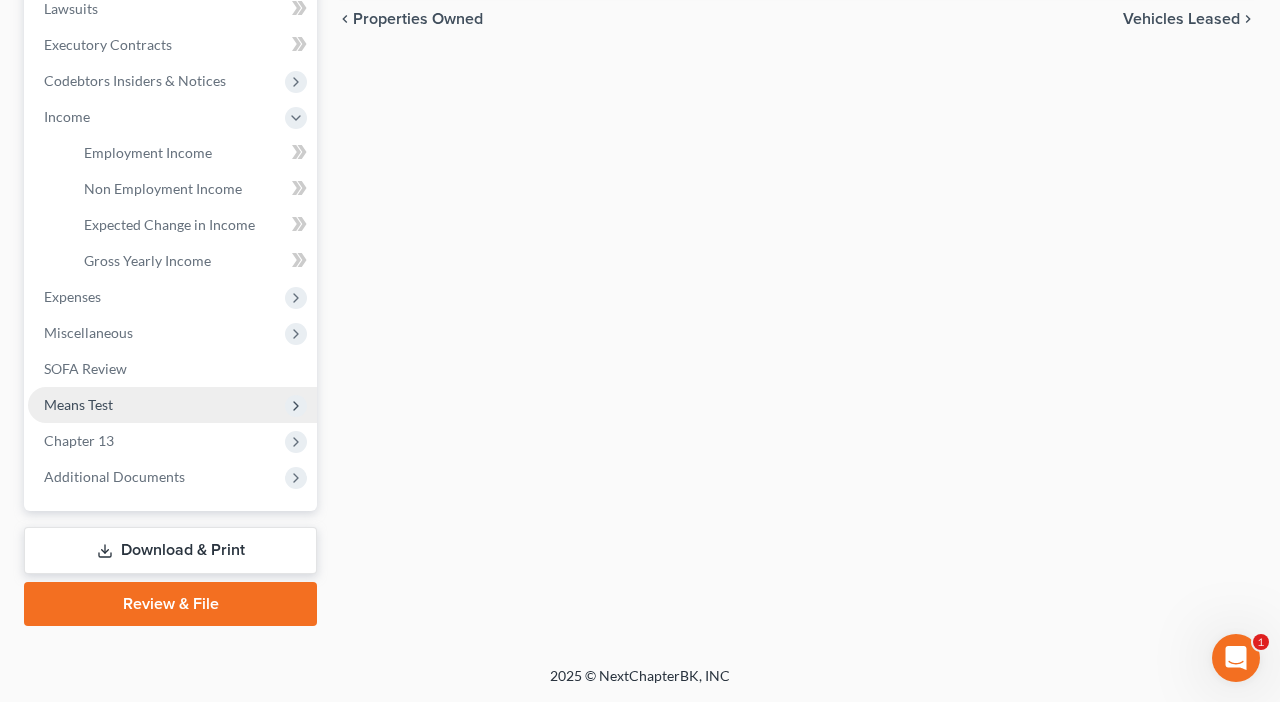 scroll, scrollTop: 540, scrollLeft: 0, axis: vertical 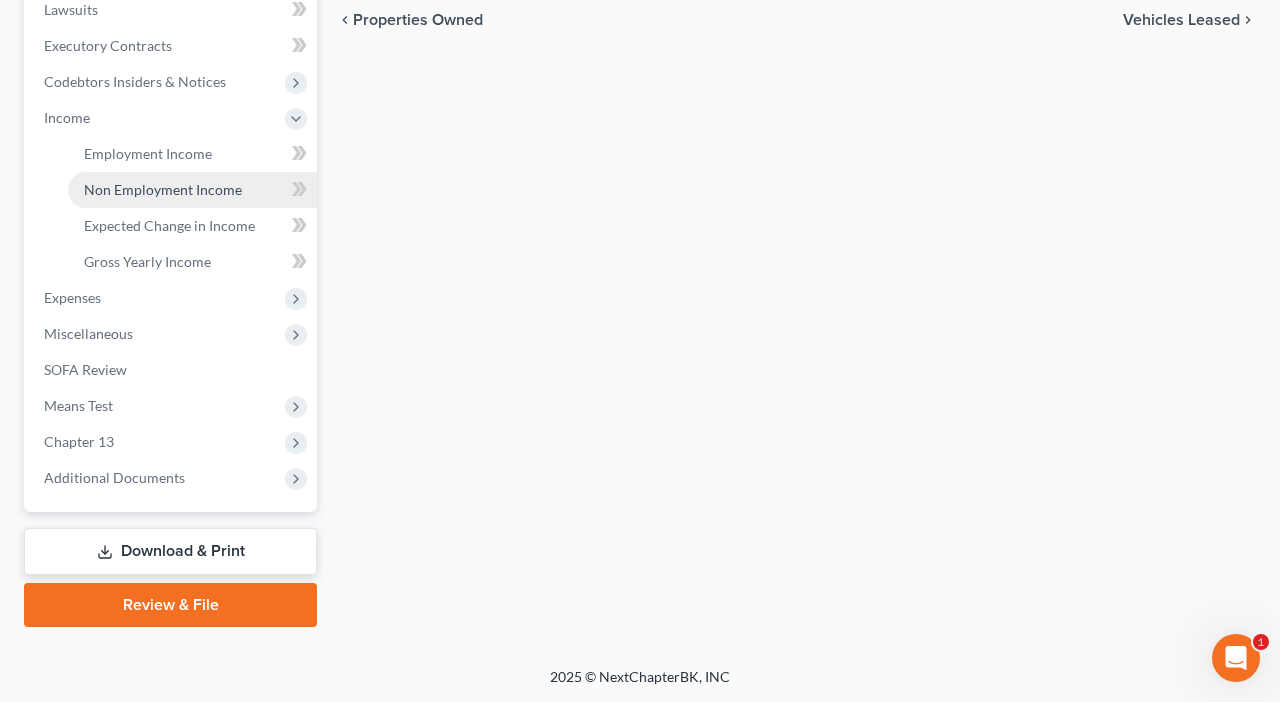 click on "Non Employment Income" at bounding box center [163, 189] 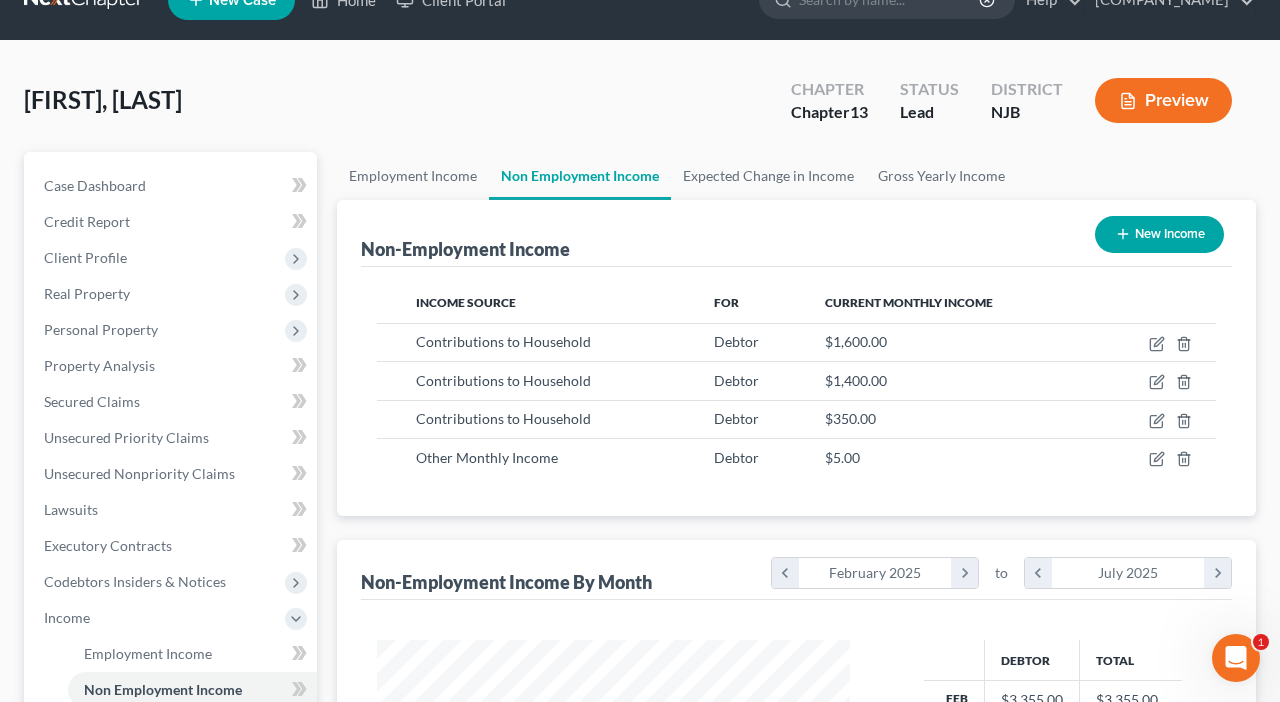 scroll, scrollTop: 0, scrollLeft: 0, axis: both 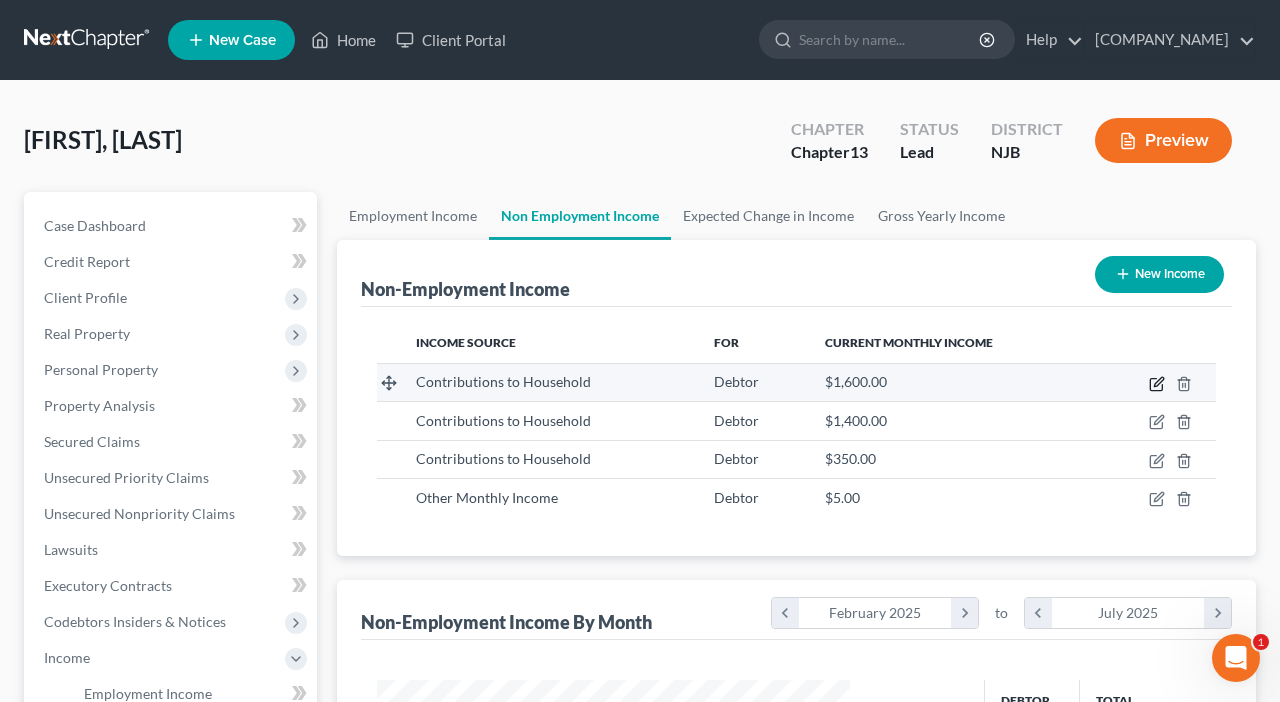 click 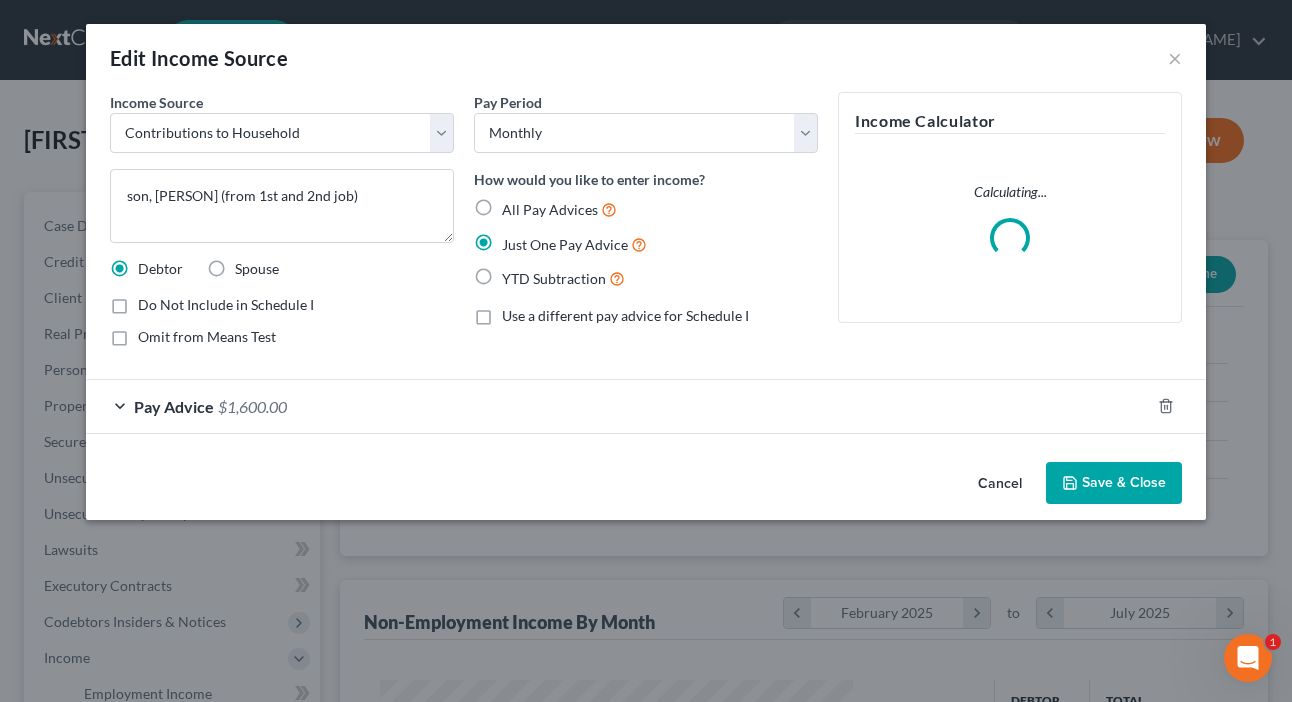 scroll, scrollTop: 999643, scrollLeft: 999481, axis: both 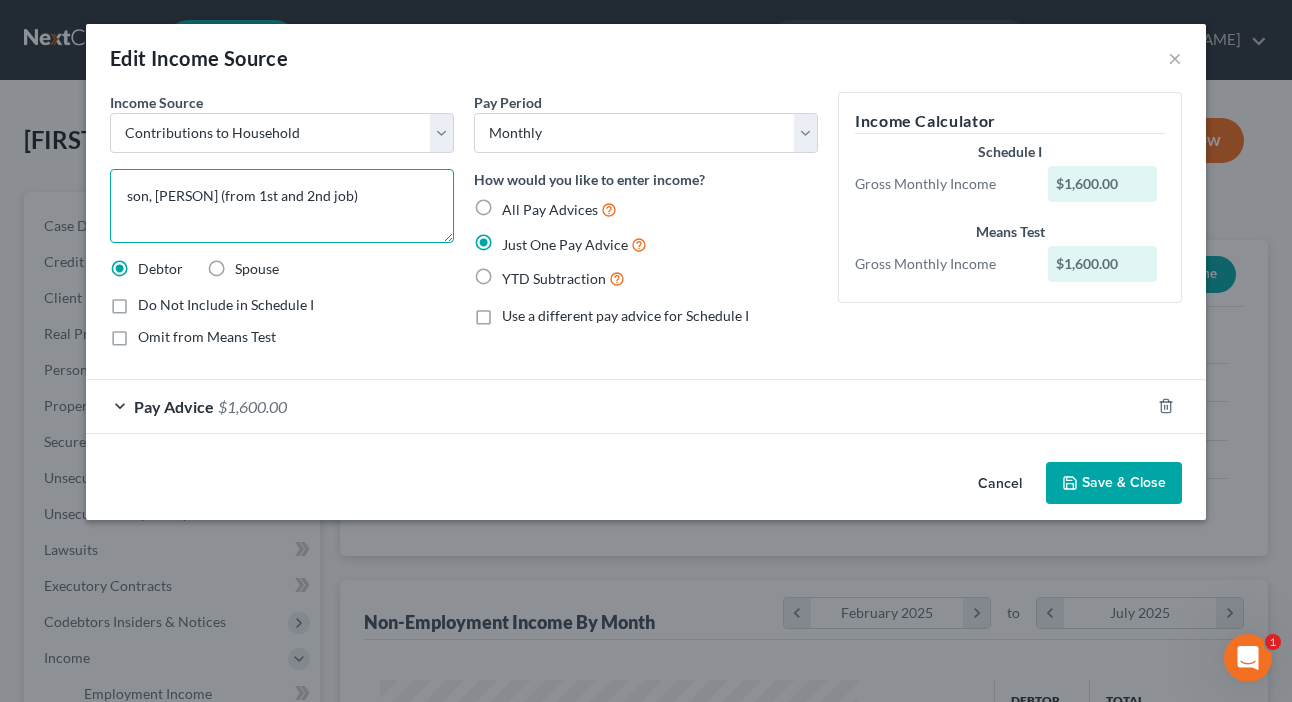 drag, startPoint x: 348, startPoint y: 192, endPoint x: 216, endPoint y: 200, distance: 132.2422 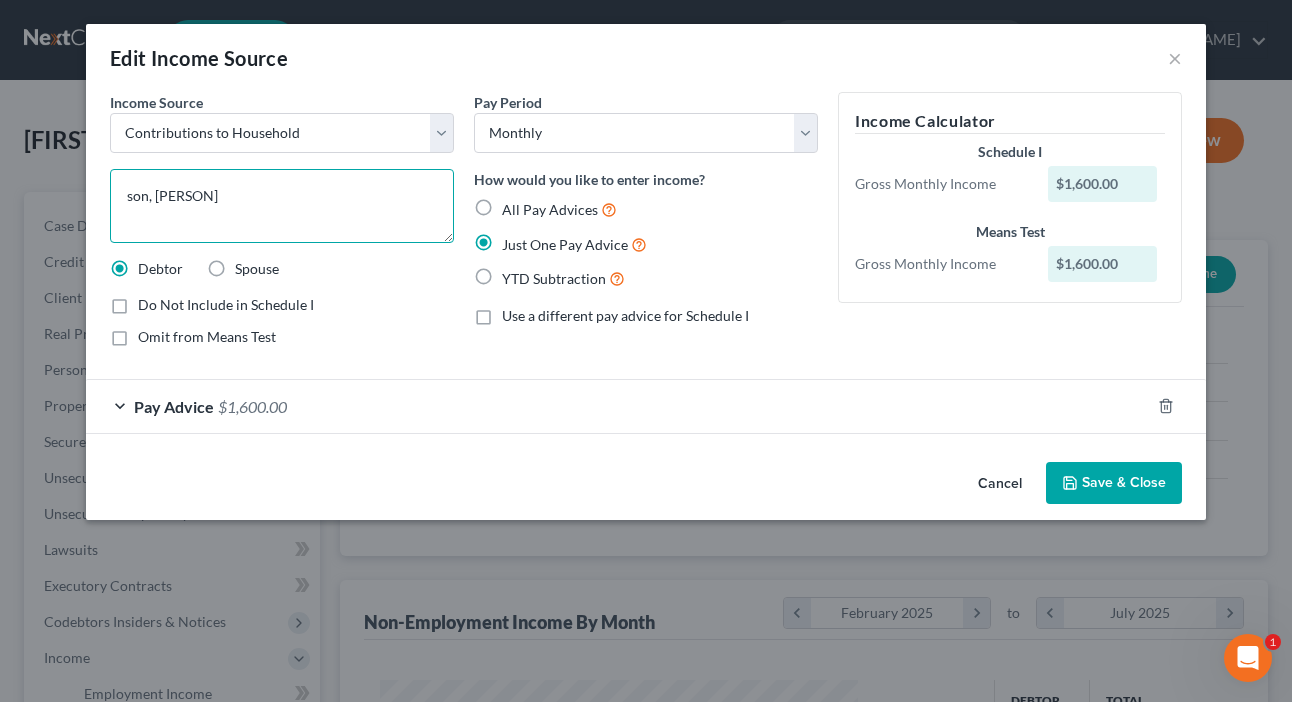 type on "son, [PERSON]" 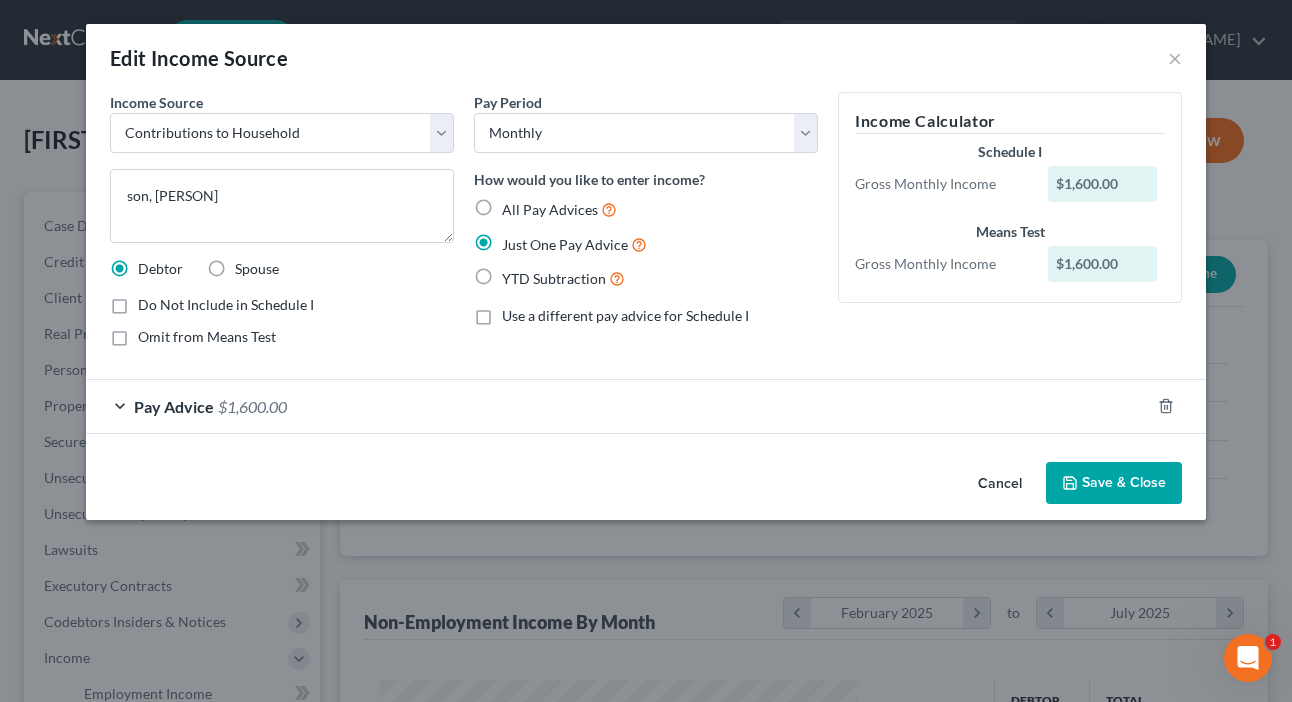 click on "Save & Close" at bounding box center (1114, 483) 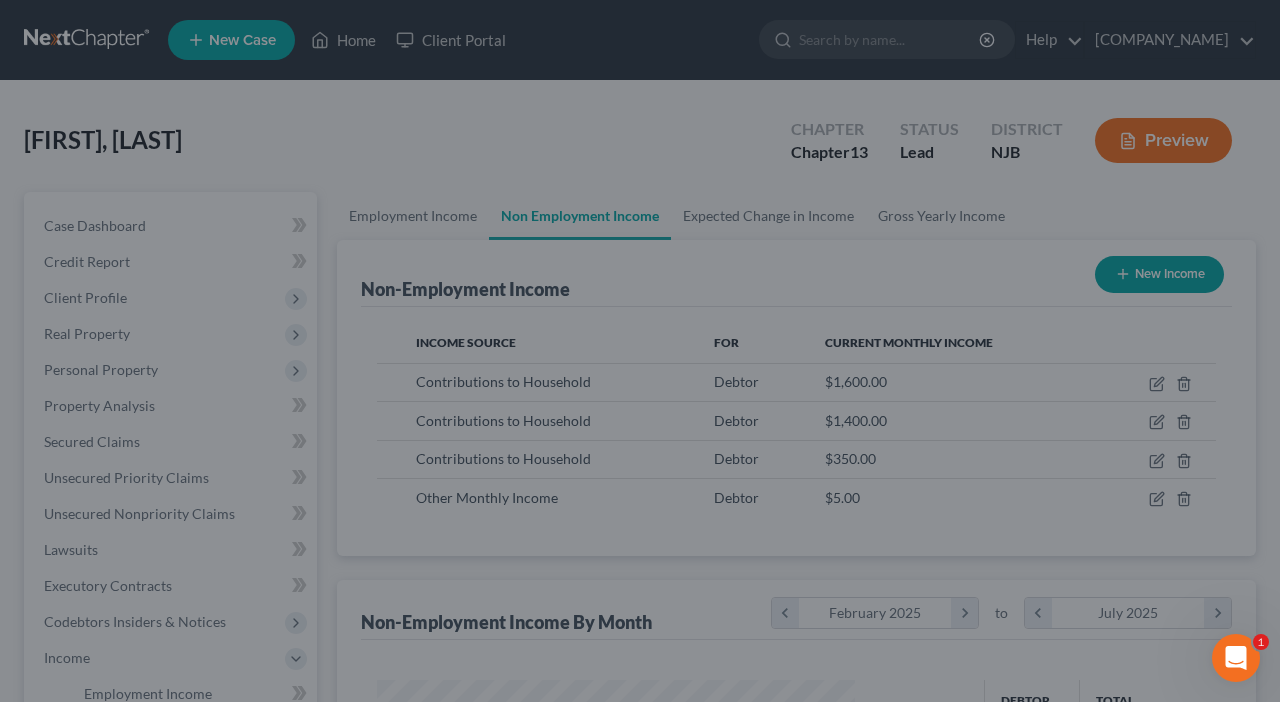 scroll, scrollTop: 356, scrollLeft: 512, axis: both 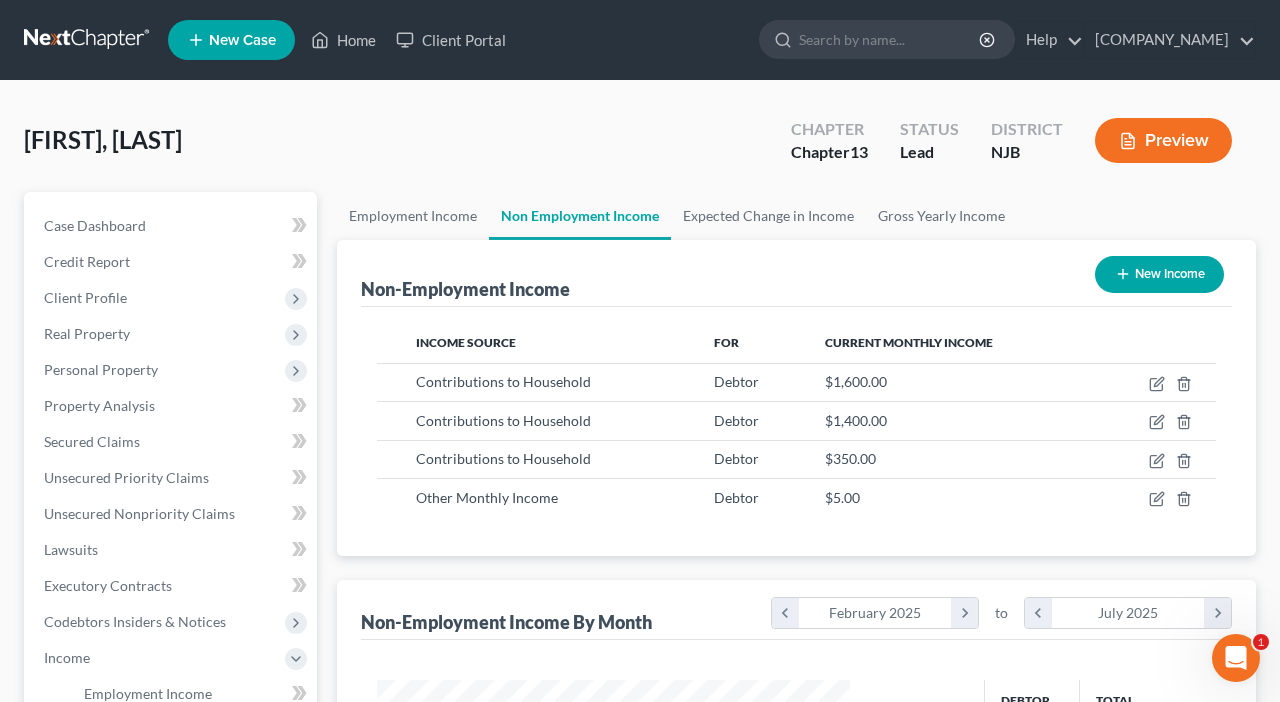 click on "Preview" at bounding box center [1163, 140] 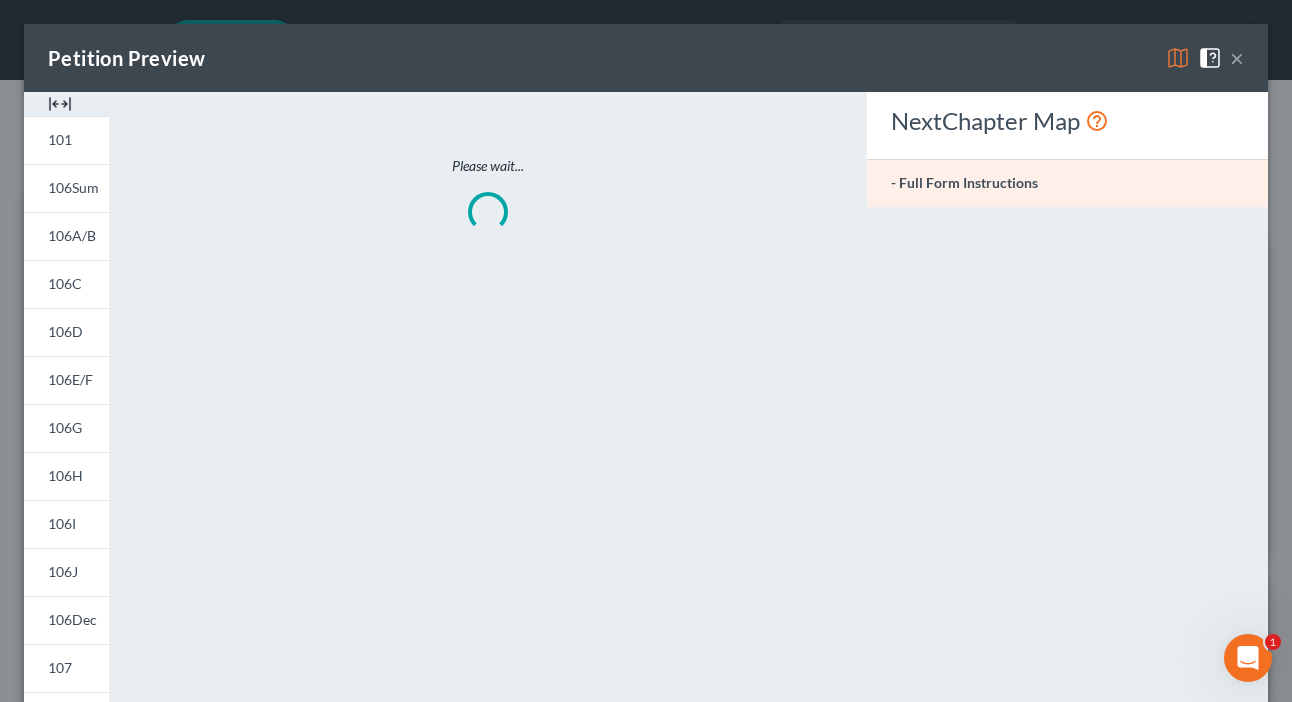 scroll, scrollTop: 999643, scrollLeft: 999481, axis: both 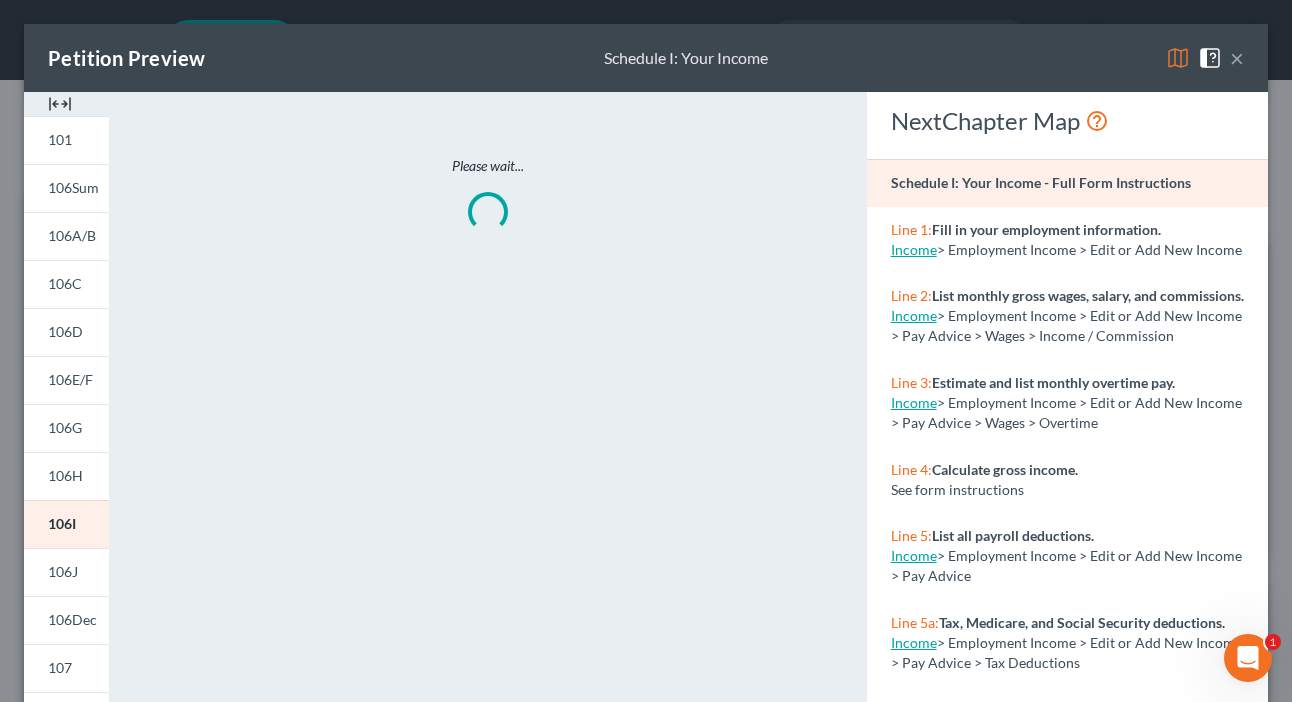 click at bounding box center (1178, 58) 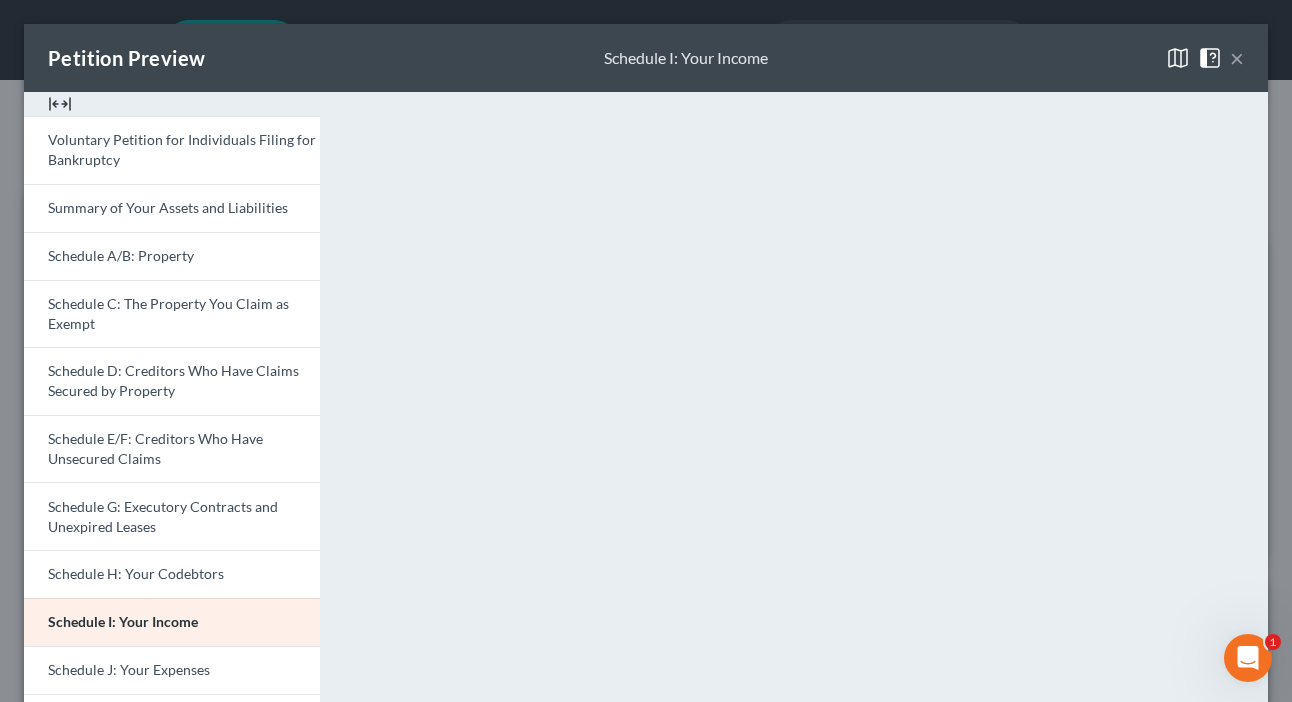click on "×" at bounding box center [1237, 58] 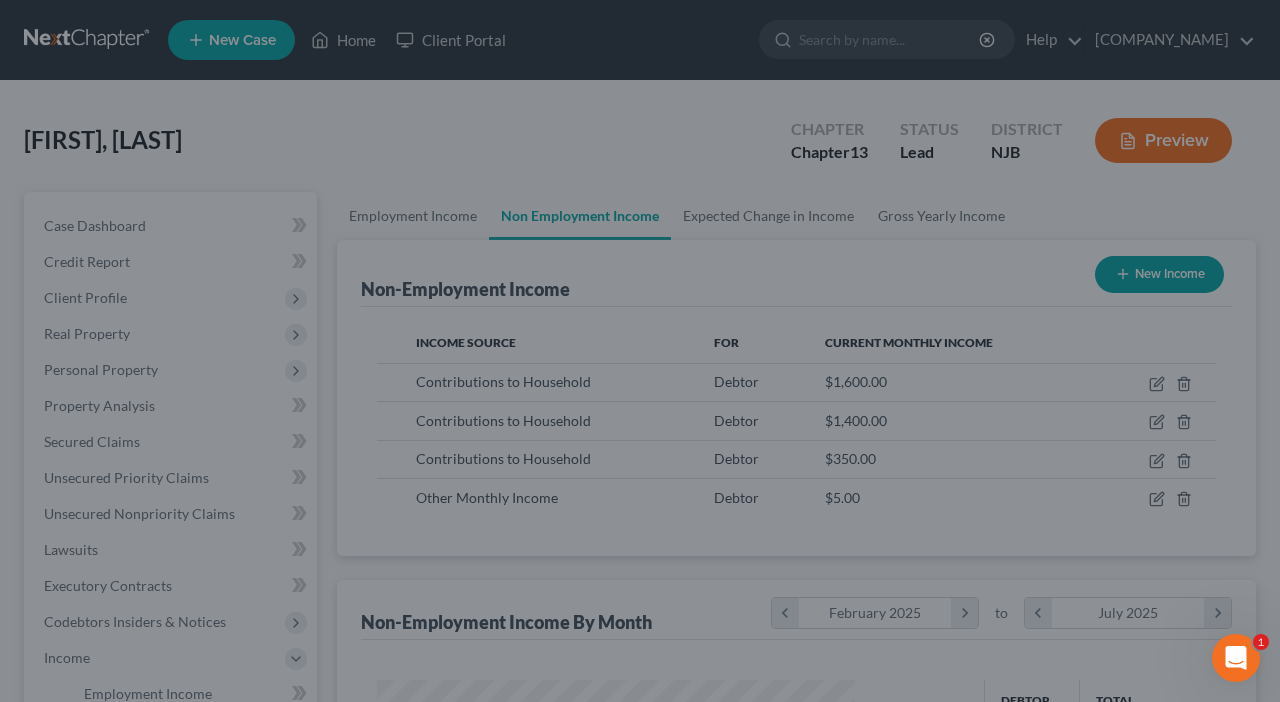 scroll, scrollTop: 356, scrollLeft: 512, axis: both 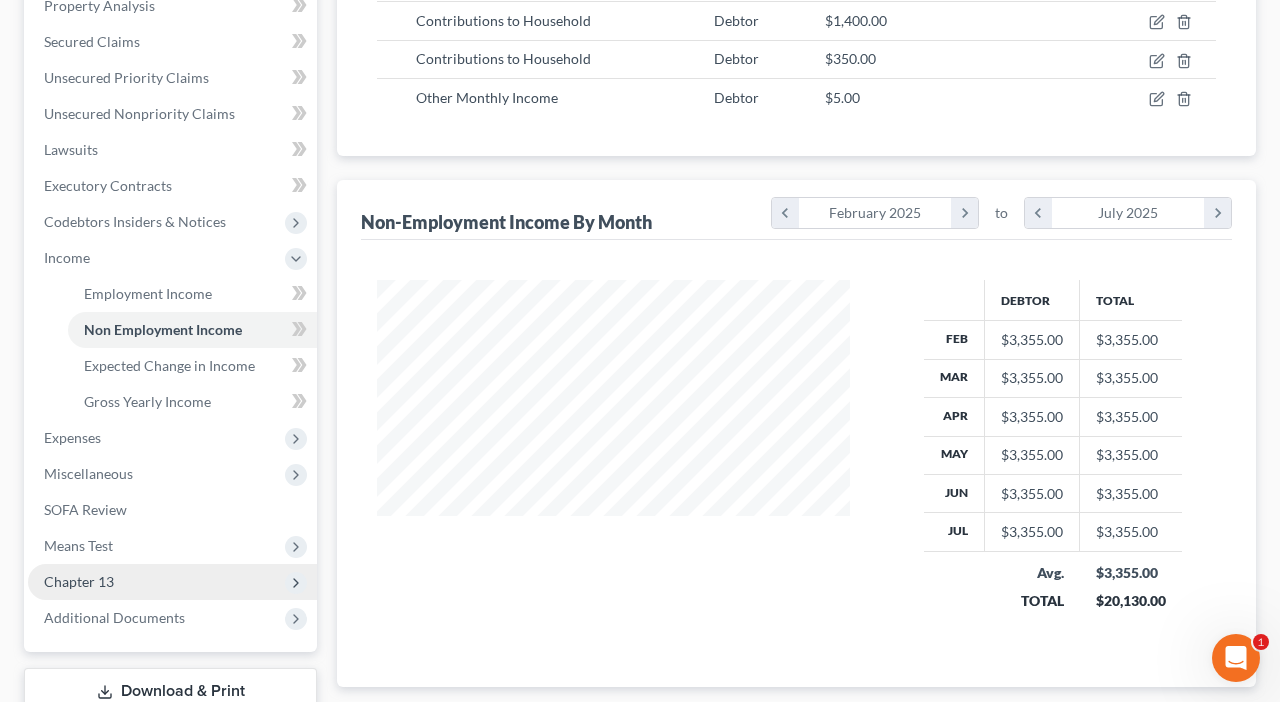 click on "Chapter 13" at bounding box center [172, 582] 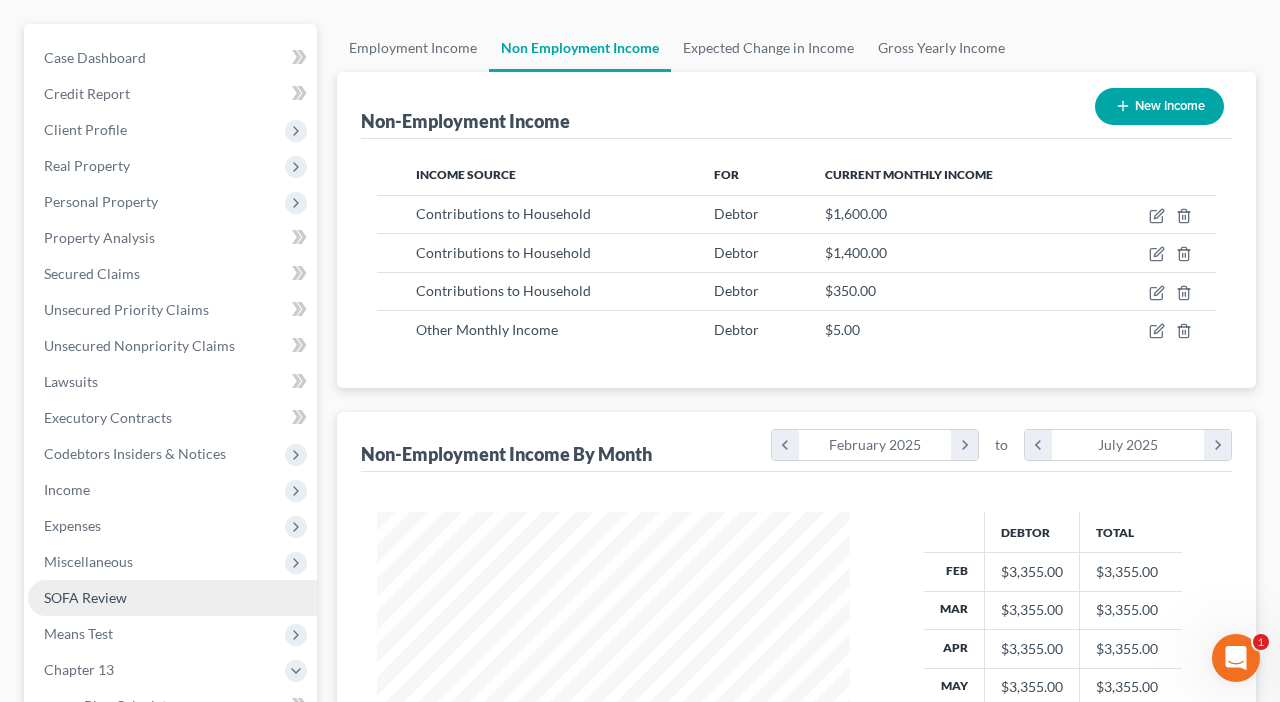 scroll, scrollTop: 0, scrollLeft: 0, axis: both 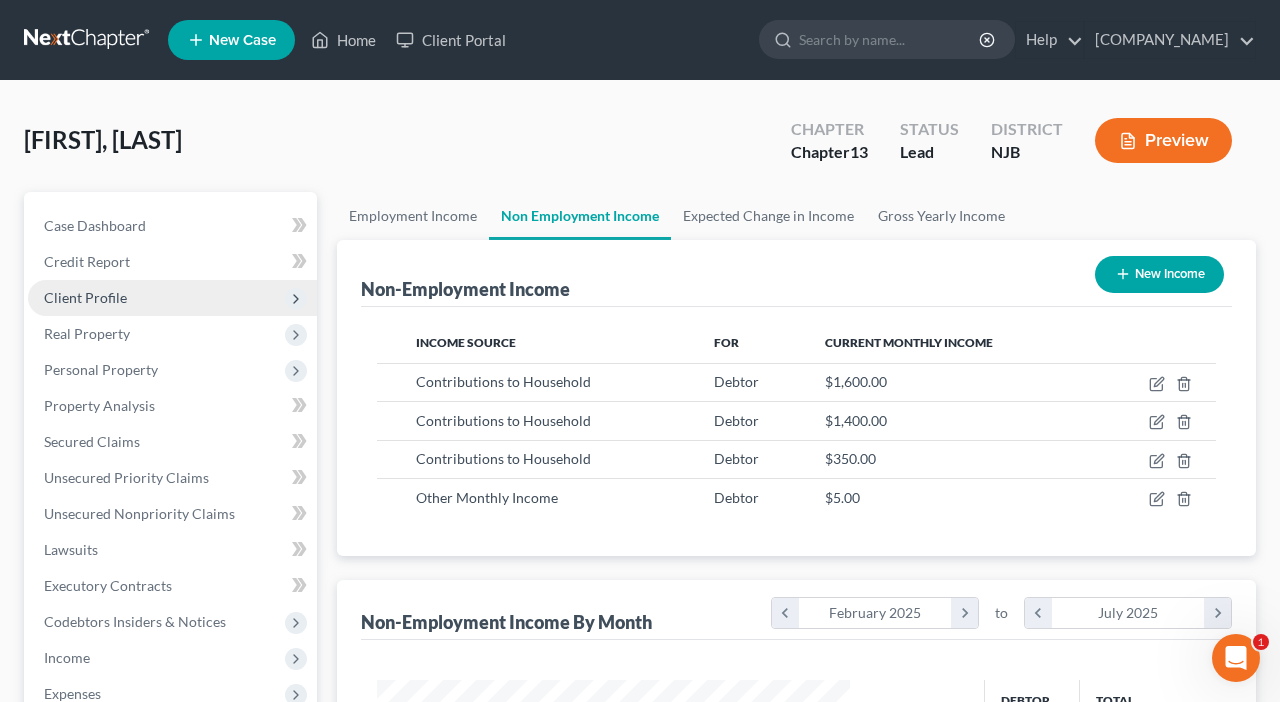 click on "Client Profile" at bounding box center (172, 298) 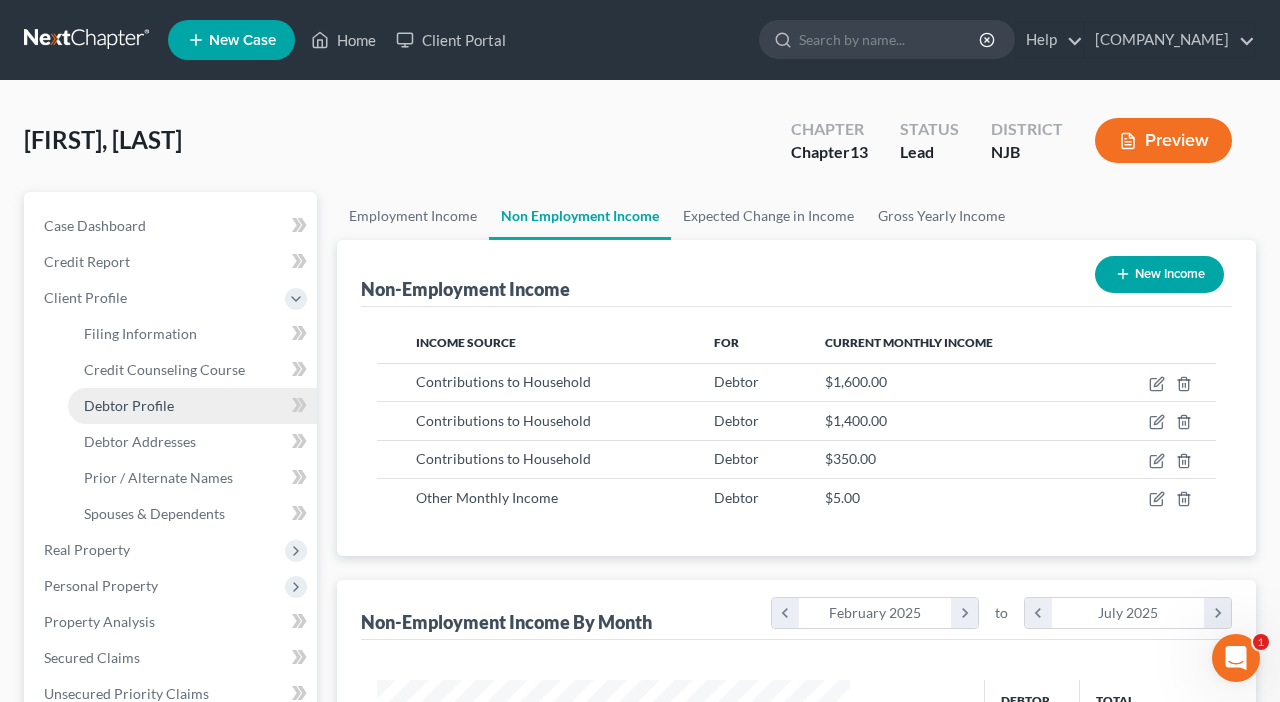 click on "Debtor Profile" at bounding box center [129, 405] 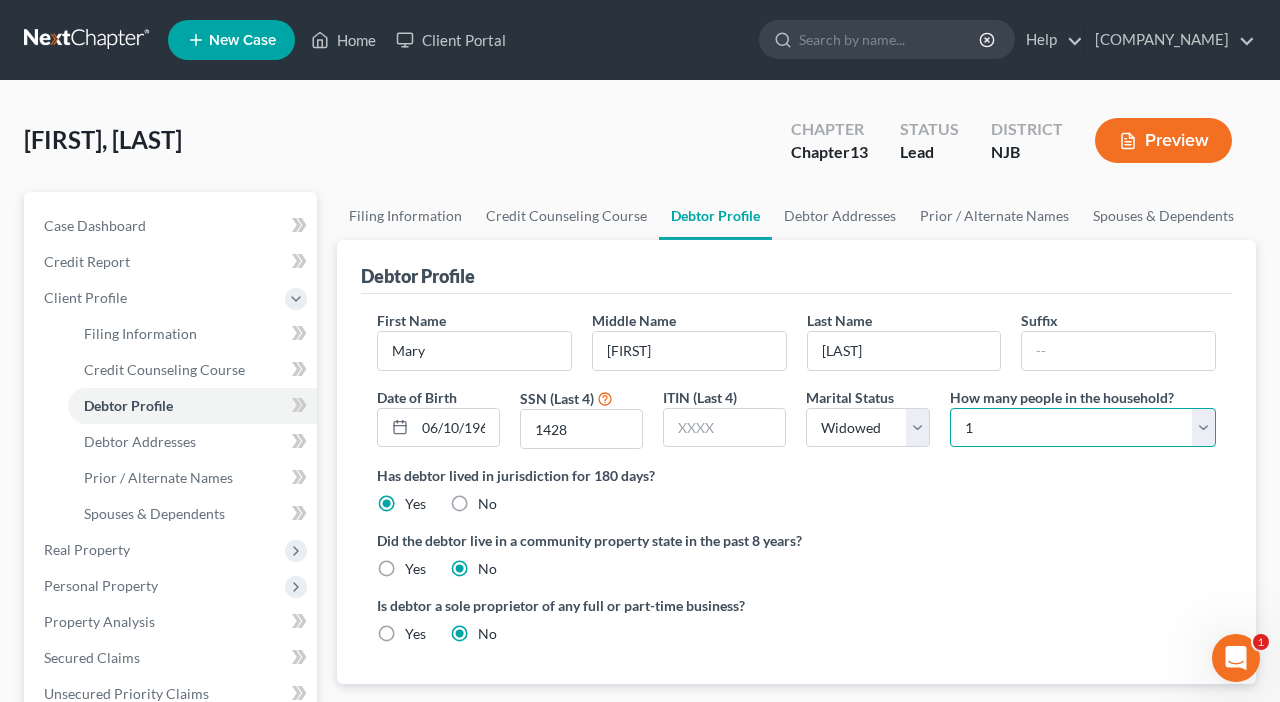 click on "Select 1 2 3 4 5 6 7 8 9 10 11 12 13 14 15 16 17 18 19 20" at bounding box center (1083, 428) 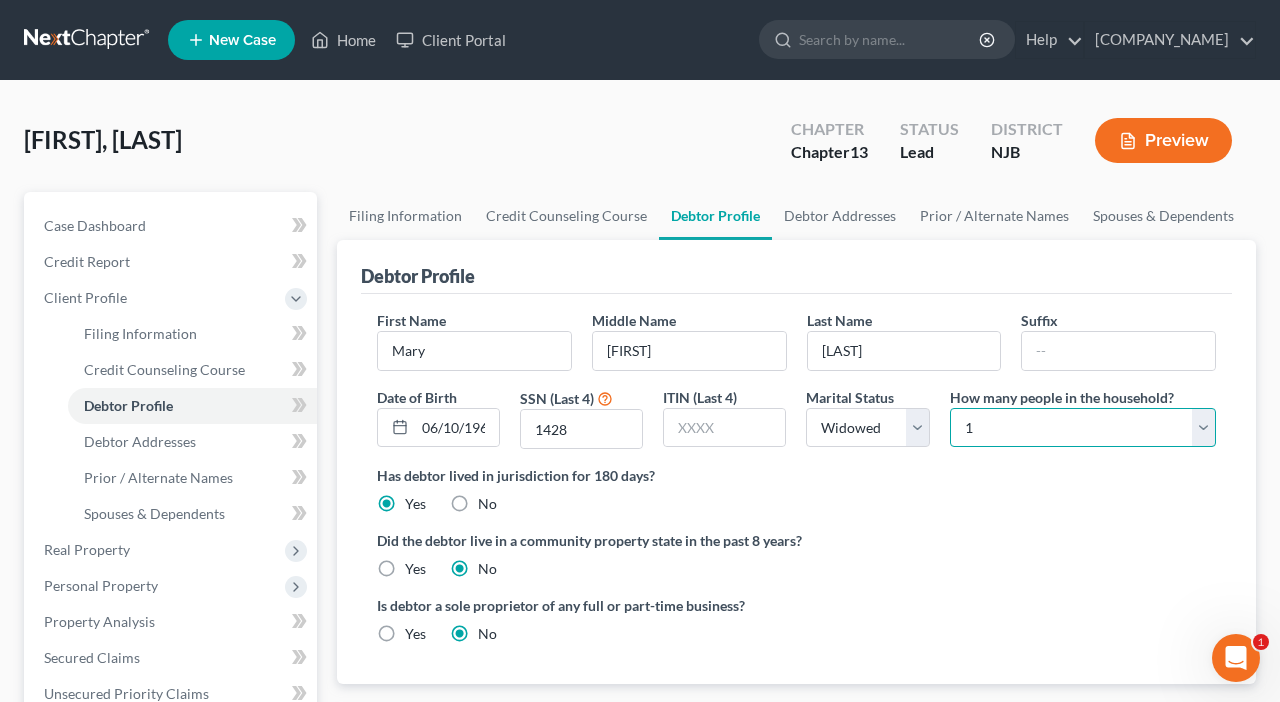 select on "2" 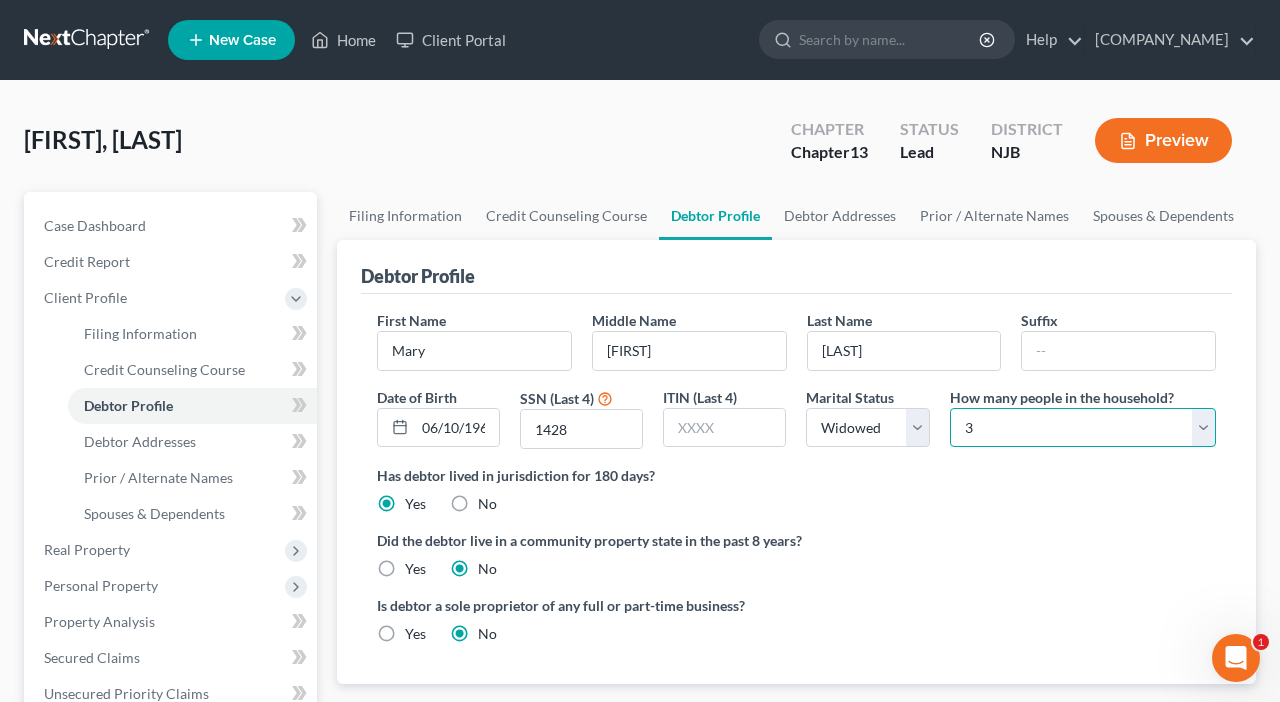 click on "Select 1 2 3 4 5 6 7 8 9 10 11 12 13 14 15 16 17 18 19 20" at bounding box center (1083, 428) 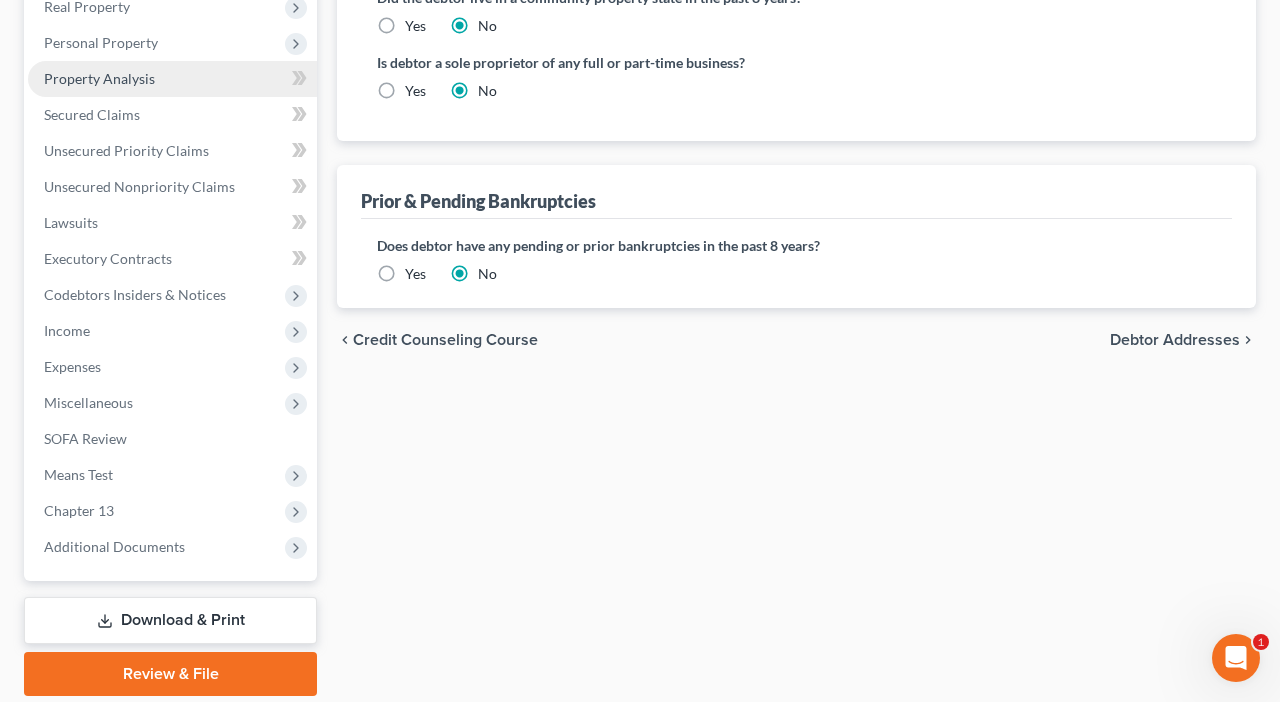 scroll, scrollTop: 560, scrollLeft: 0, axis: vertical 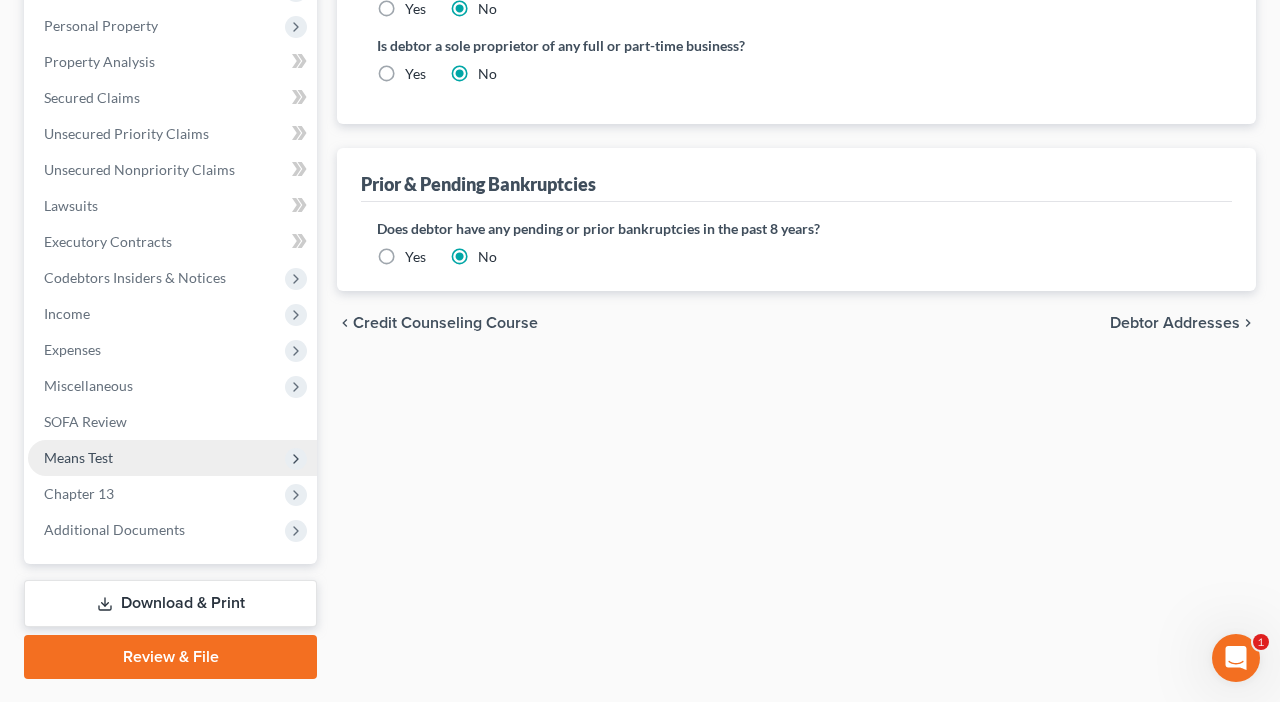click on "Means Test" at bounding box center [172, 458] 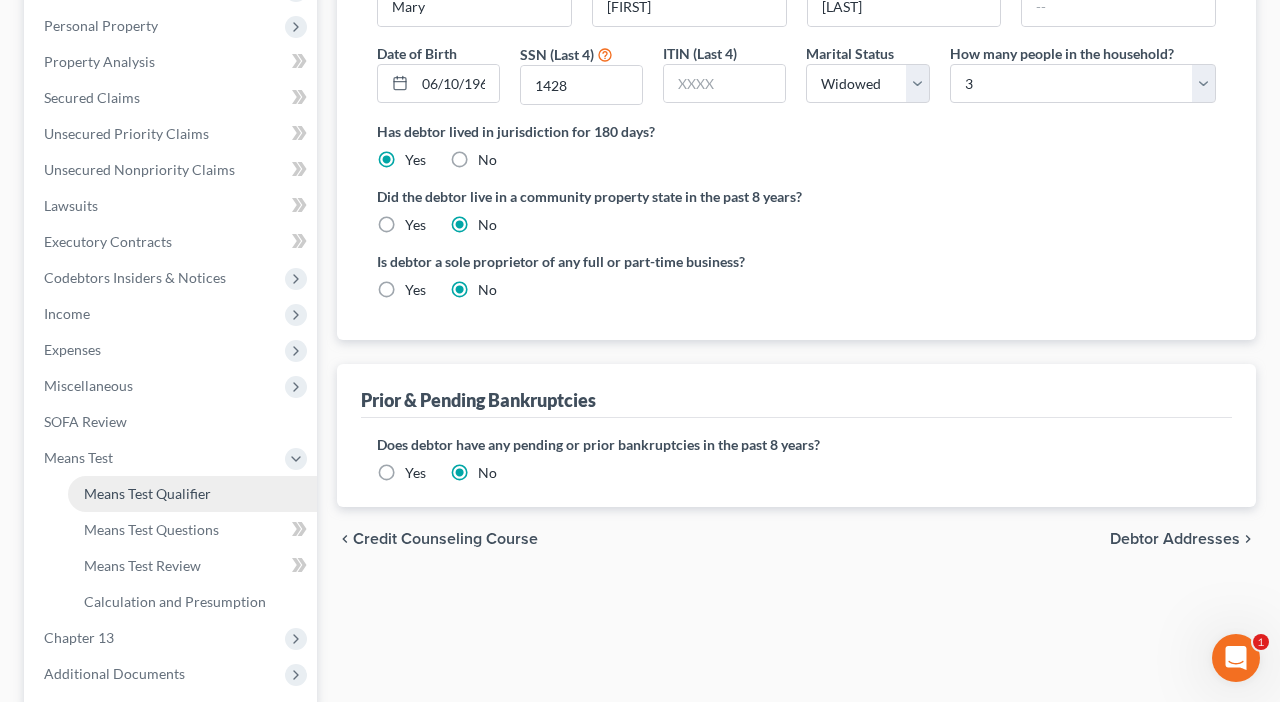 click on "Means Test Qualifier" at bounding box center [147, 493] 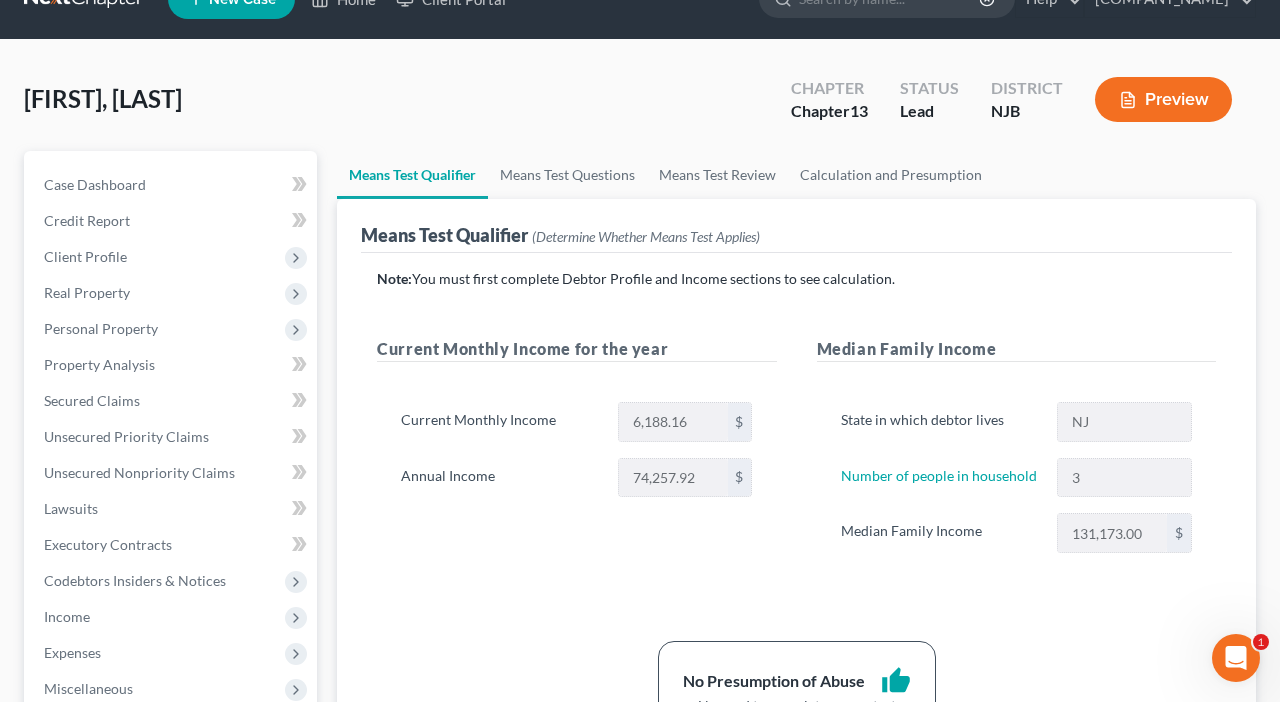scroll, scrollTop: 0, scrollLeft: 0, axis: both 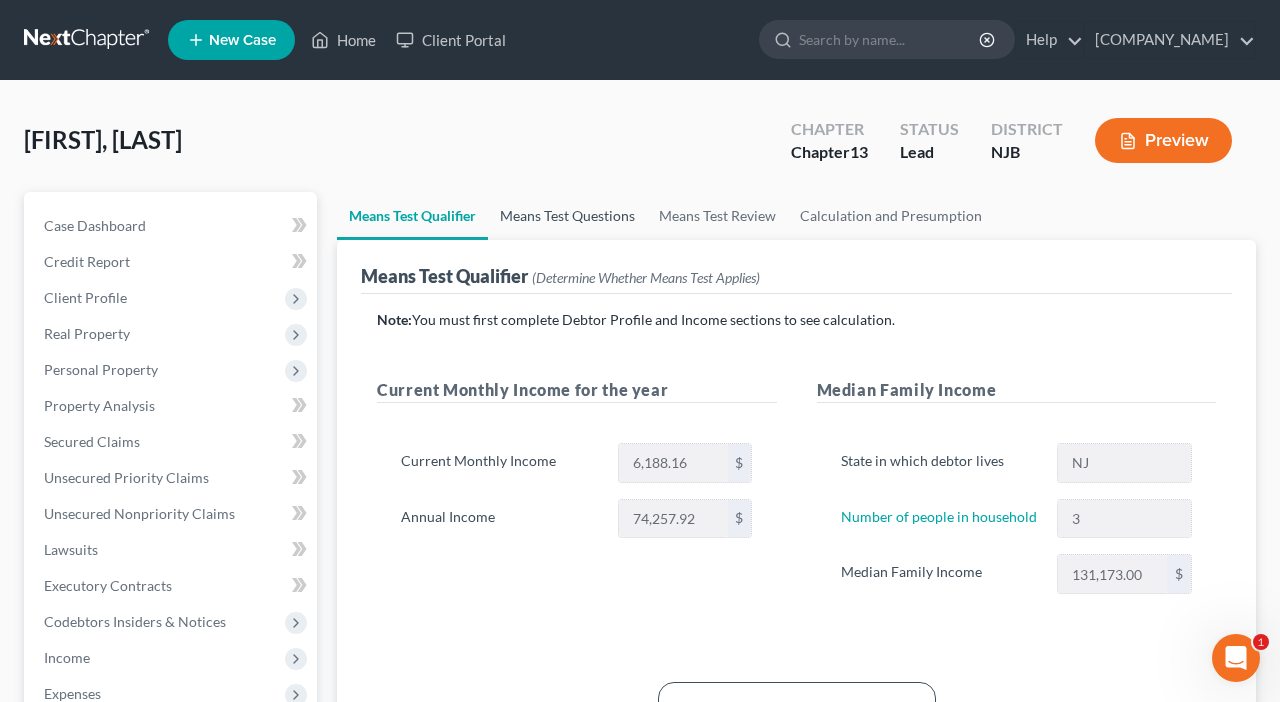 click on "Means Test Questions" at bounding box center (567, 216) 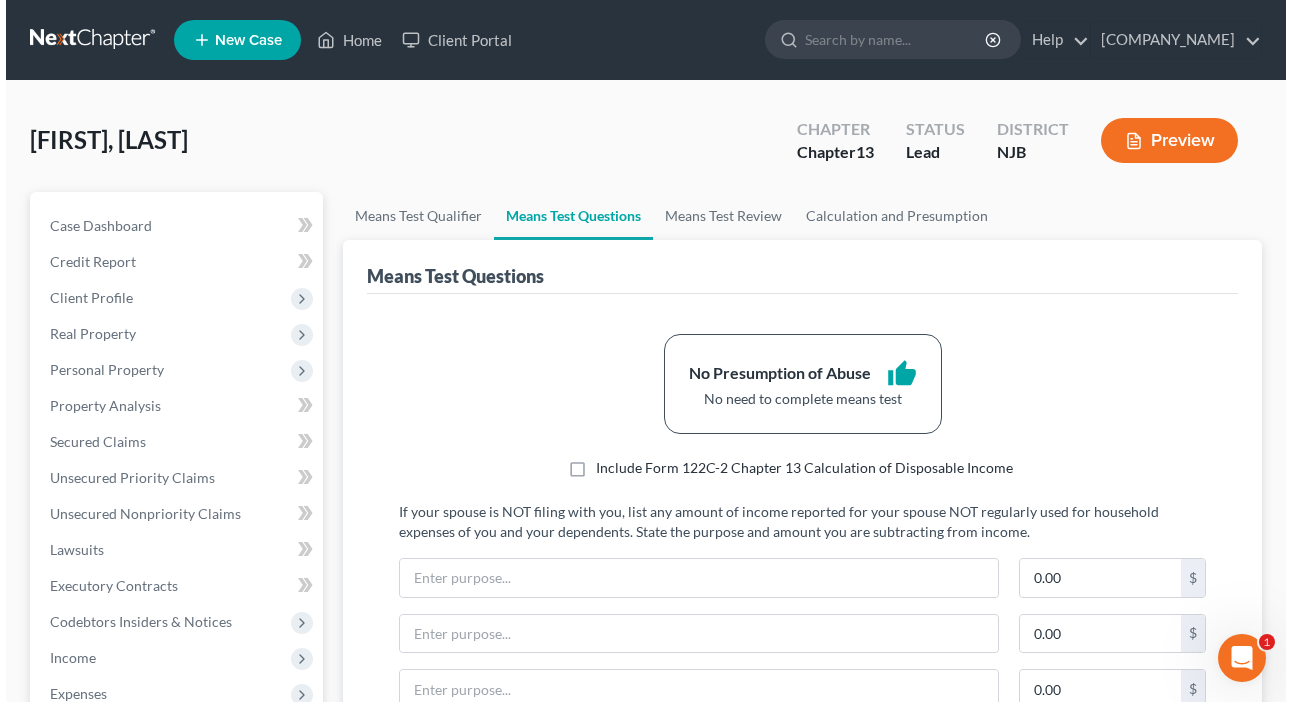 scroll, scrollTop: 0, scrollLeft: 0, axis: both 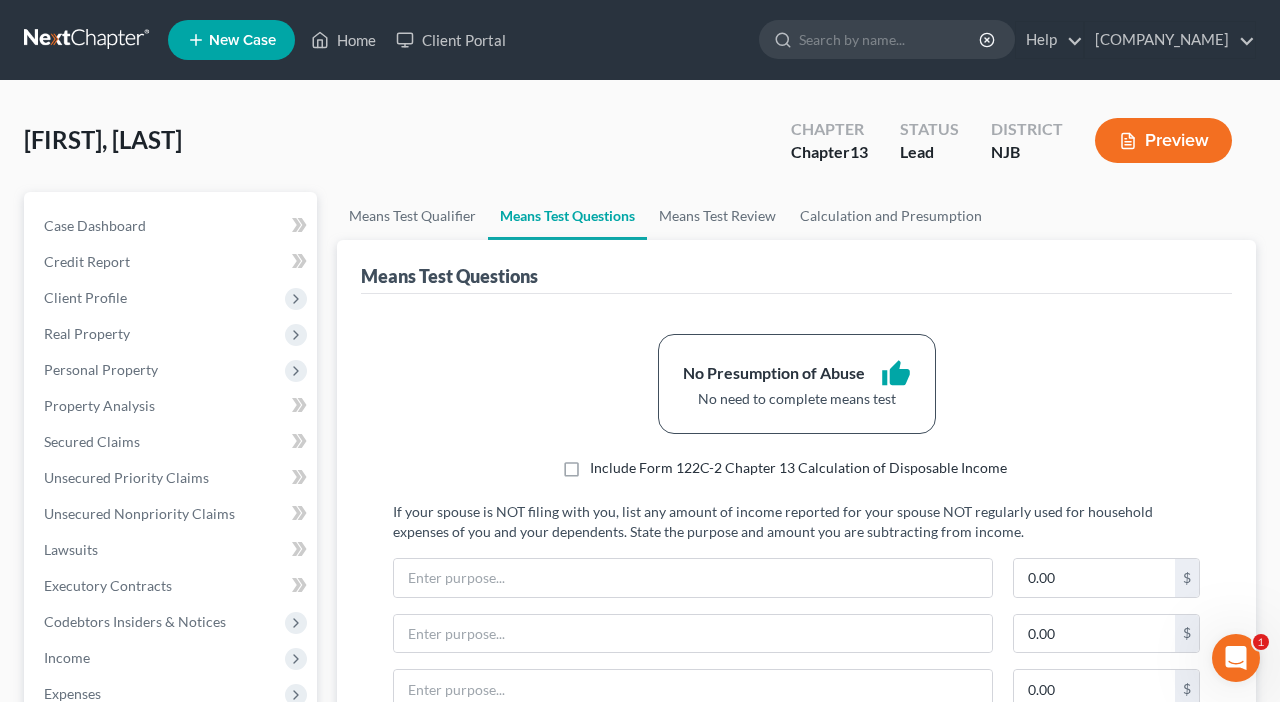 click on "Preview" at bounding box center [1163, 140] 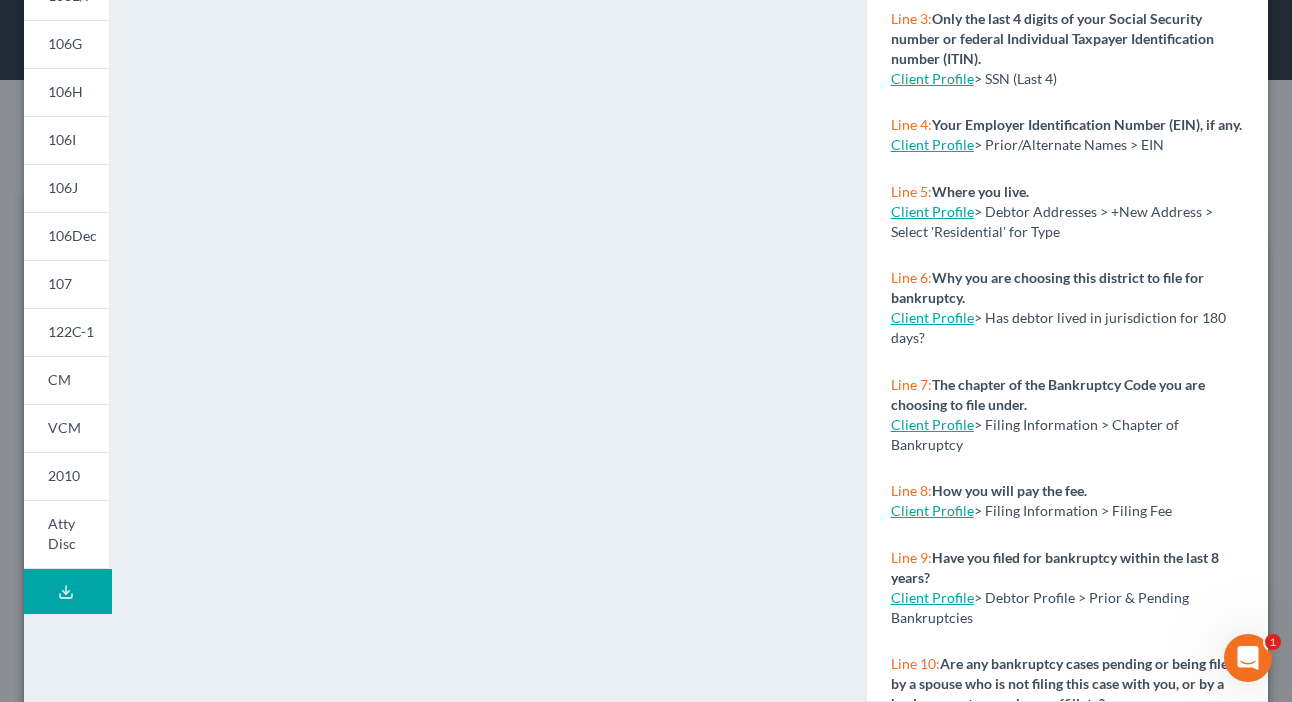 scroll, scrollTop: 400, scrollLeft: 0, axis: vertical 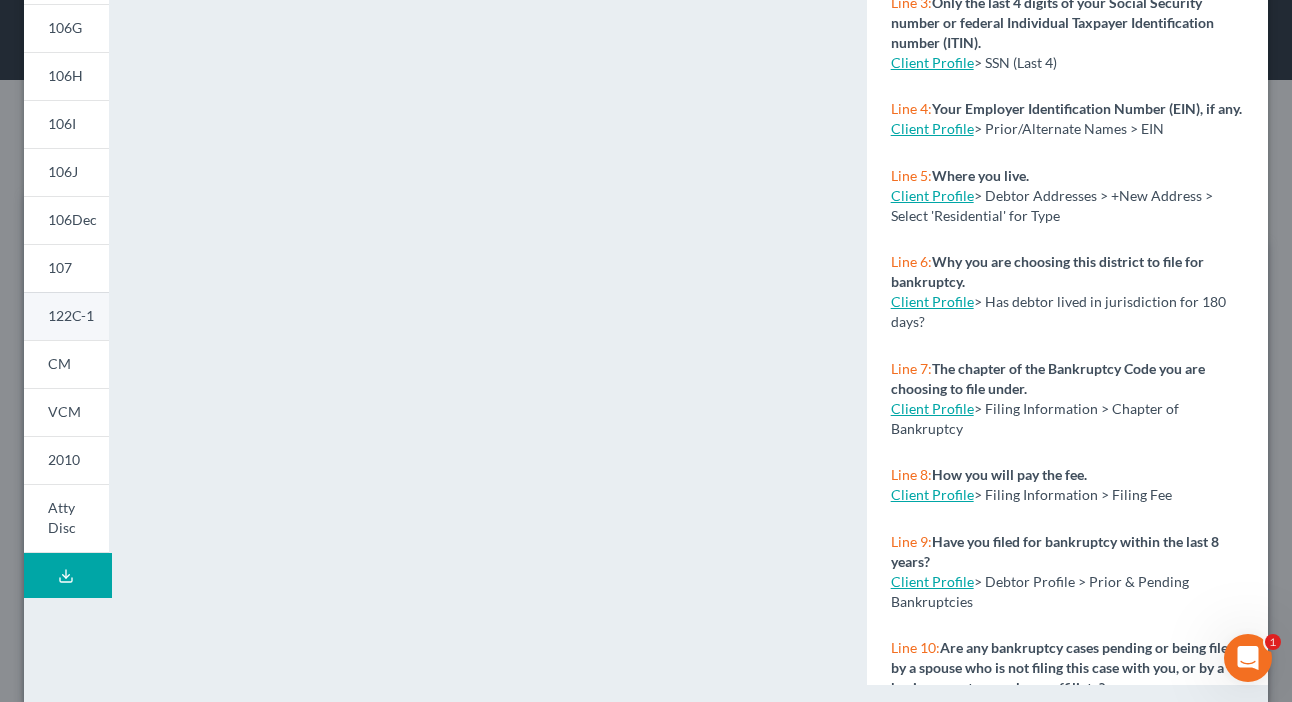 click on "122C-1" at bounding box center [71, 315] 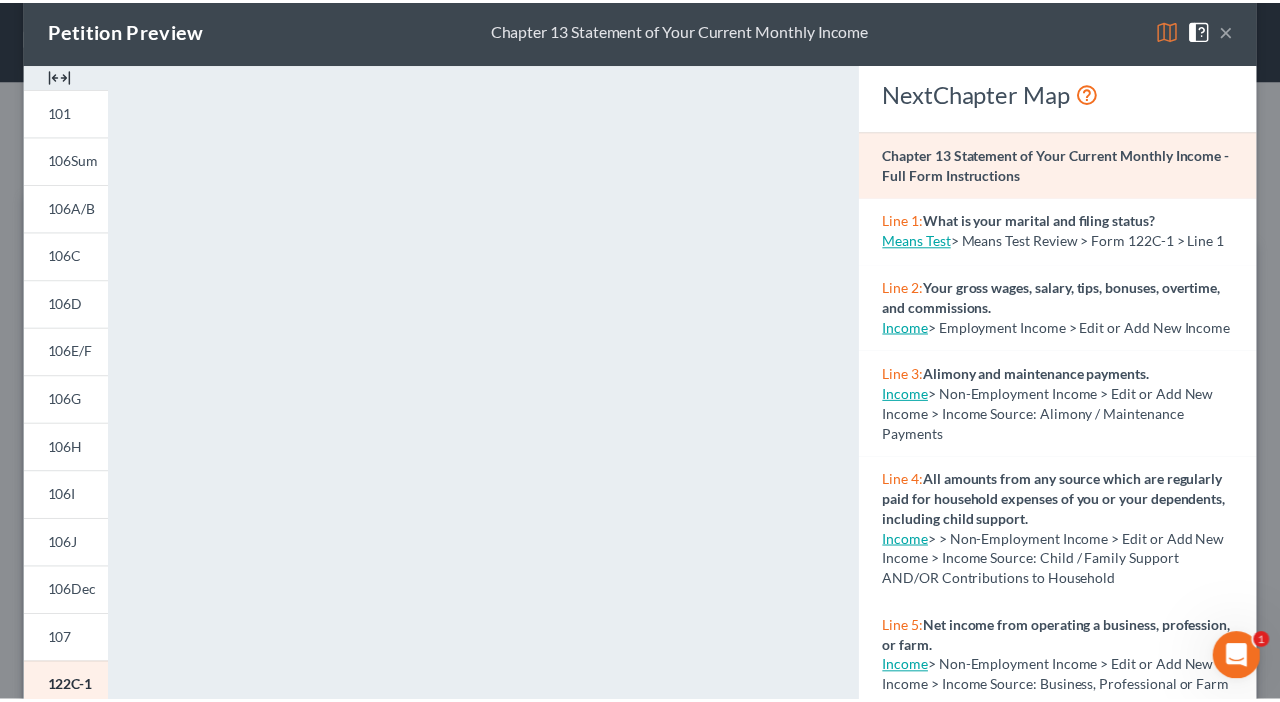scroll, scrollTop: 0, scrollLeft: 0, axis: both 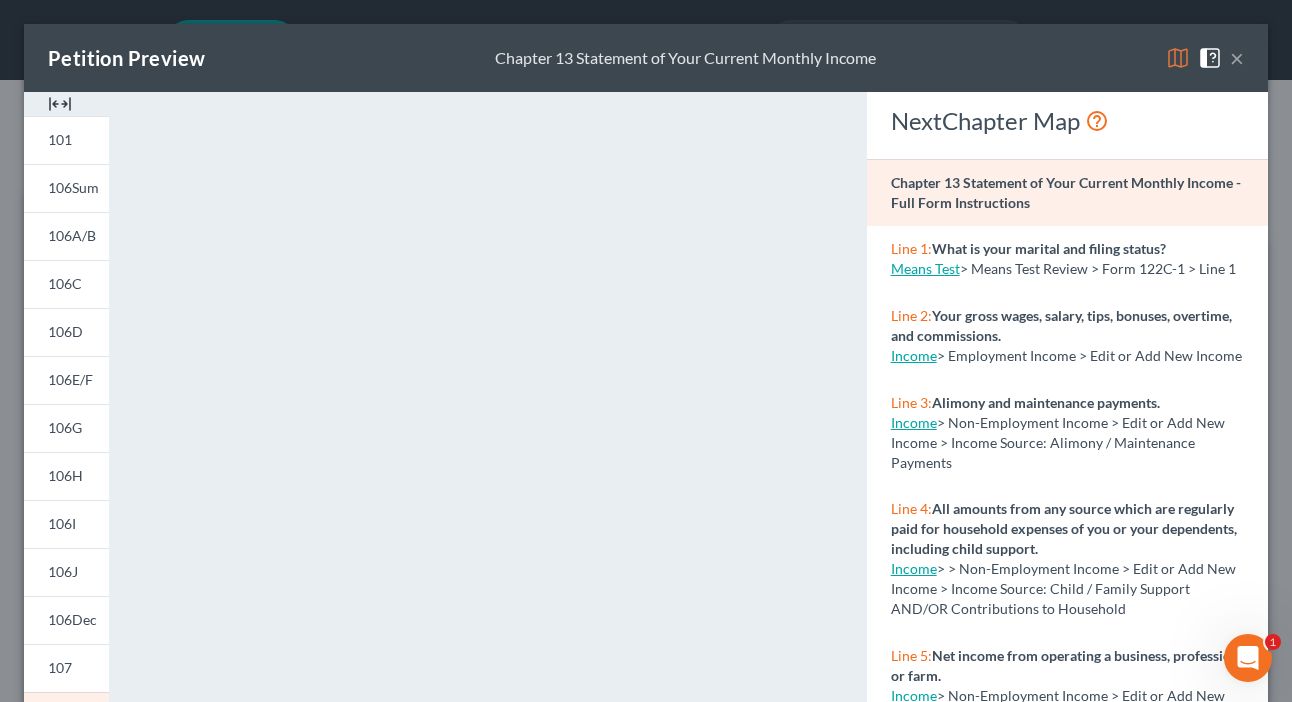 click at bounding box center (1178, 58) 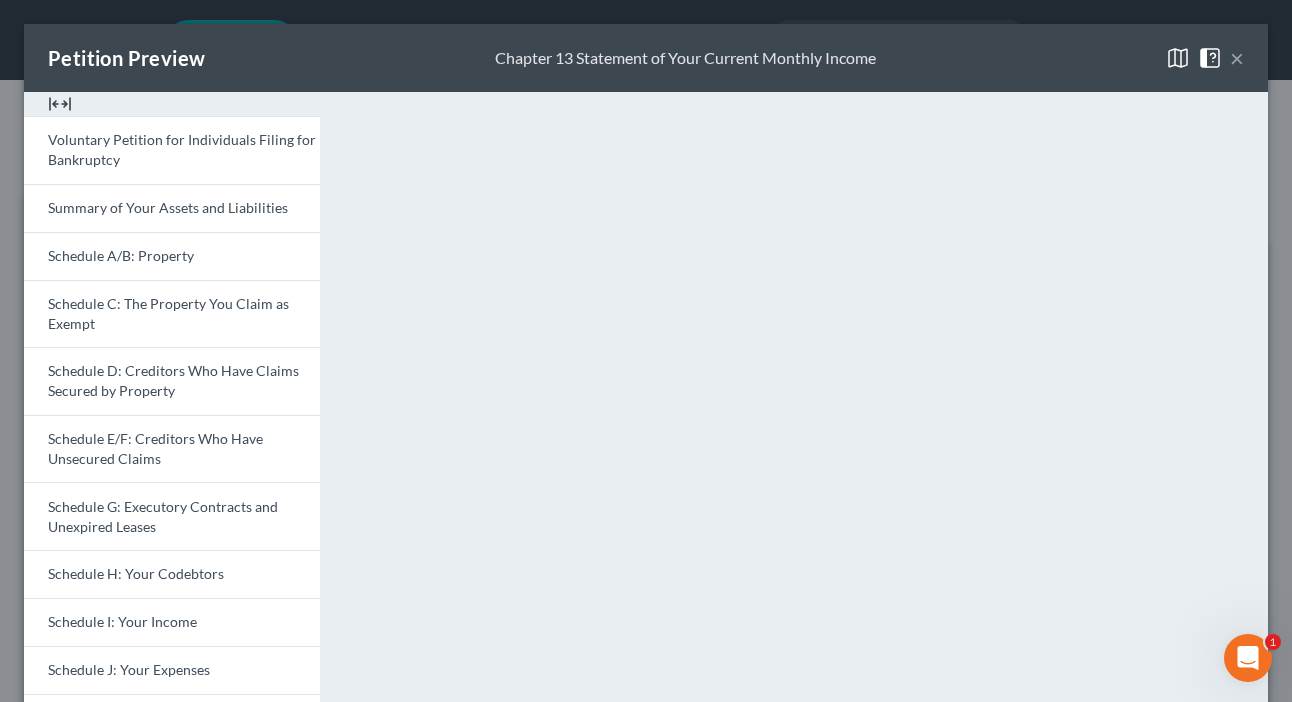 click on "×" at bounding box center (1237, 58) 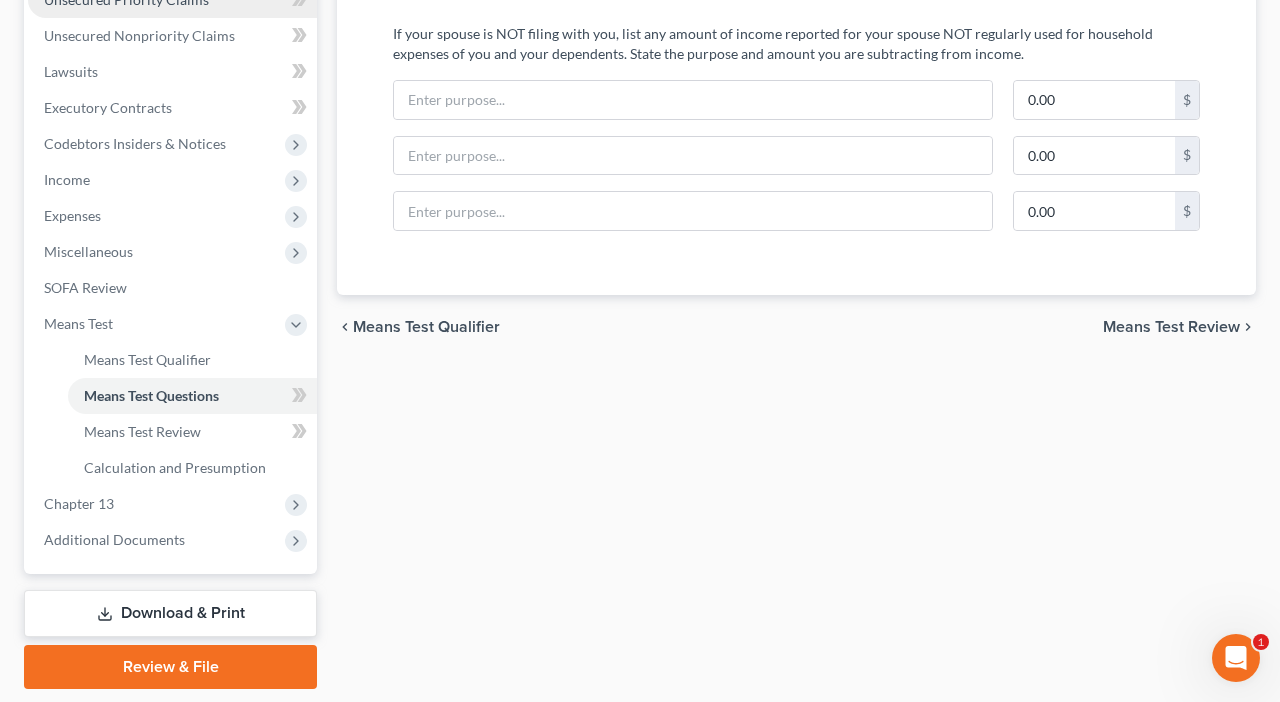 scroll, scrollTop: 480, scrollLeft: 0, axis: vertical 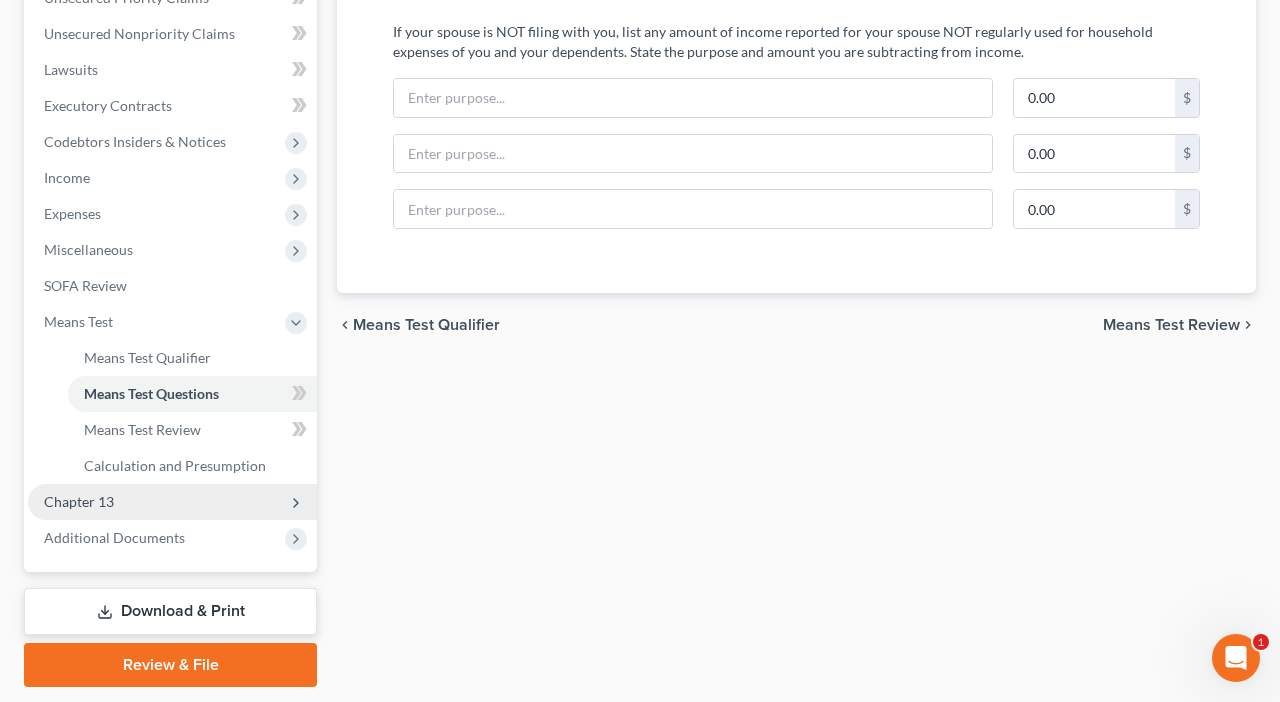 click on "Chapter 13" at bounding box center [79, 501] 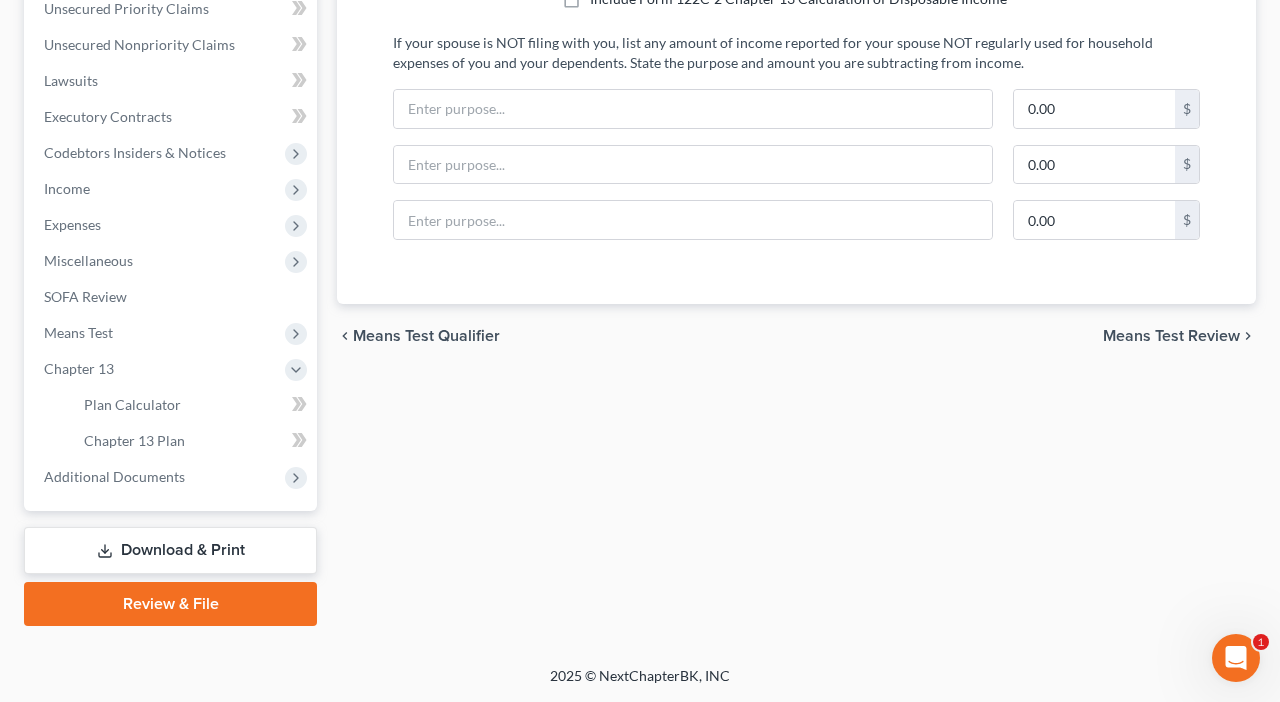 scroll, scrollTop: 468, scrollLeft: 0, axis: vertical 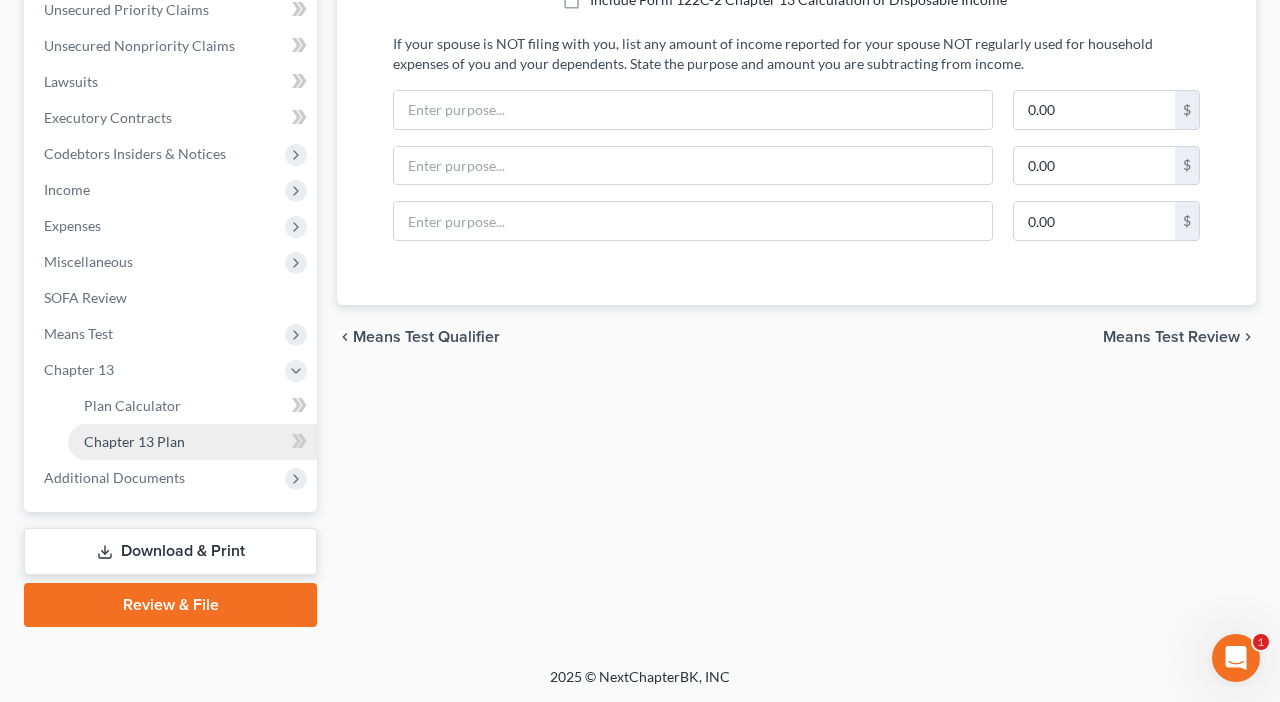click on "Chapter 13 Plan" at bounding box center (134, 441) 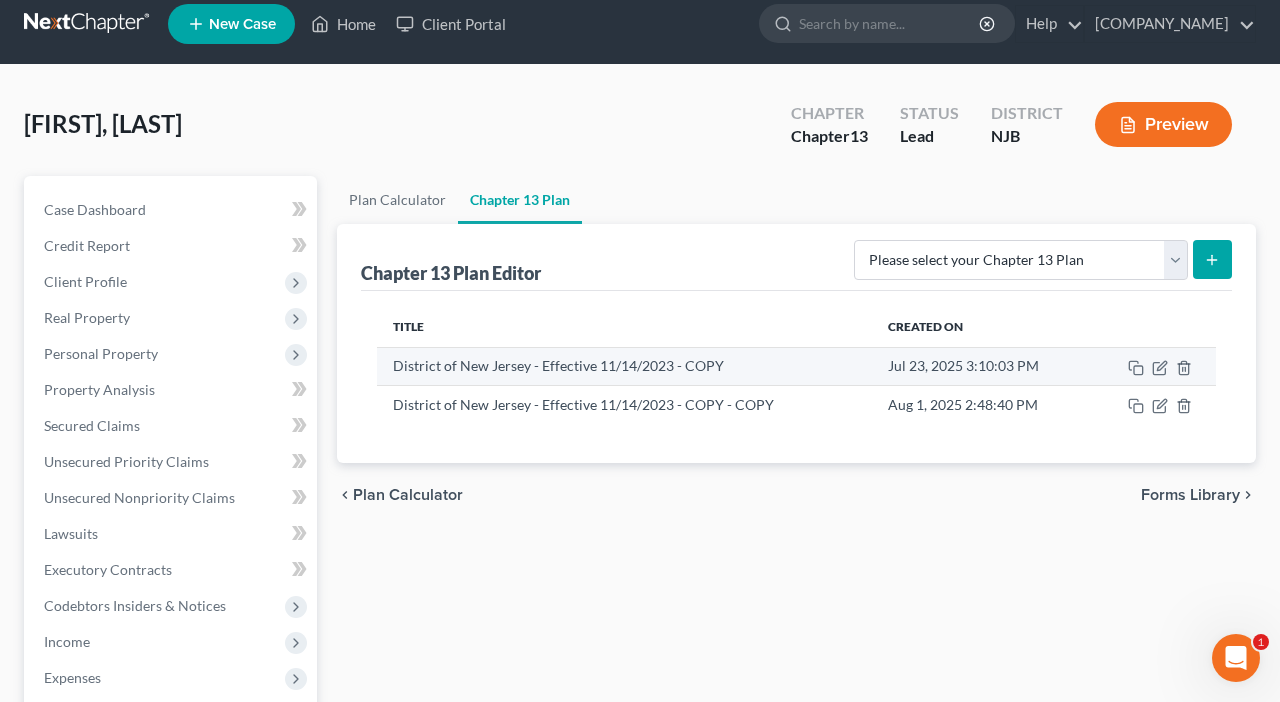 scroll, scrollTop: 0, scrollLeft: 0, axis: both 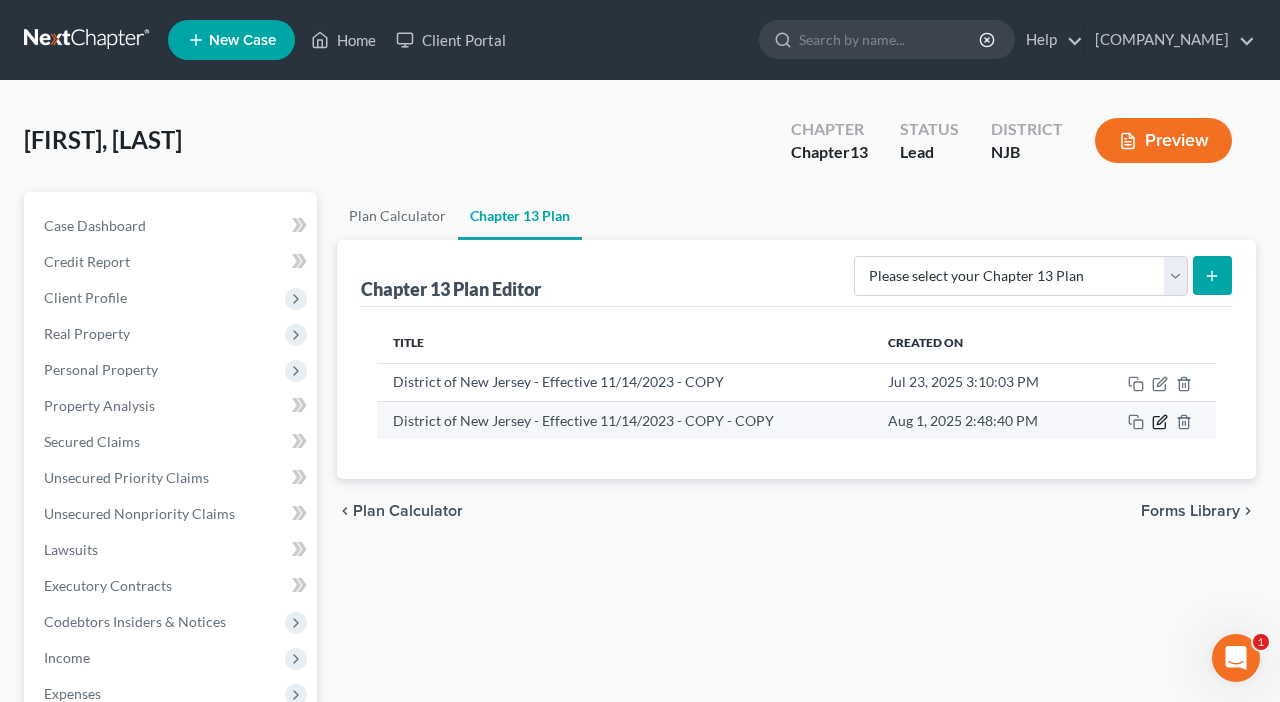 click 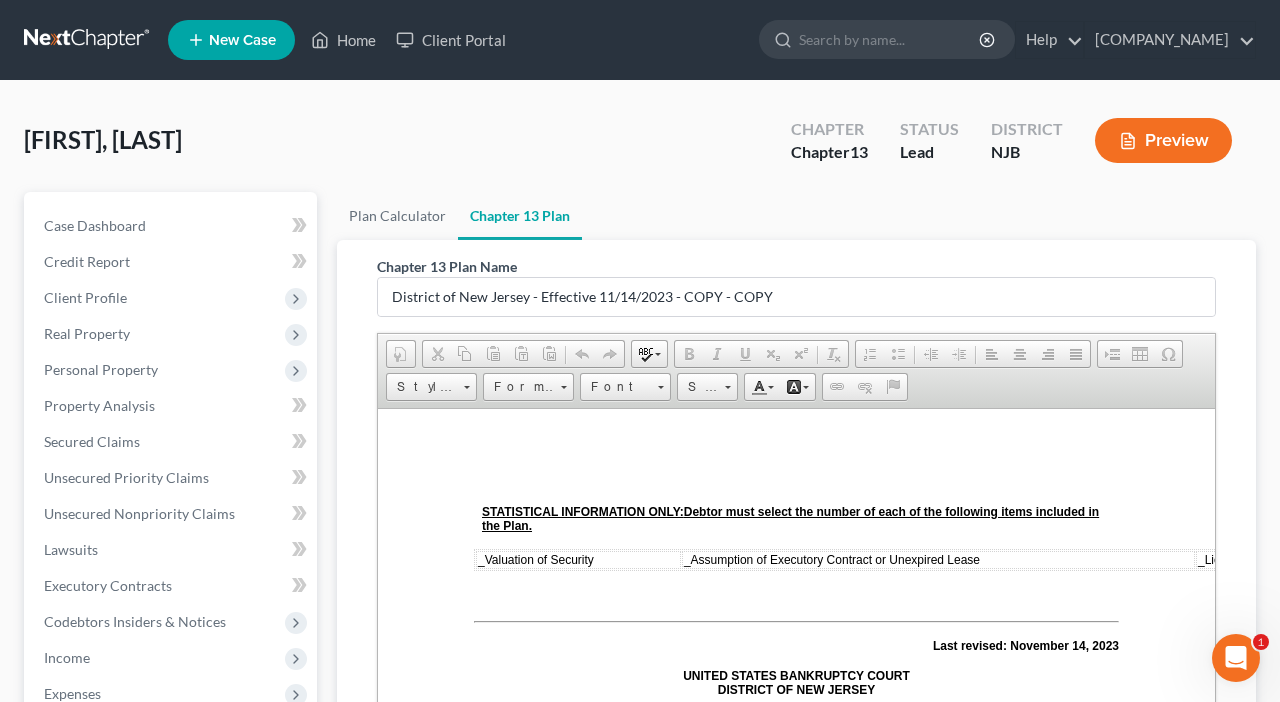 scroll, scrollTop: 0, scrollLeft: 0, axis: both 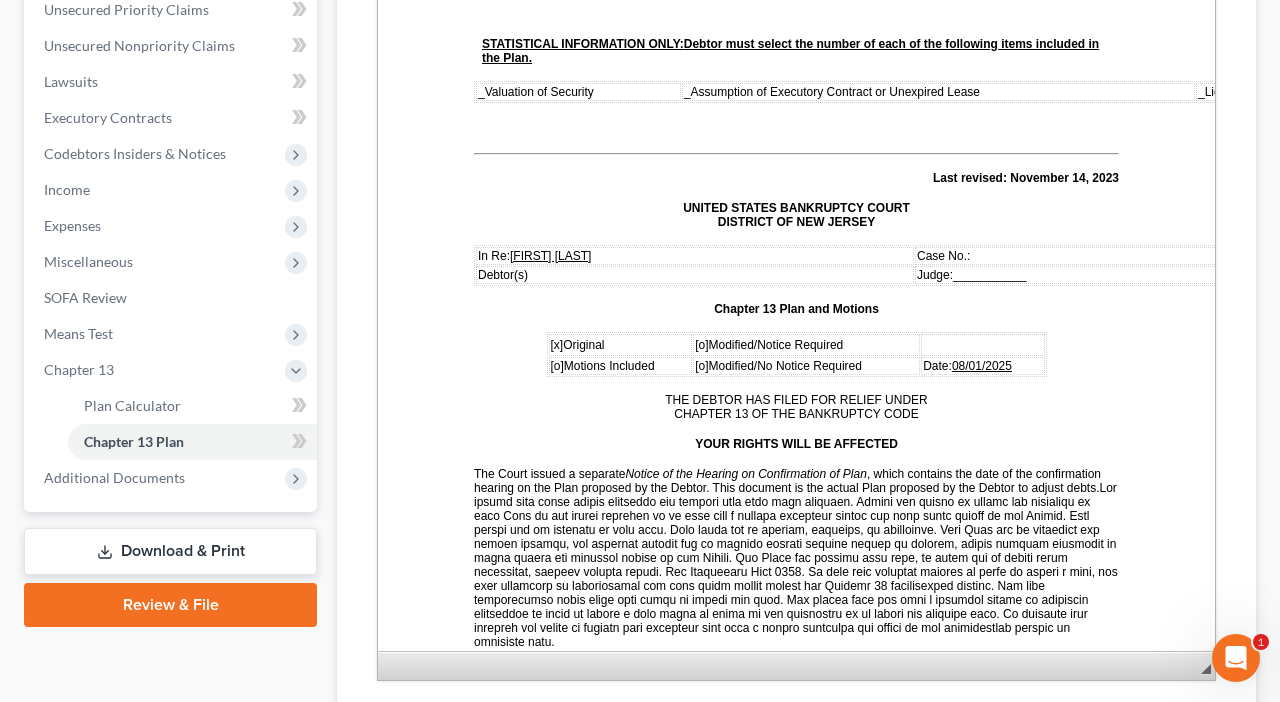 drag, startPoint x: 1586, startPoint y: 347, endPoint x: 1212, endPoint y: 617, distance: 461.2765 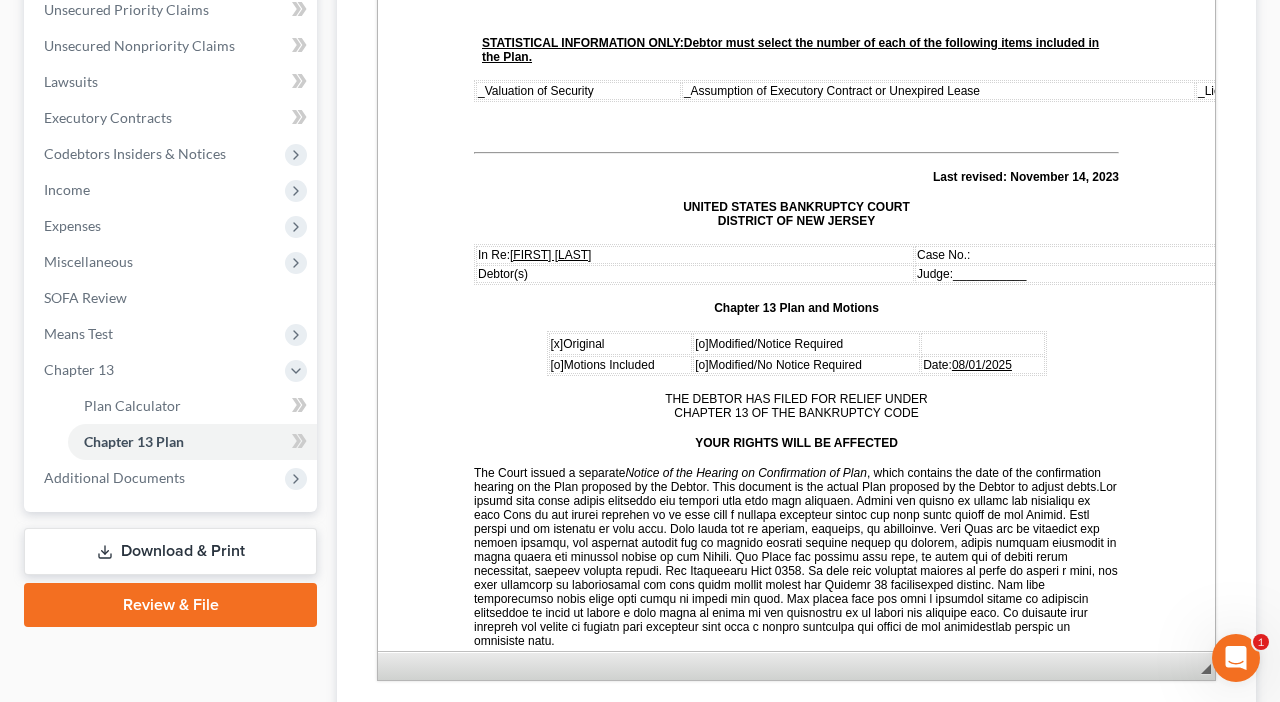 scroll, scrollTop: 0, scrollLeft: 0, axis: both 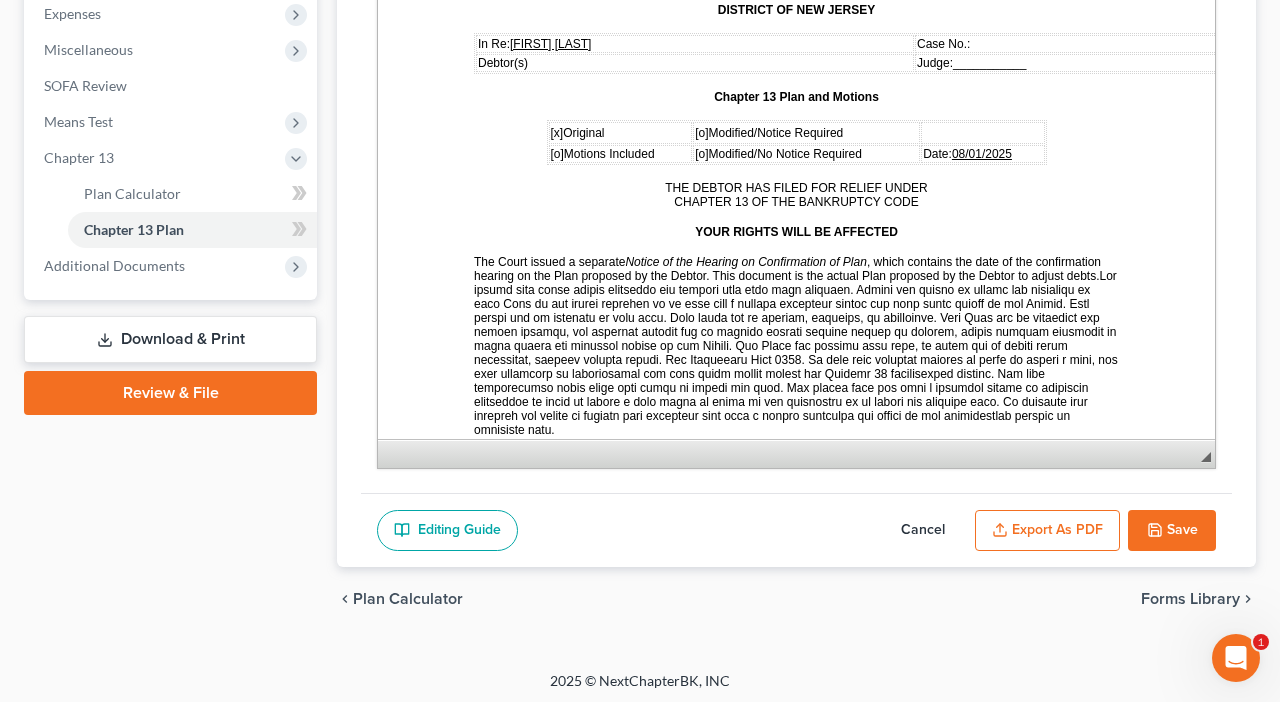 click on "Export as PDF" at bounding box center [1047, 531] 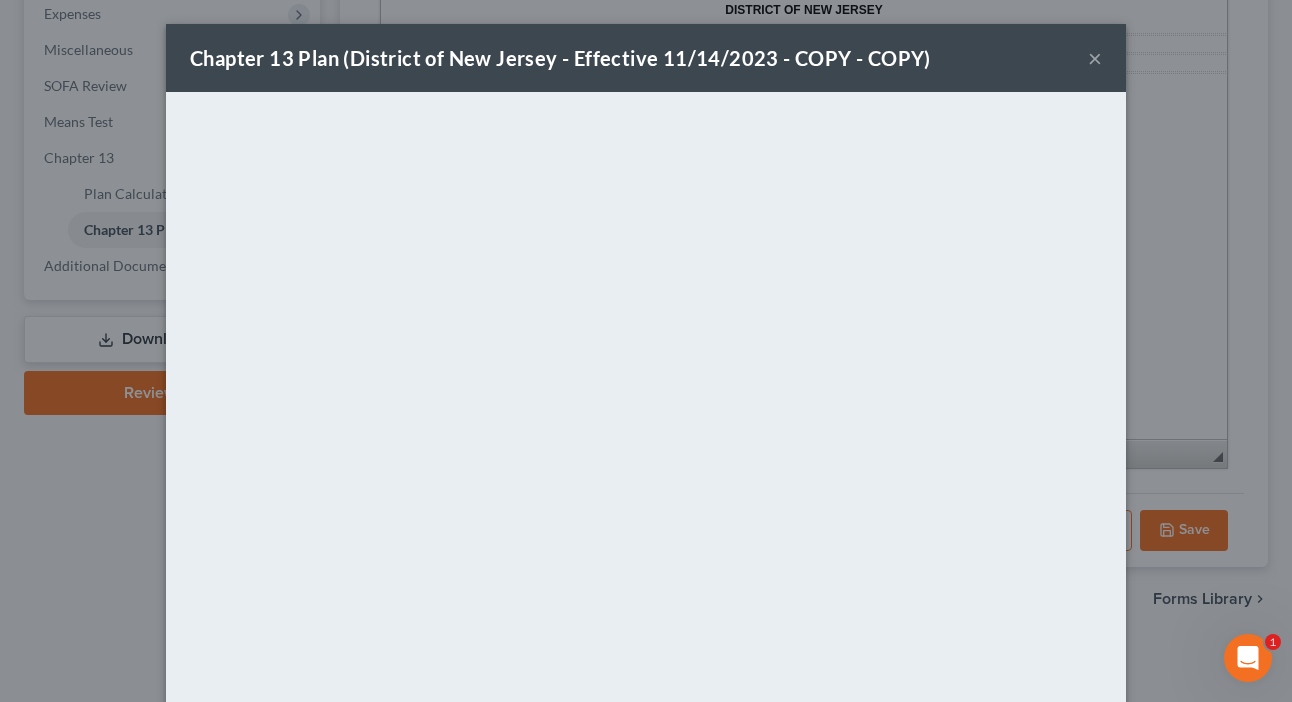 click on "×" at bounding box center [1095, 58] 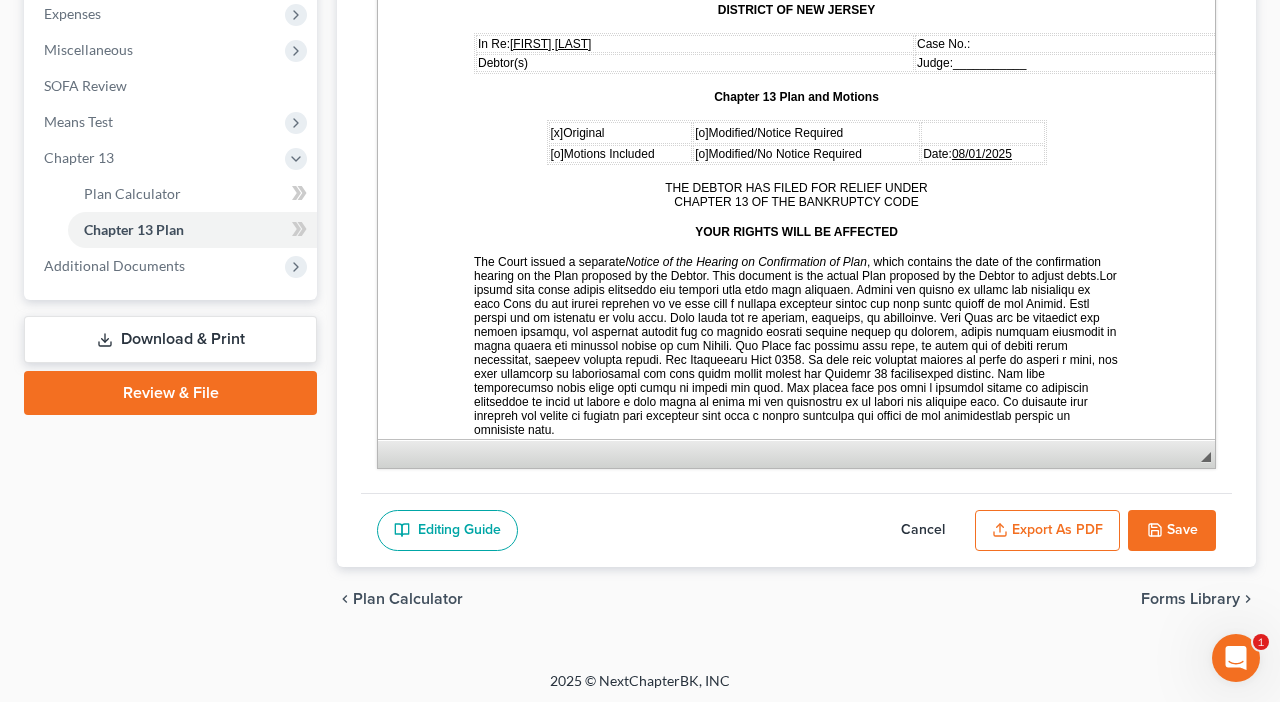 click on "Cancel" at bounding box center [923, 531] 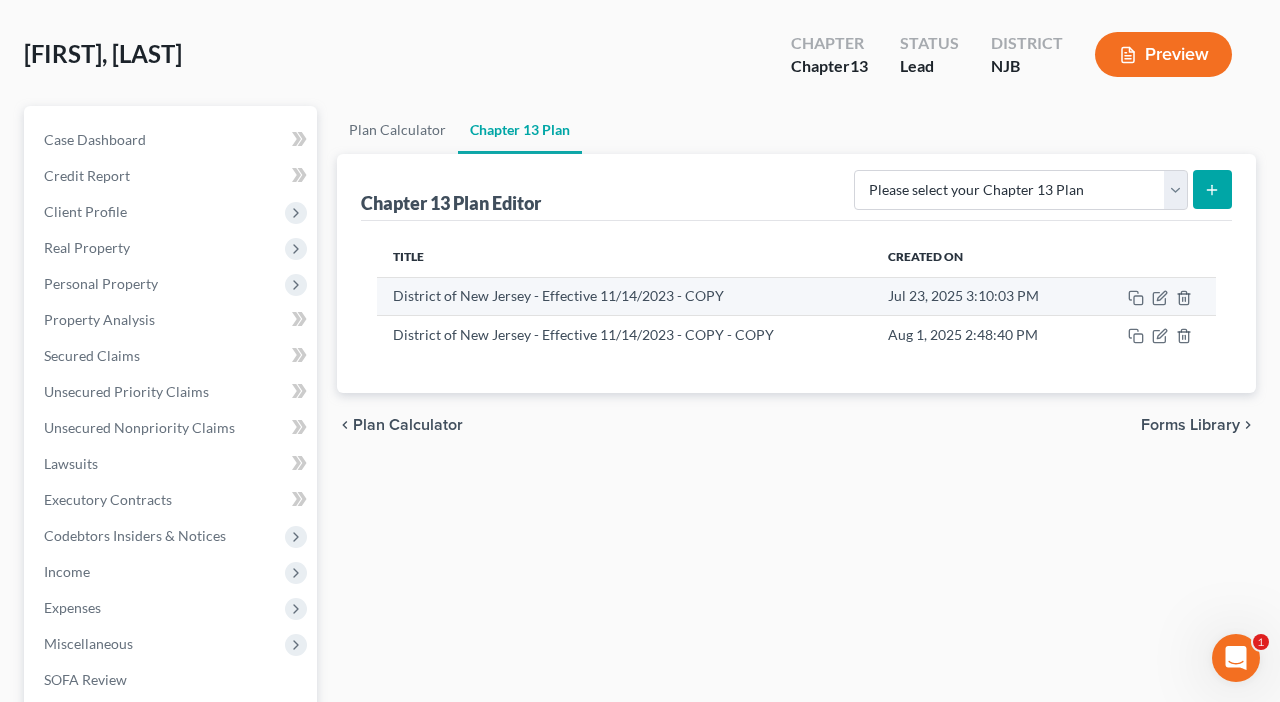 scroll, scrollTop: 68, scrollLeft: 0, axis: vertical 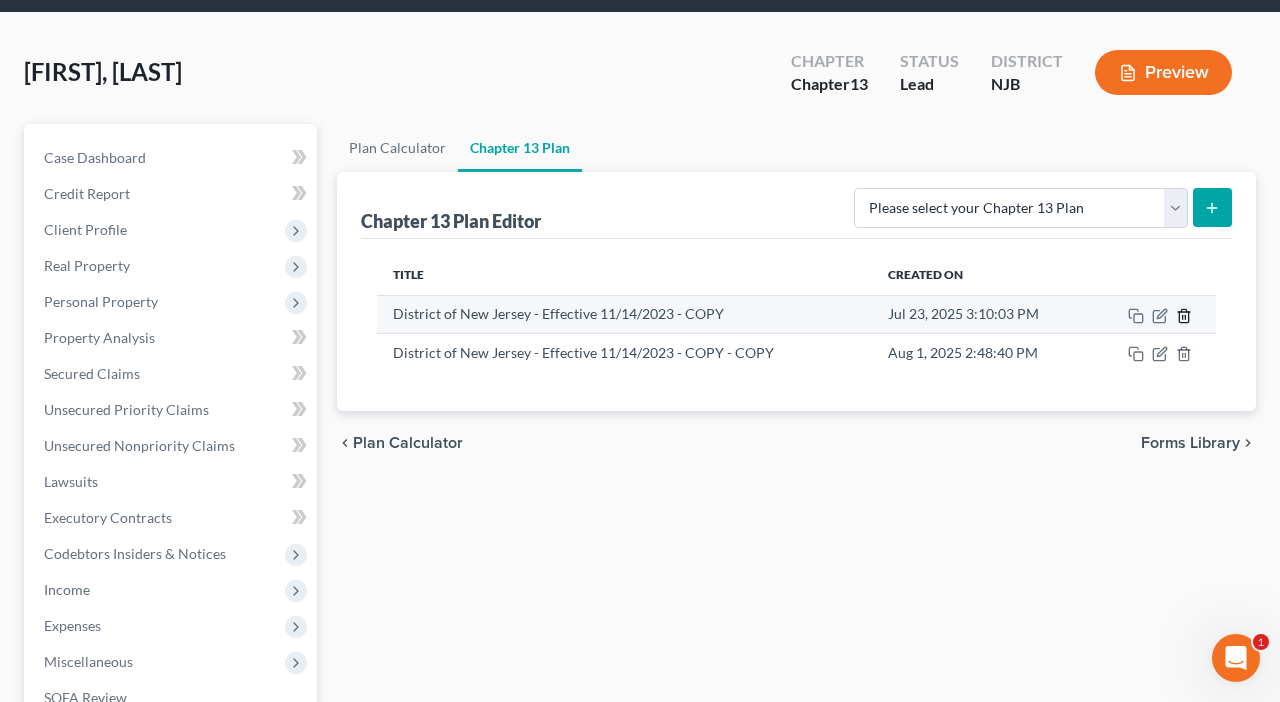 click 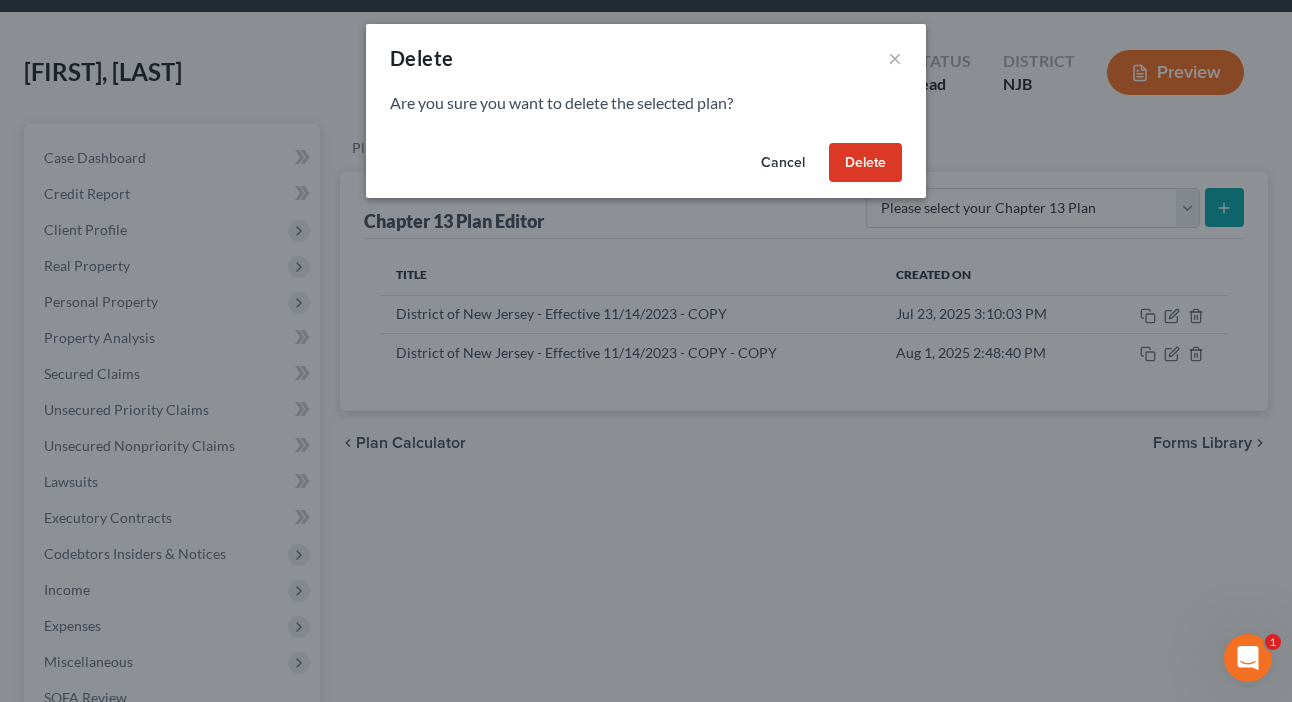 click on "Delete" at bounding box center [865, 163] 